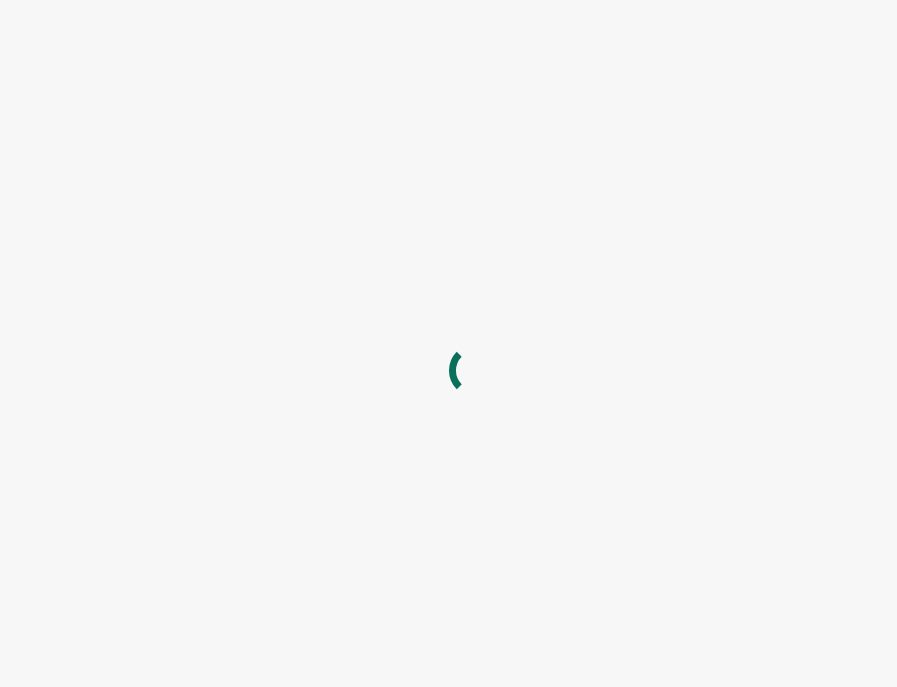 scroll, scrollTop: 0, scrollLeft: 0, axis: both 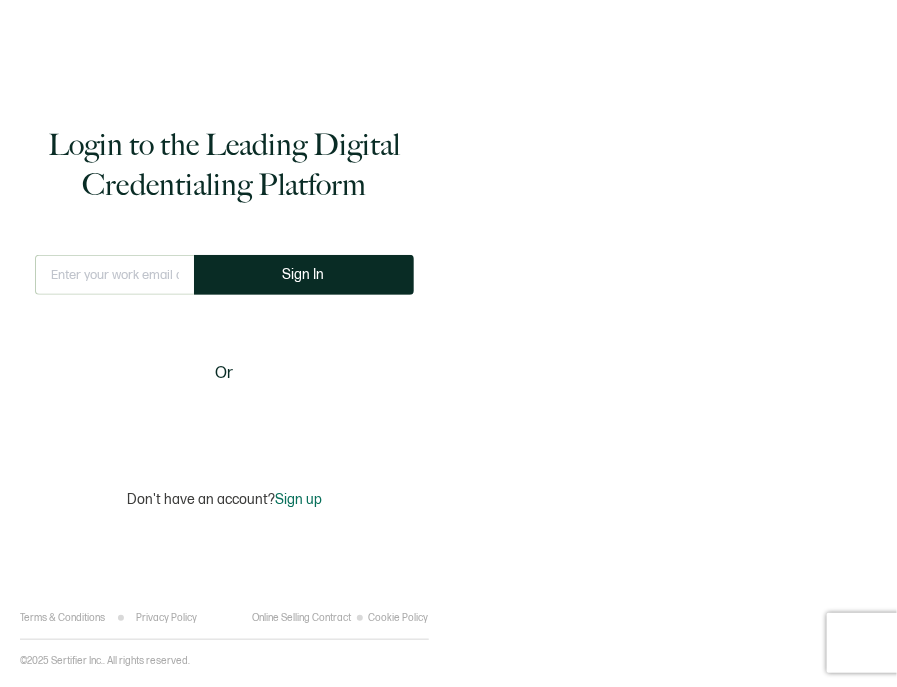 click at bounding box center (114, 275) 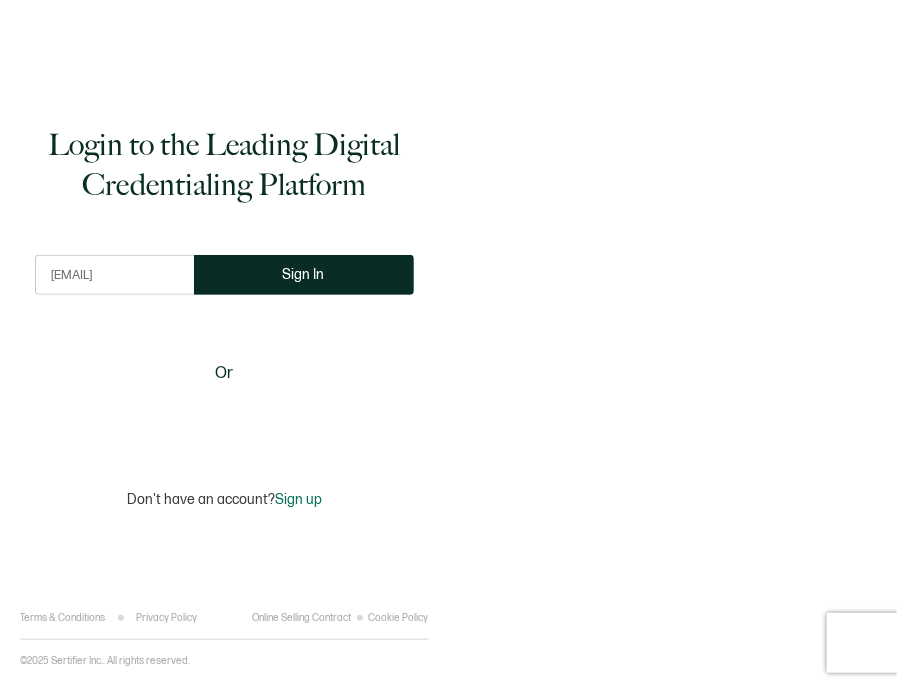 scroll, scrollTop: 0, scrollLeft: 28, axis: horizontal 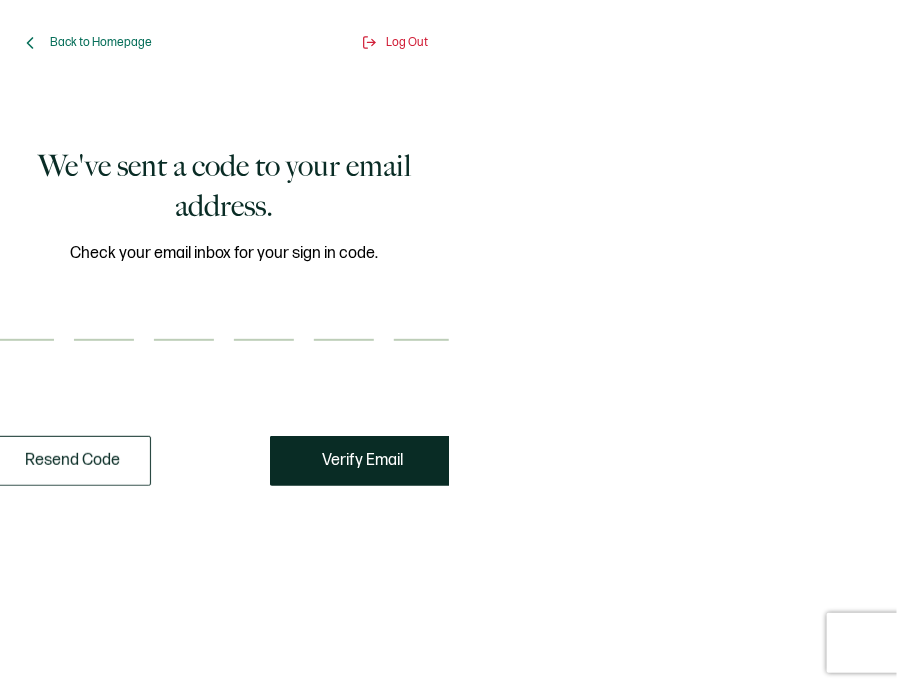 click at bounding box center [24, 321] 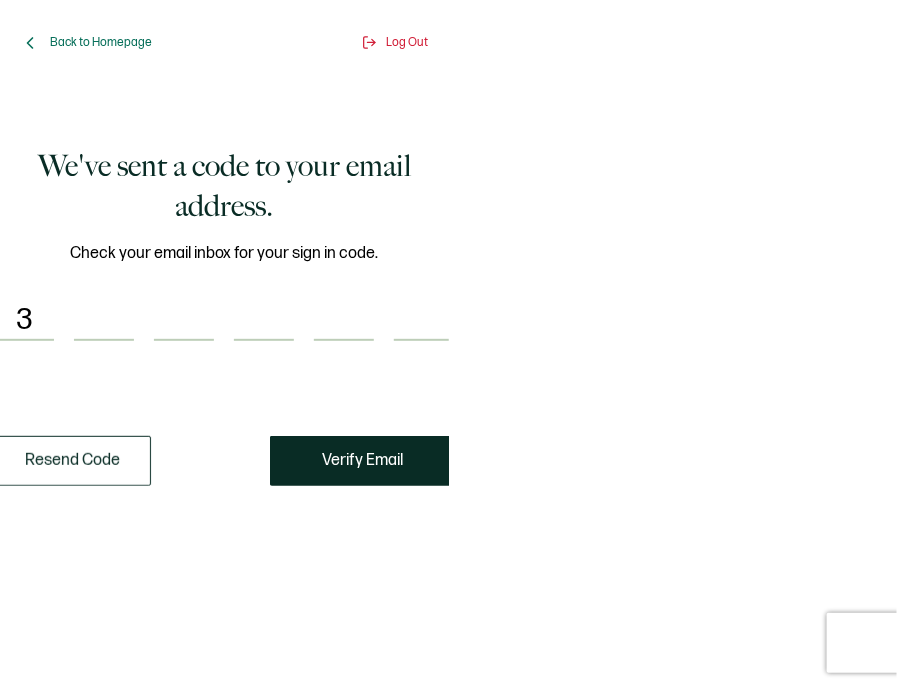 type on "0" 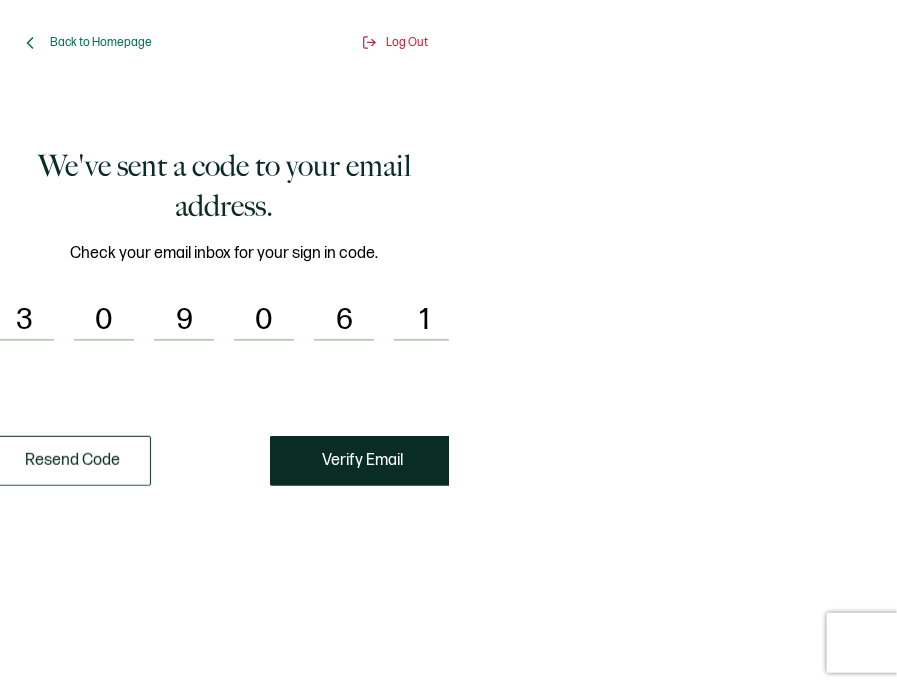 scroll, scrollTop: 0, scrollLeft: 5, axis: horizontal 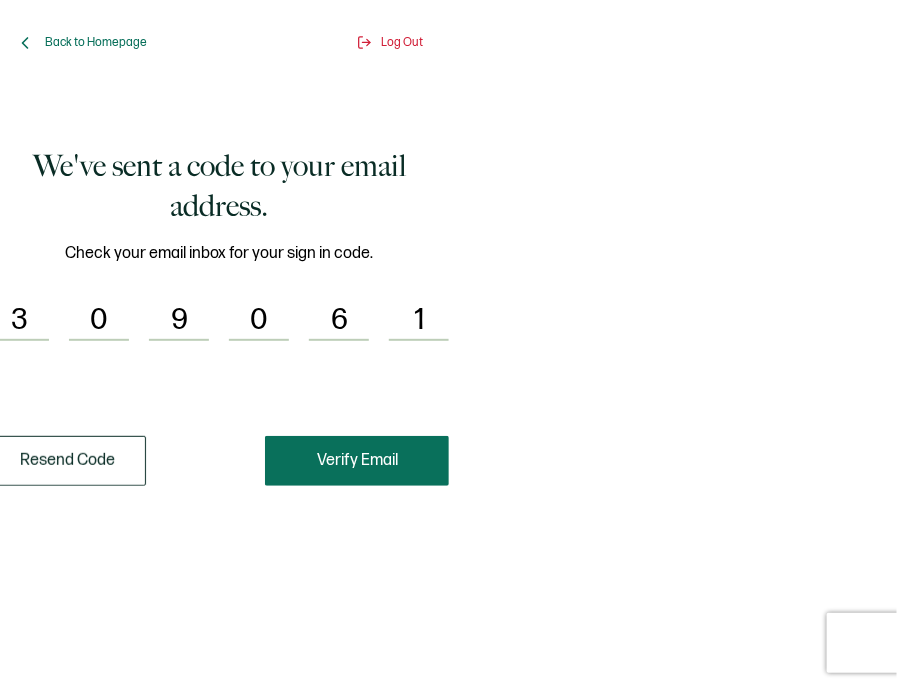 click on "Verify Email" at bounding box center (357, 461) 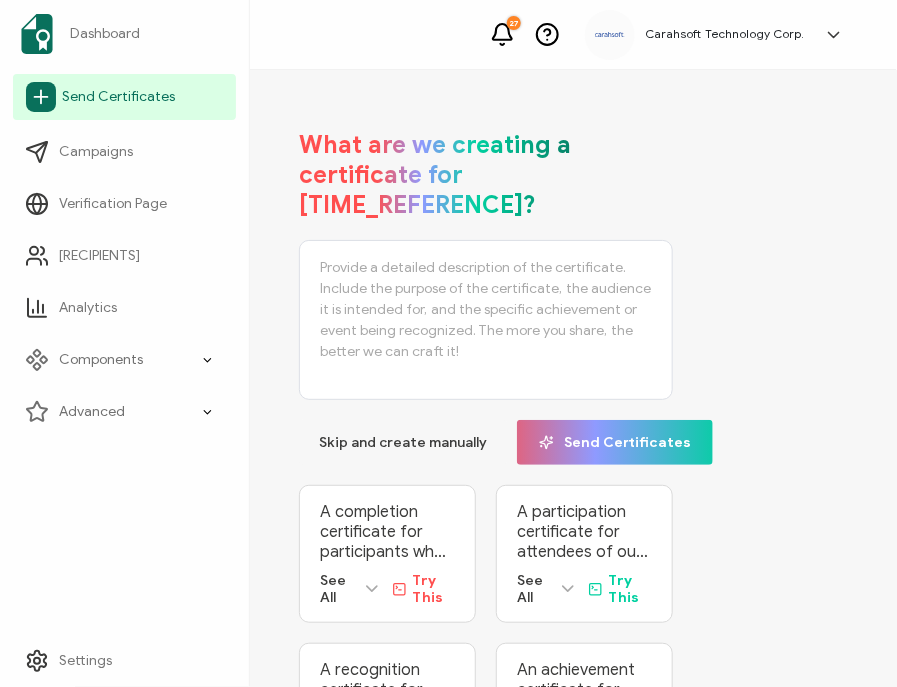 click on "Send Certificates" at bounding box center (118, 97) 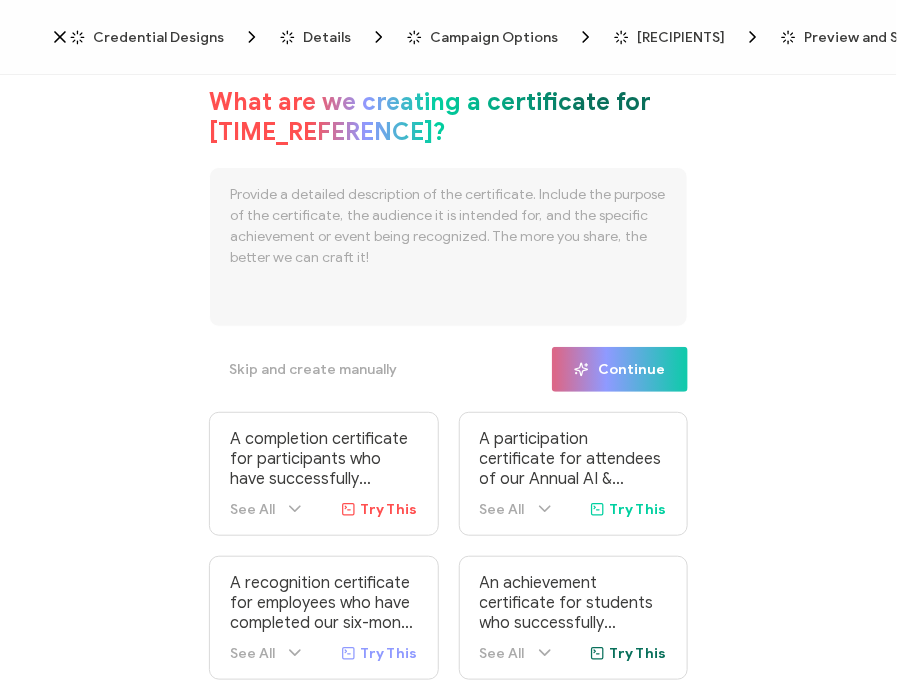 click on "What are we creating a certificate for [TIME_REFERENCE]?" at bounding box center [448, 117] 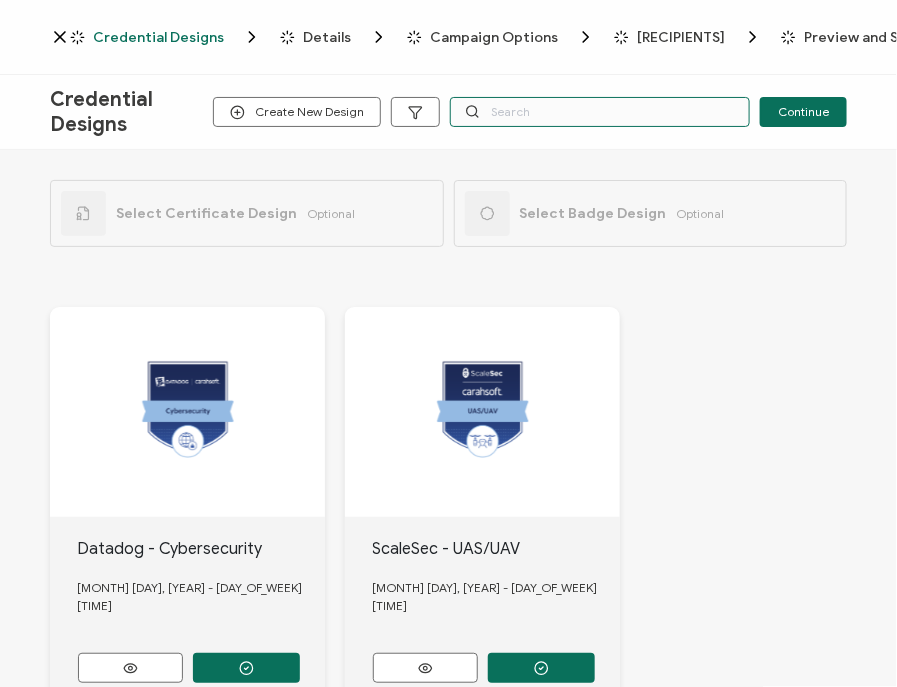 click at bounding box center [600, 112] 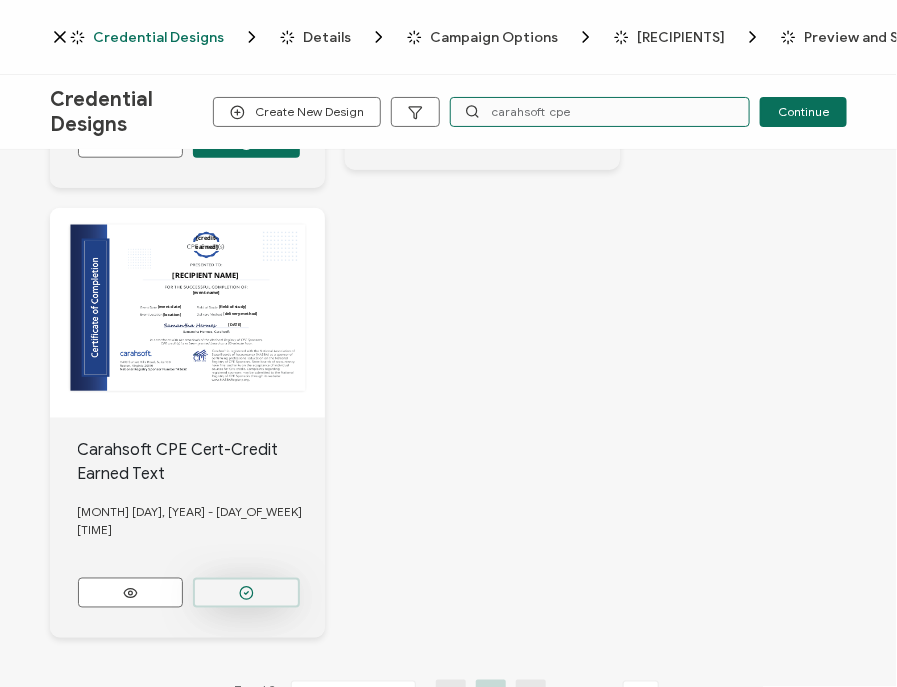 type on "carahsoft cpe" 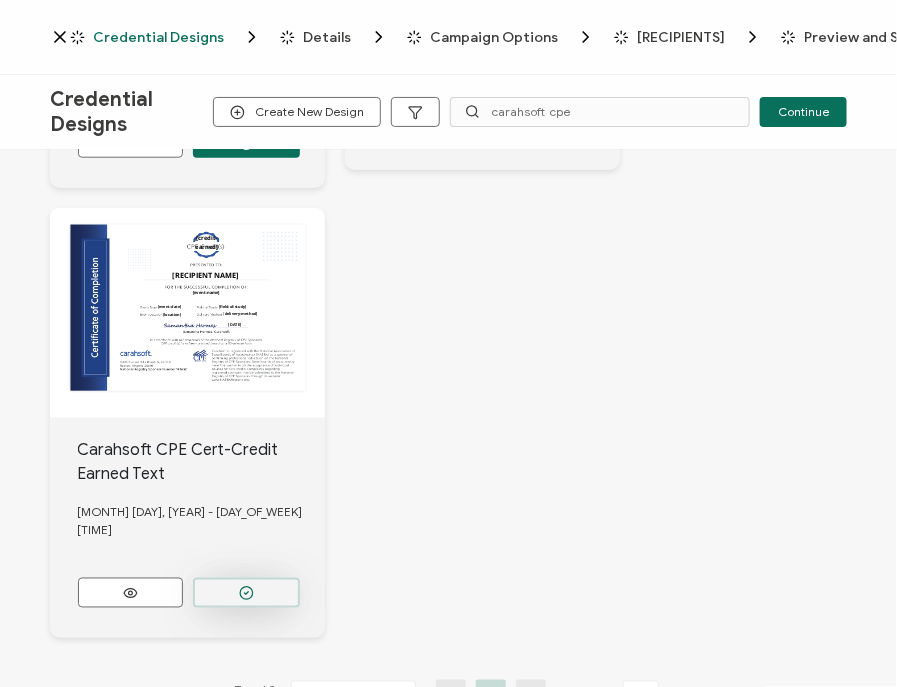click 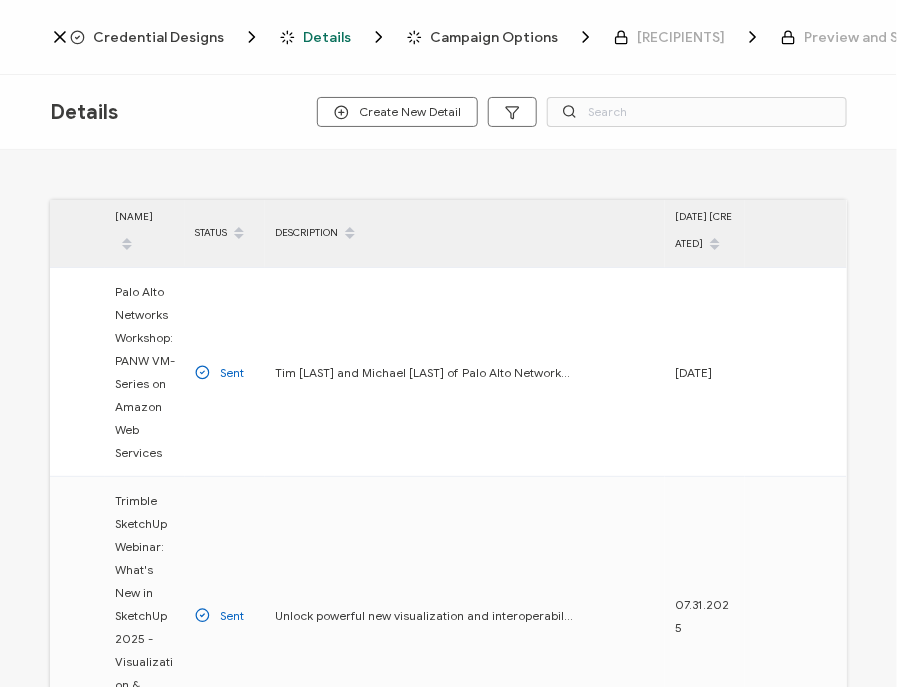 click on "Credential Designs" at bounding box center (158, 37) 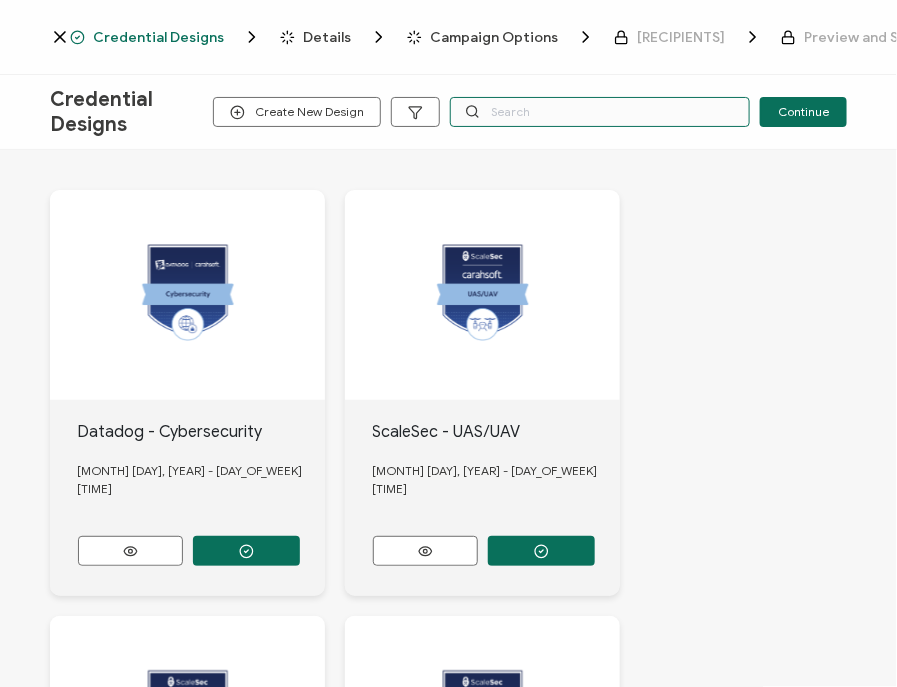 click at bounding box center (600, 112) 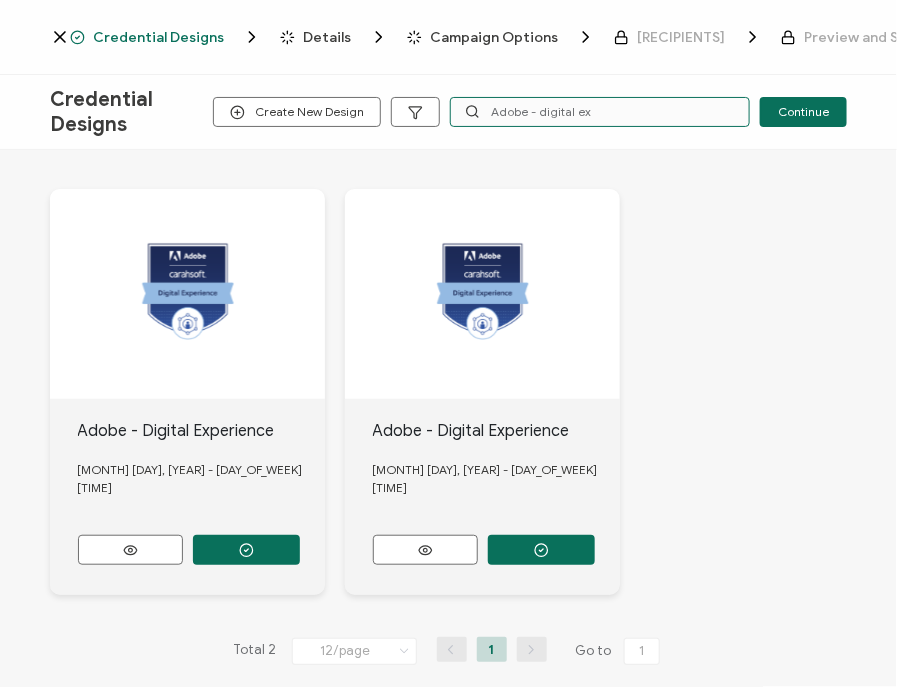 scroll, scrollTop: 126, scrollLeft: 0, axis: vertical 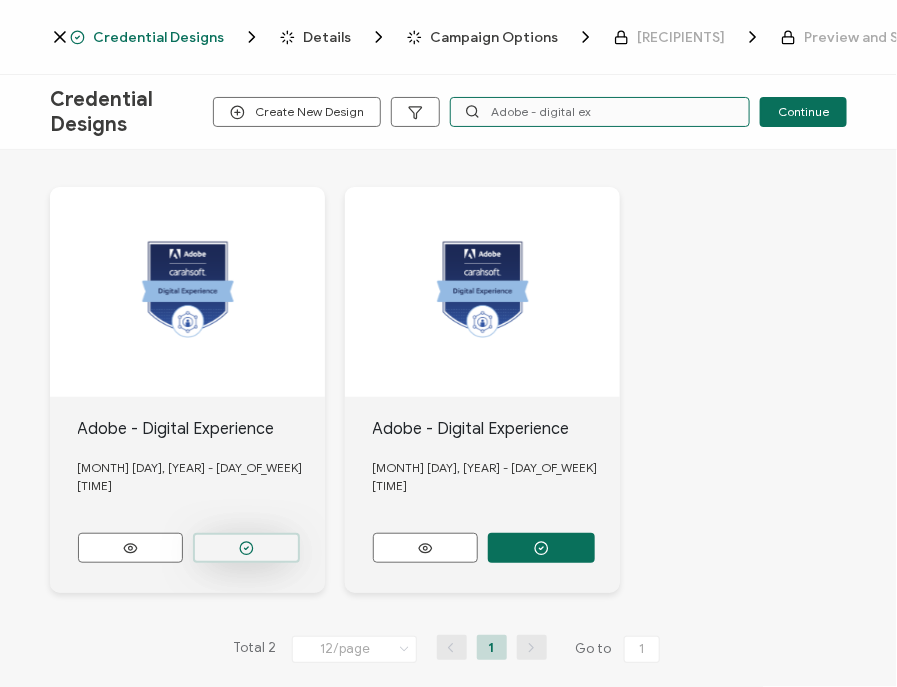 type on "Adobe - digital ex" 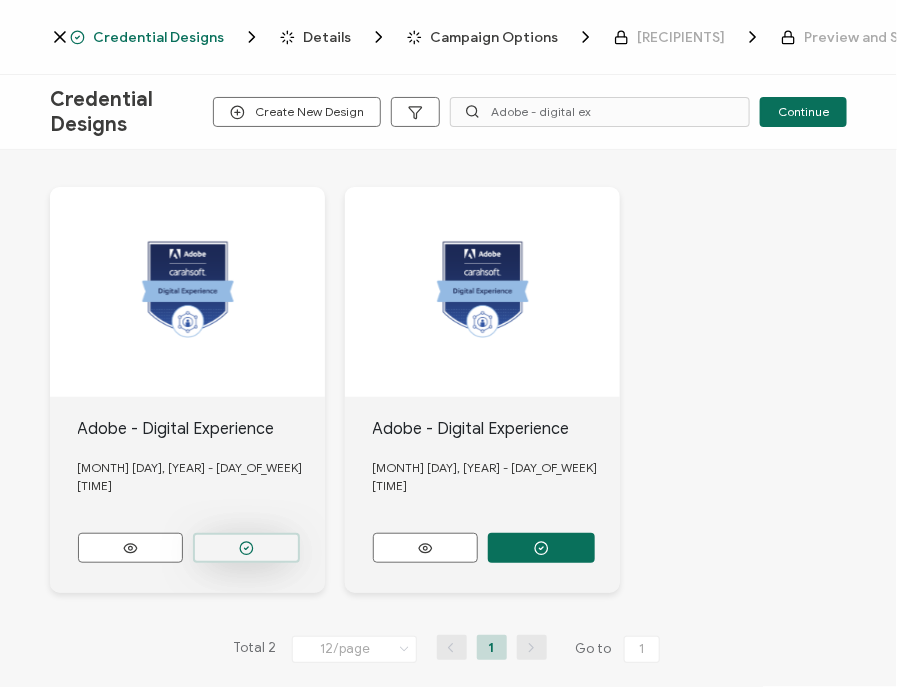 click 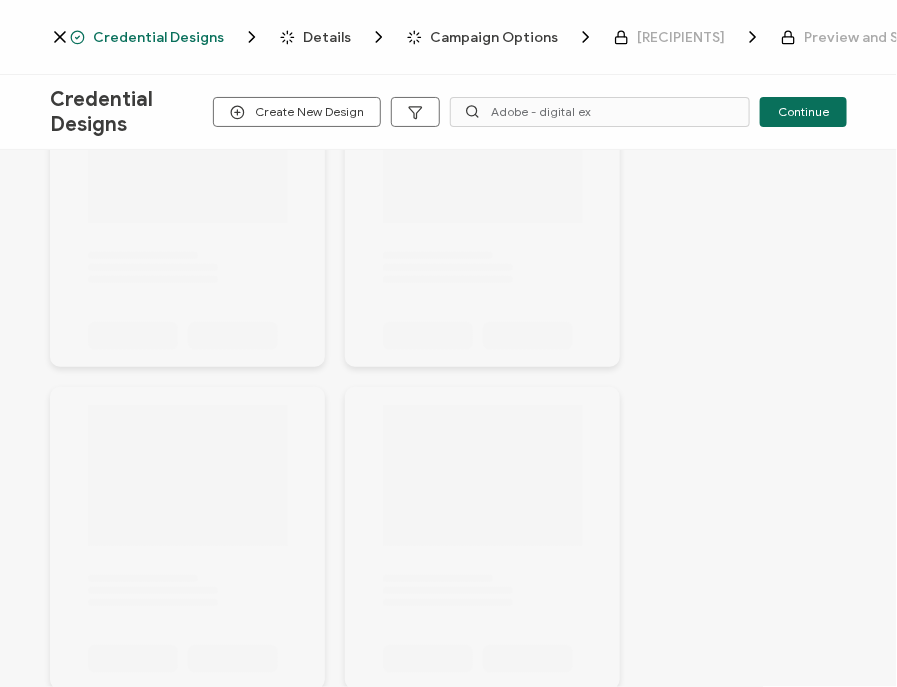 scroll, scrollTop: 4, scrollLeft: 0, axis: vertical 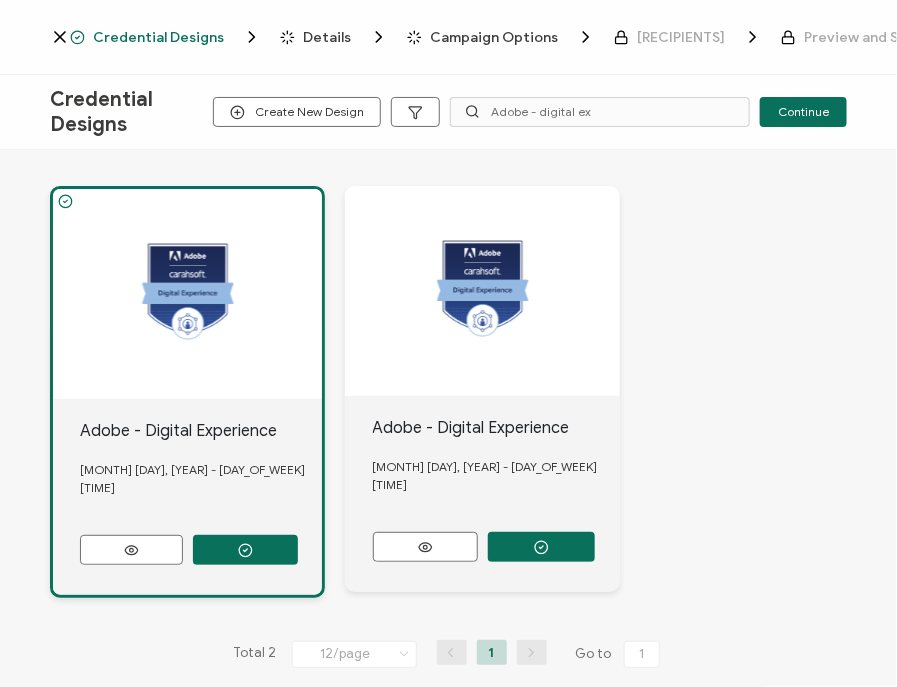 click on "Details" at bounding box center [327, 37] 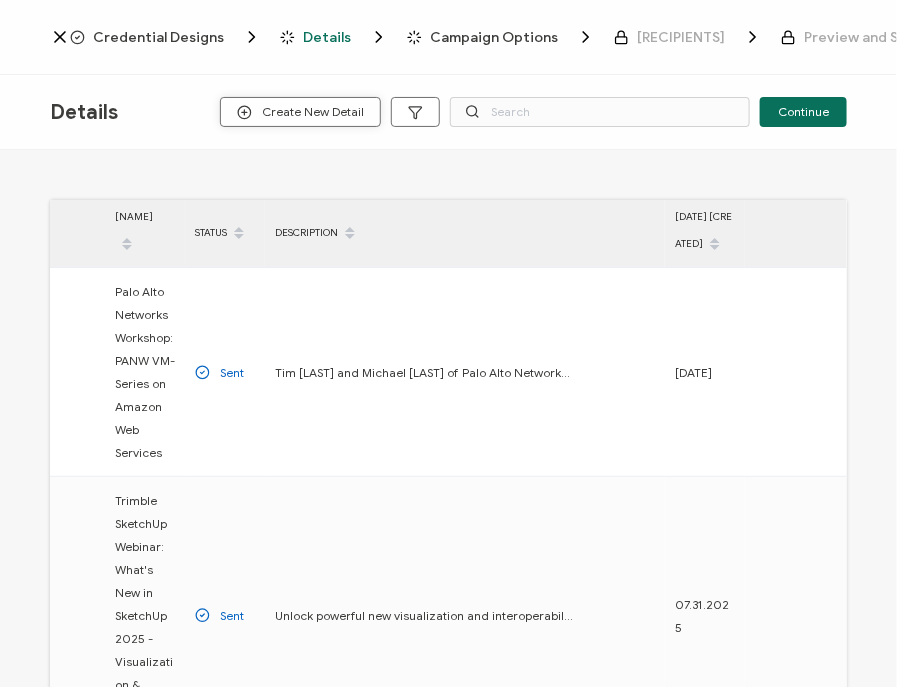 click on "Create New Detail" at bounding box center (300, 112) 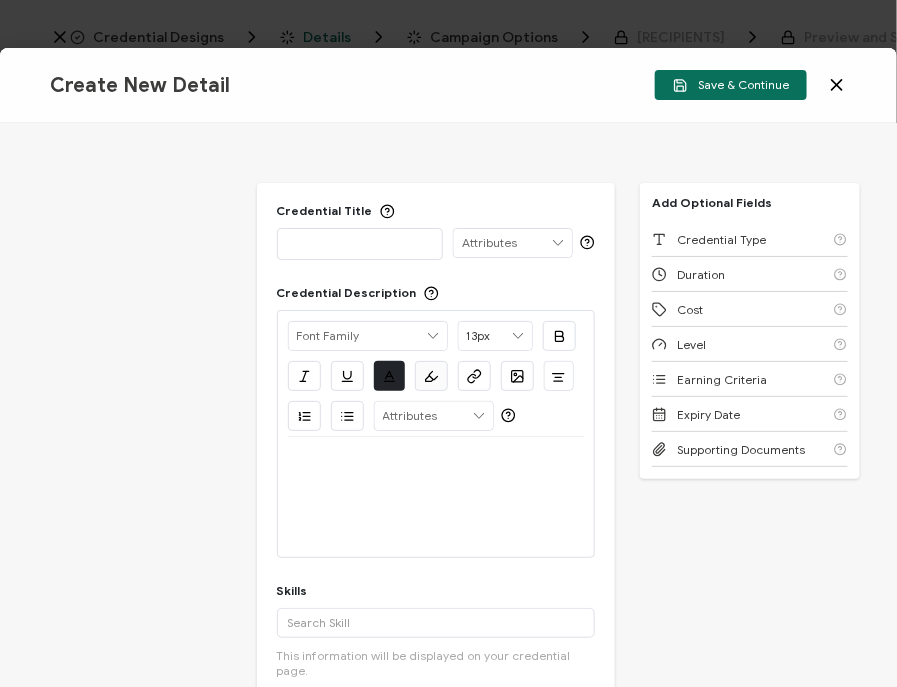 drag, startPoint x: 119, startPoint y: 391, endPoint x: 206, endPoint y: 331, distance: 105.68349 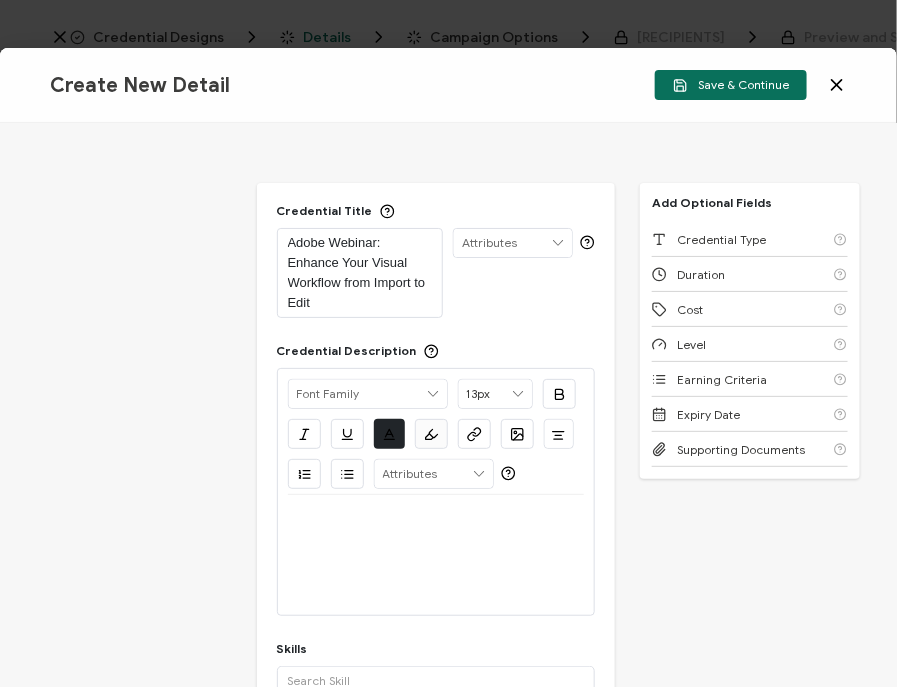 scroll, scrollTop: 0, scrollLeft: 0, axis: both 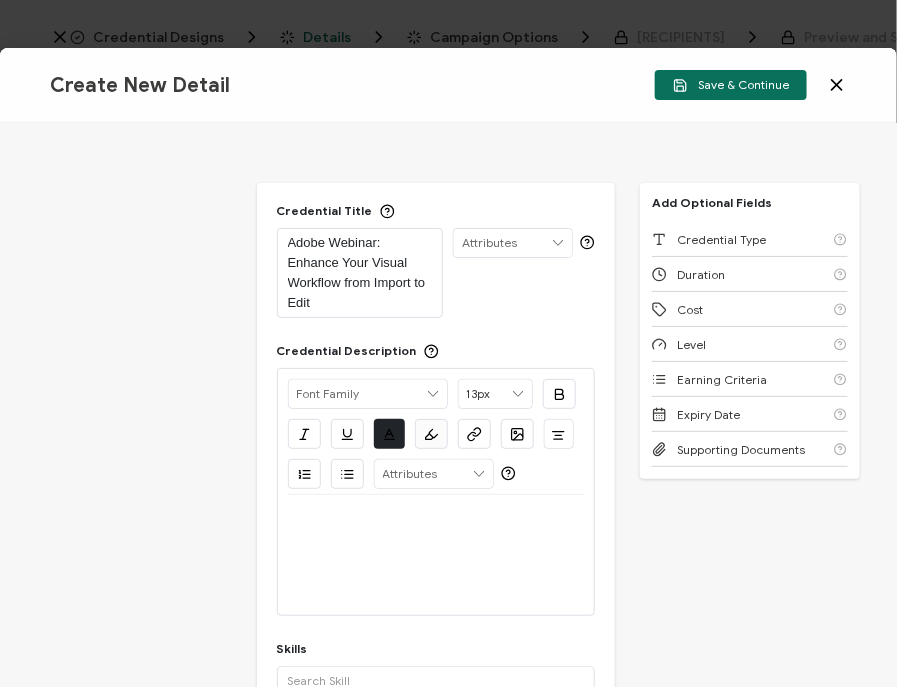 click at bounding box center (436, 519) 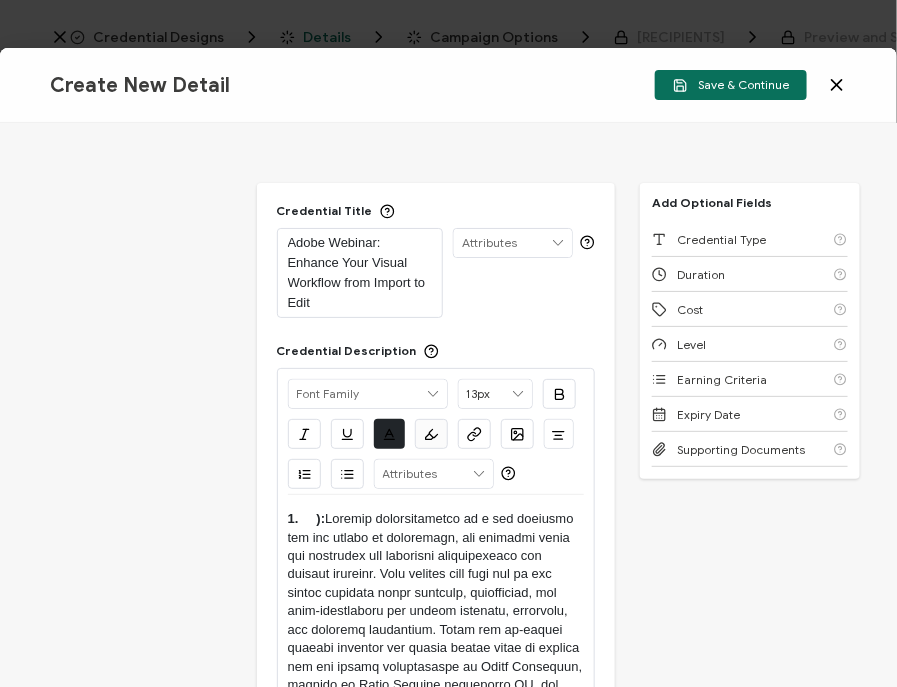 scroll, scrollTop: 0, scrollLeft: 0, axis: both 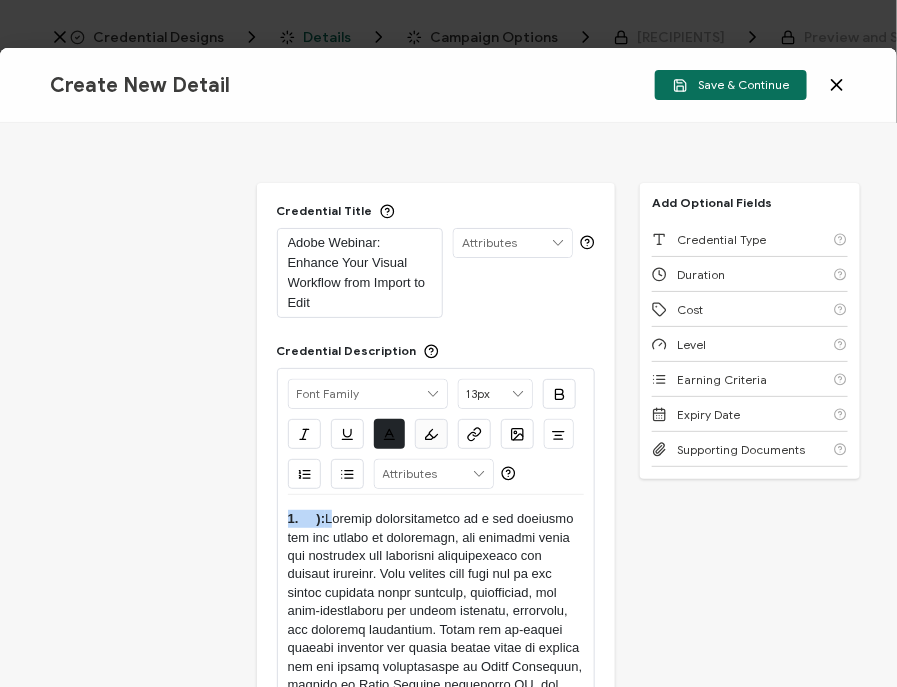 drag, startPoint x: 326, startPoint y: 522, endPoint x: 252, endPoint y: 518, distance: 74.10803 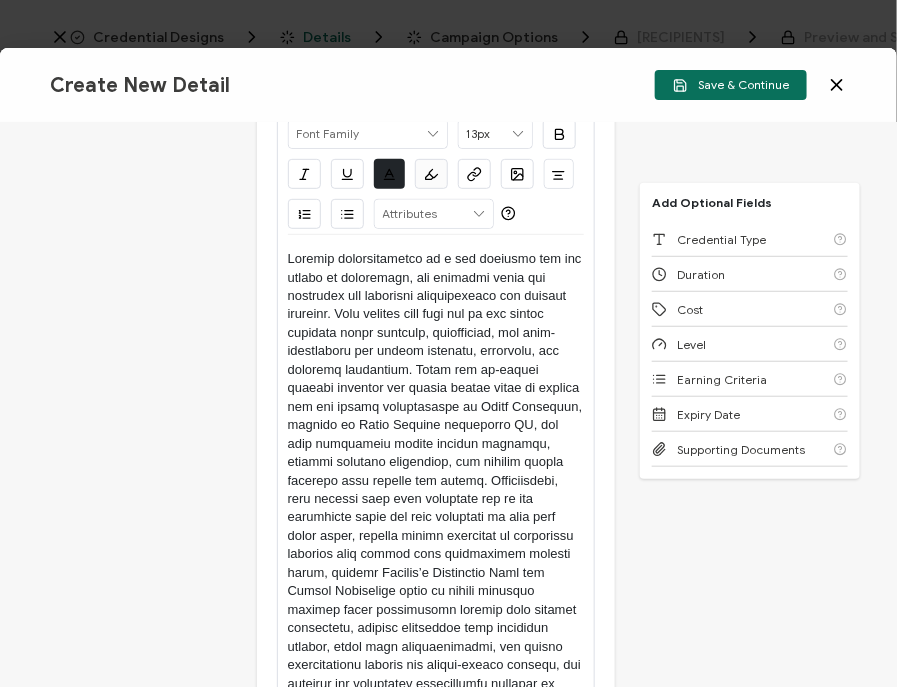 scroll, scrollTop: 674, scrollLeft: 0, axis: vertical 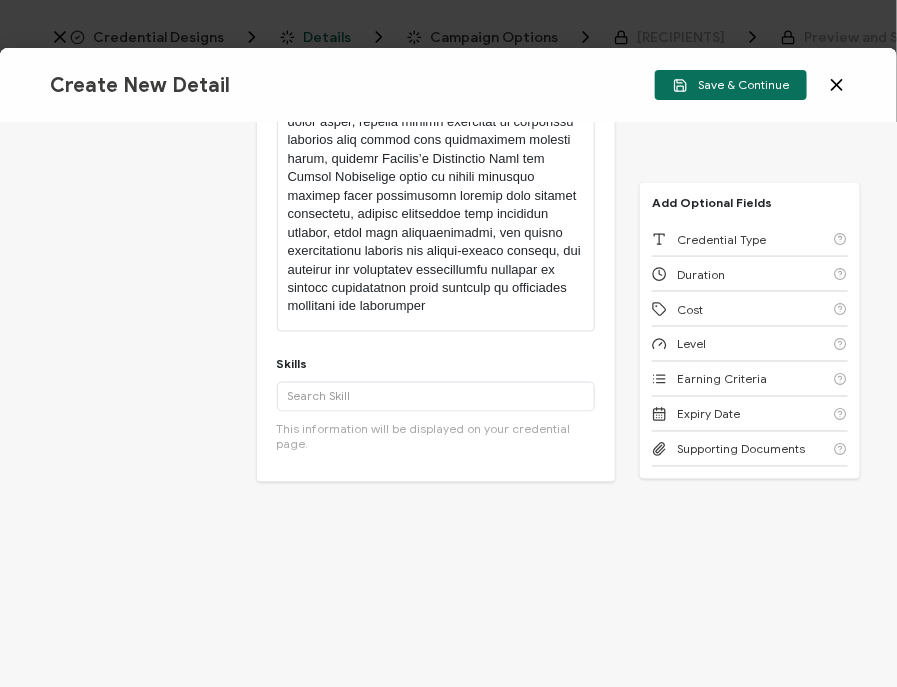 click at bounding box center [436, 76] 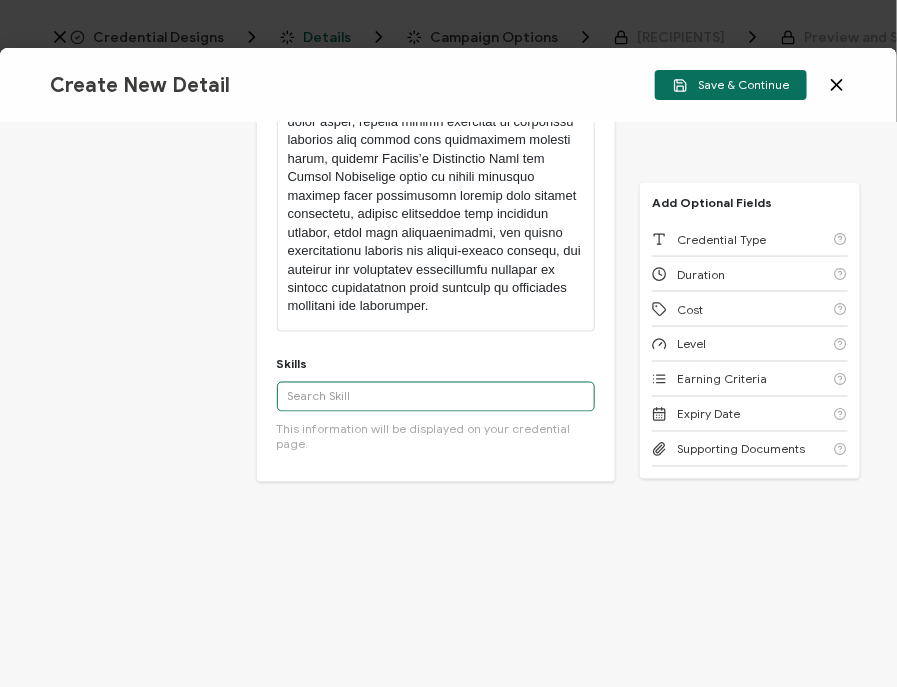 click at bounding box center [436, 397] 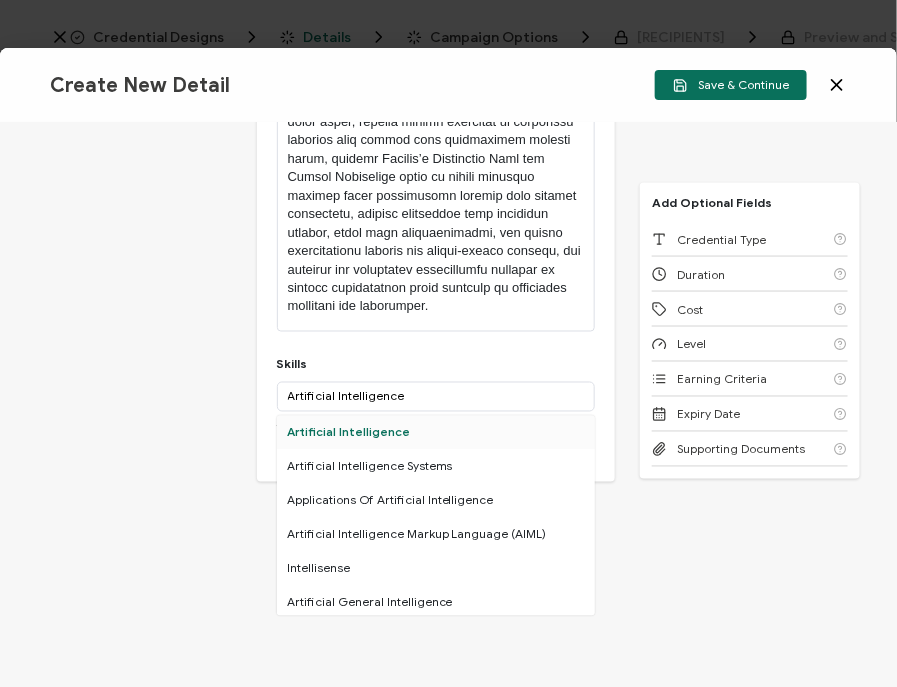 click on "Artificial Intelligence" at bounding box center (436, 433) 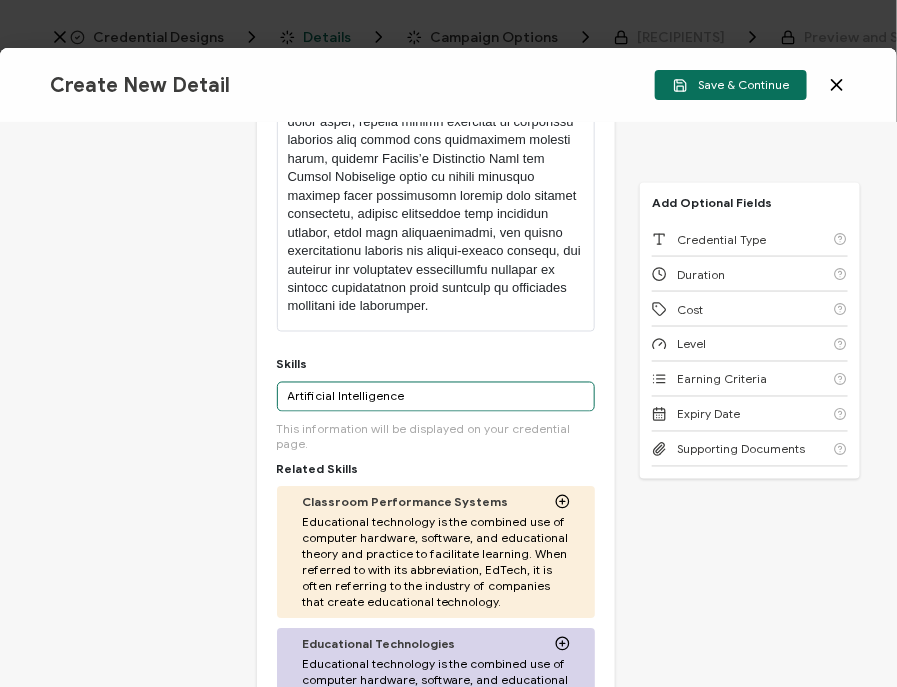 click on "Artificial Intelligence" at bounding box center (436, 397) 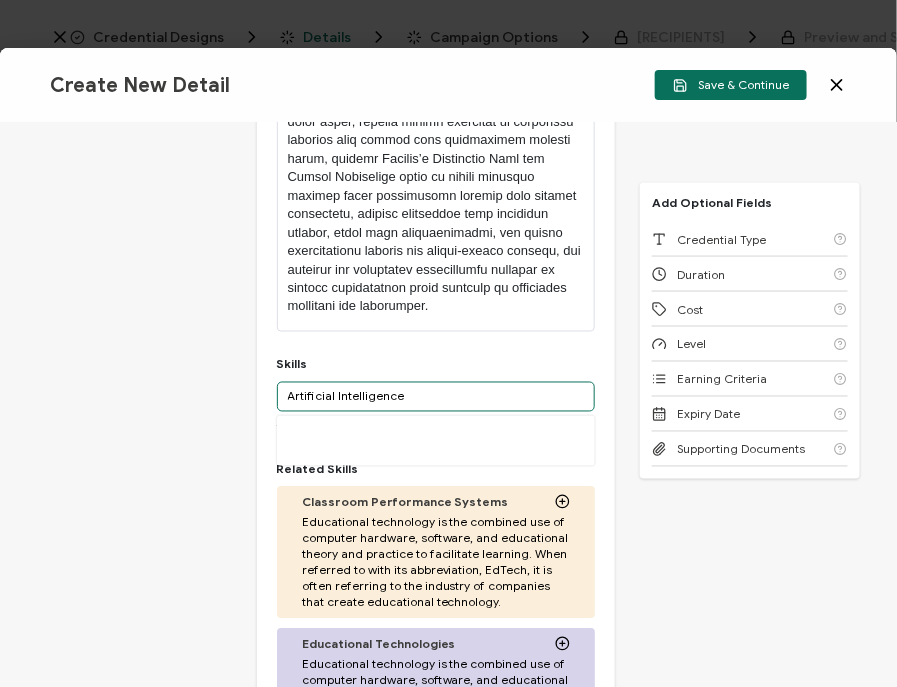 click on "Artificial Intelligence" at bounding box center [436, 397] 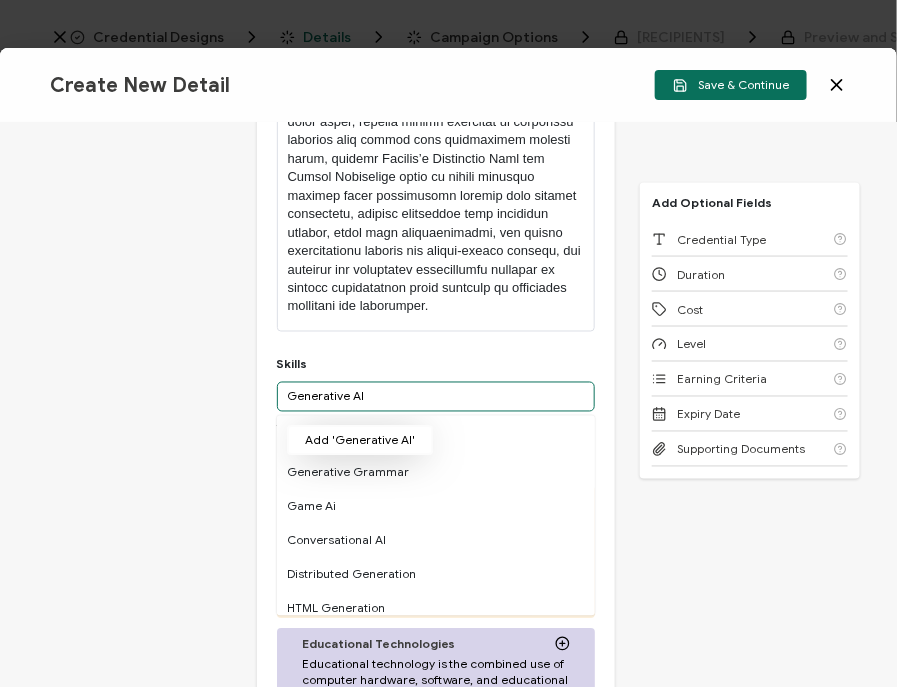 type on "Generative AI" 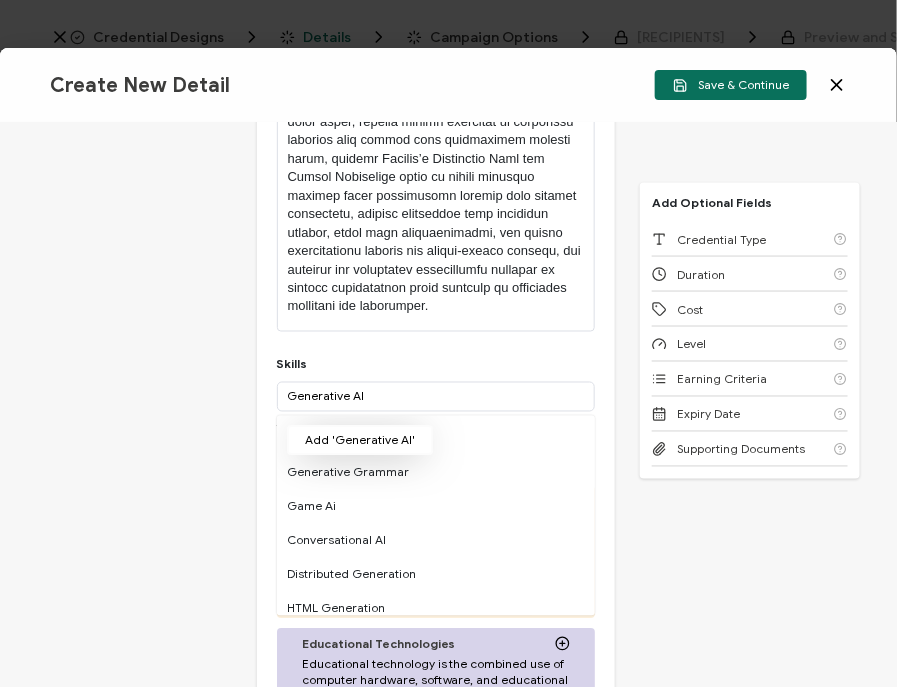 click on "Add 'Generative AI'" at bounding box center [360, 441] 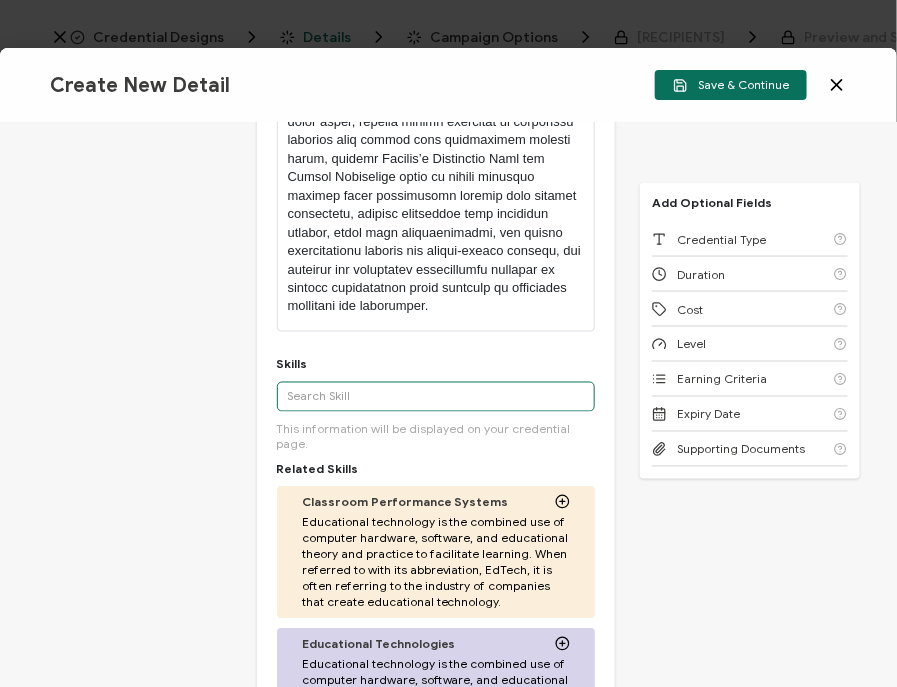 click at bounding box center [436, 397] 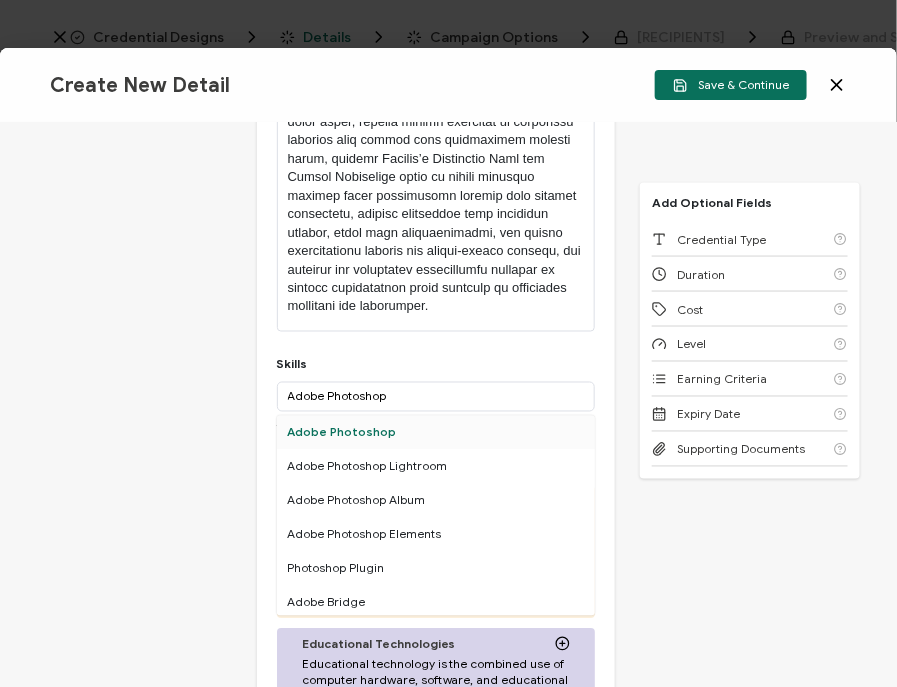 click on "Adobe Photoshop" at bounding box center [436, 433] 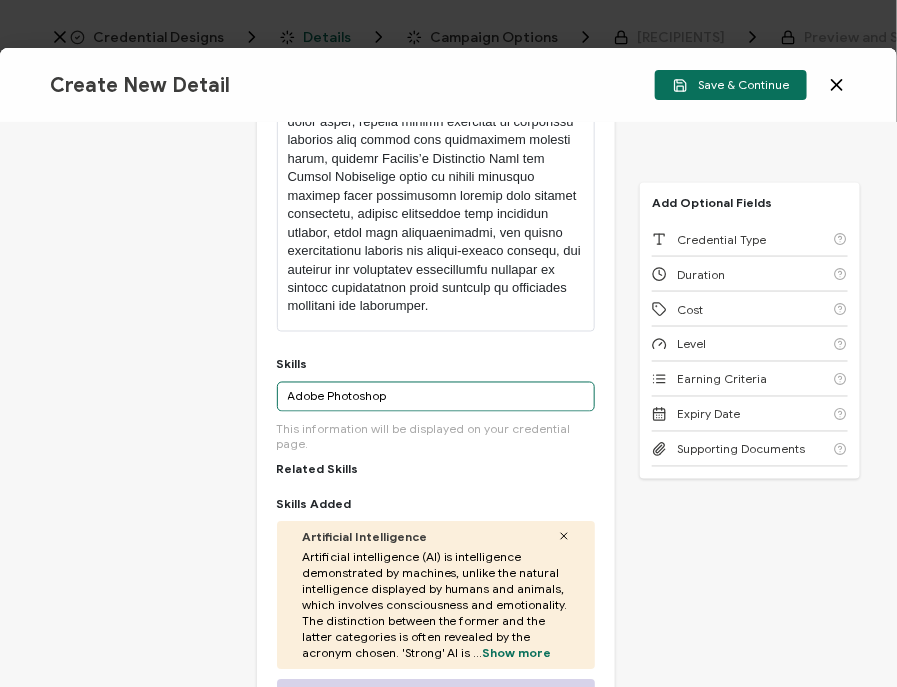 click on "Adobe Photoshop" at bounding box center [436, 397] 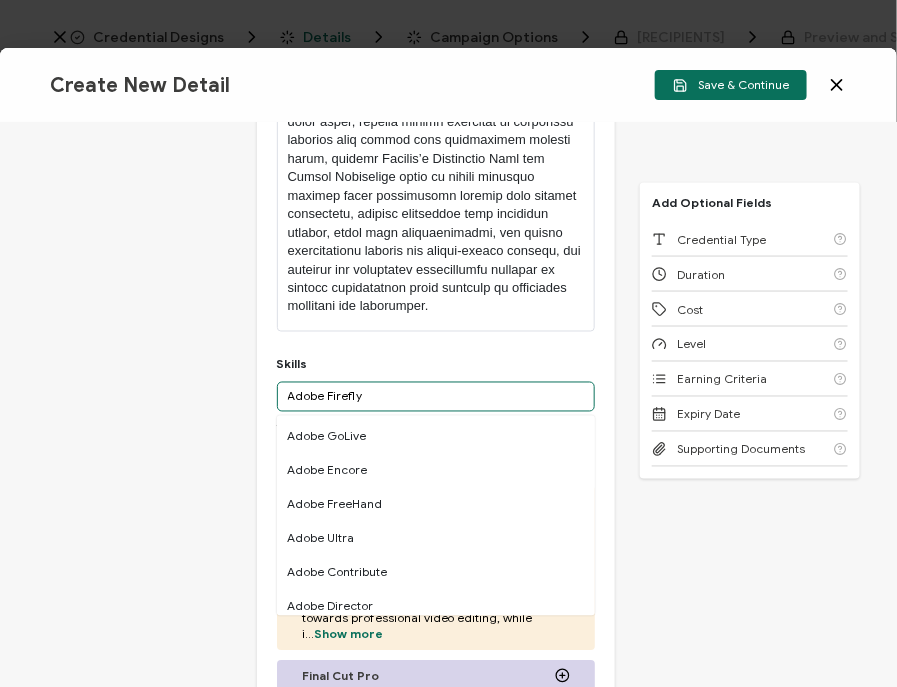 scroll, scrollTop: 1213, scrollLeft: 0, axis: vertical 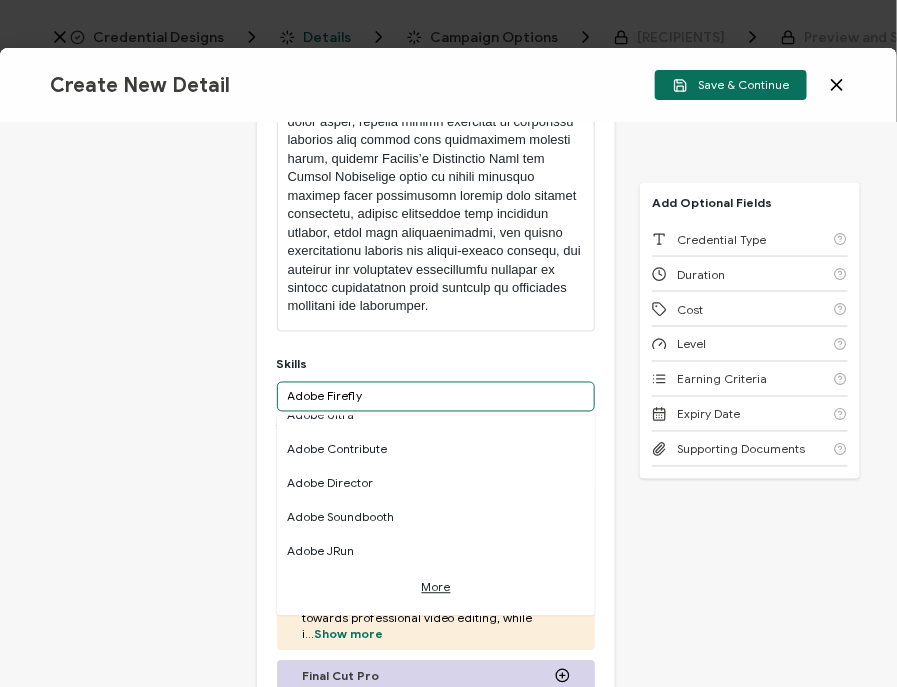 type on "Adobe Firefly" 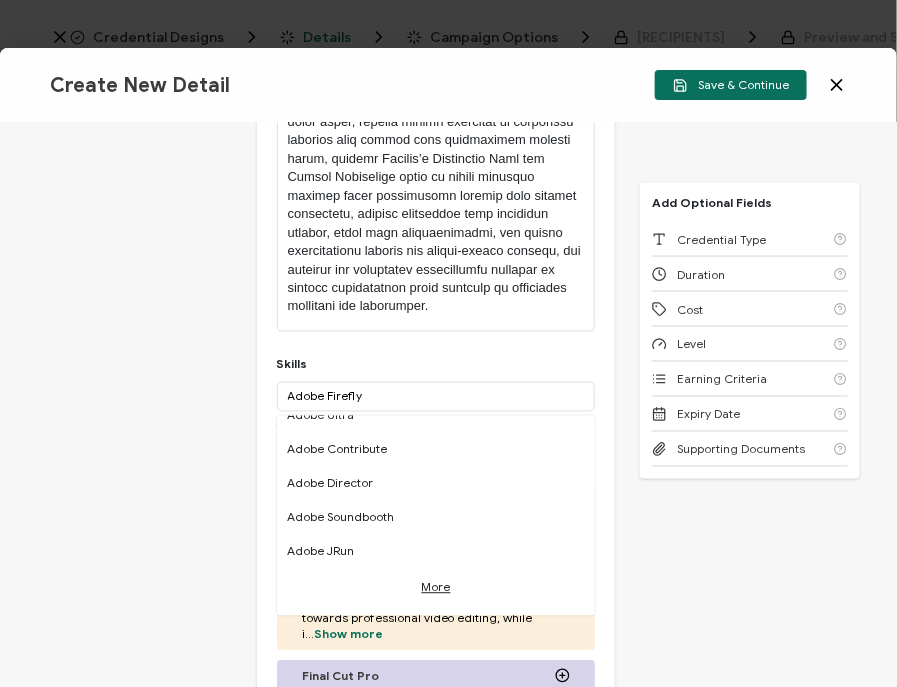 click on "Credential Title
Adobe Webinar: Enhance Your Visual Workflow from Import to Edit   ISSUER
Issuer Name
Credential Description
Alright Sans Amita Archivo Black Arial Arimo Blinker Caveat Charm Charmonman Cinzel EB Garamond Farro Fira Sans Gelasio Gilroy Great Vibes Grenze Hanken Grotesk Inconsolata Josefin Sans Kolektif House Kufam Lato Libre Caslon Text Lora Lugrasimo Markazi Text Merienda Merriweather Montserrat Muli Noto Sans Noto Serif Nunito Open Sans Open Sans Condensed Orbitron Oswald Playfair Display Poppins PT Sans PT Sans Narrow PT Serif Quicksand Raleway Red Hat Display Roboto Roboto Condensed Roboto Slab Rubik Slabo 27px Source Sans Pro Spartan Tajawal Titillium Web Ubuntu UnifrakturCook UnifrakturMaguntia Work Sans   13px 11px 12px 13px 14px 15px 16px 17px 18px 19px 20px 21px 22px 23px 24px 25px 26px 27px 28px 29px 30px 31px 32px" at bounding box center (448, 405) 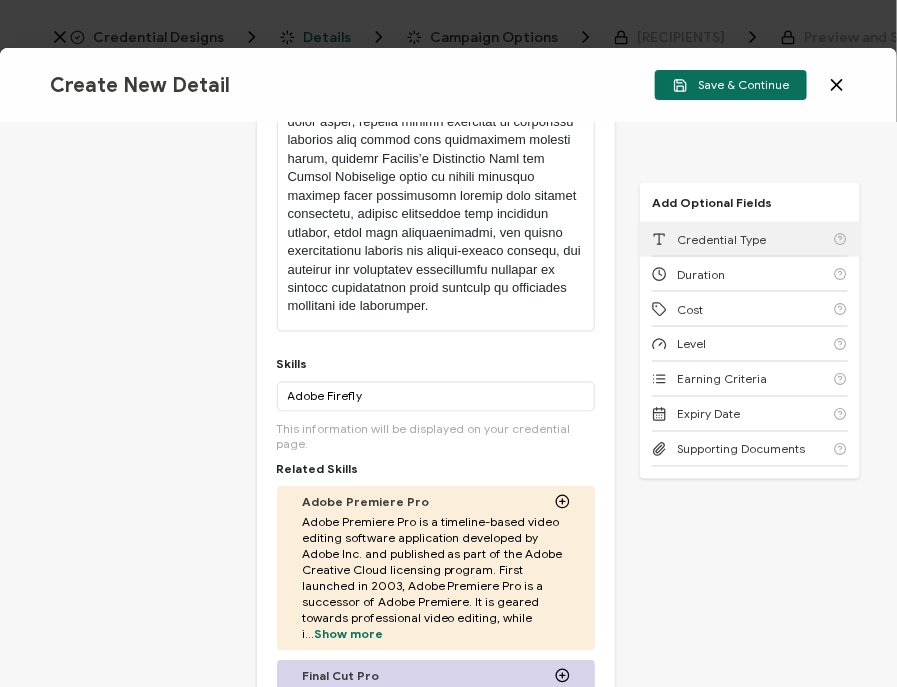 click on "Credential Type" at bounding box center [750, 239] 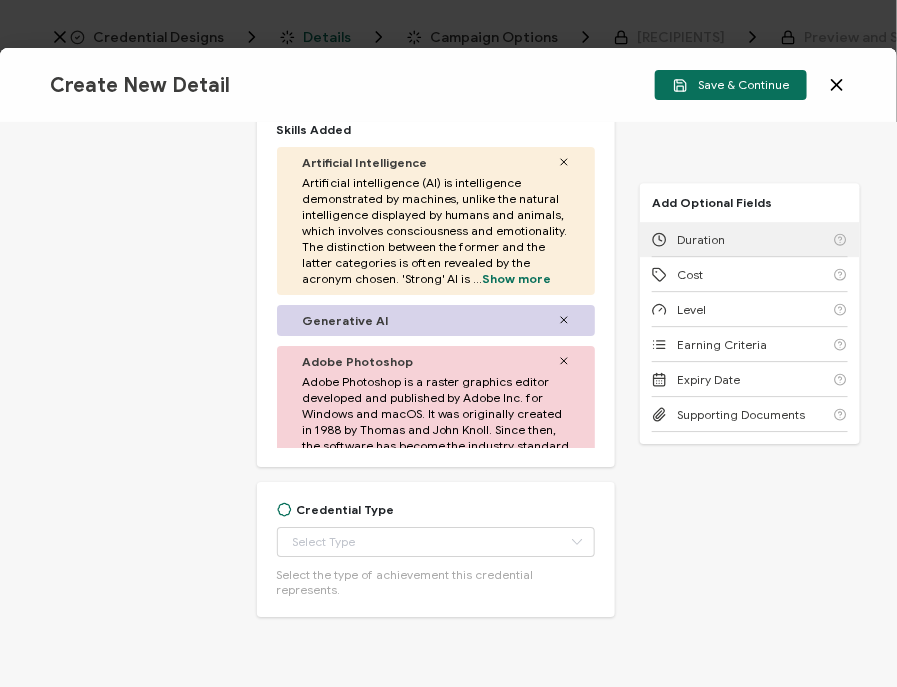 click on "Duration" at bounding box center [750, 239] 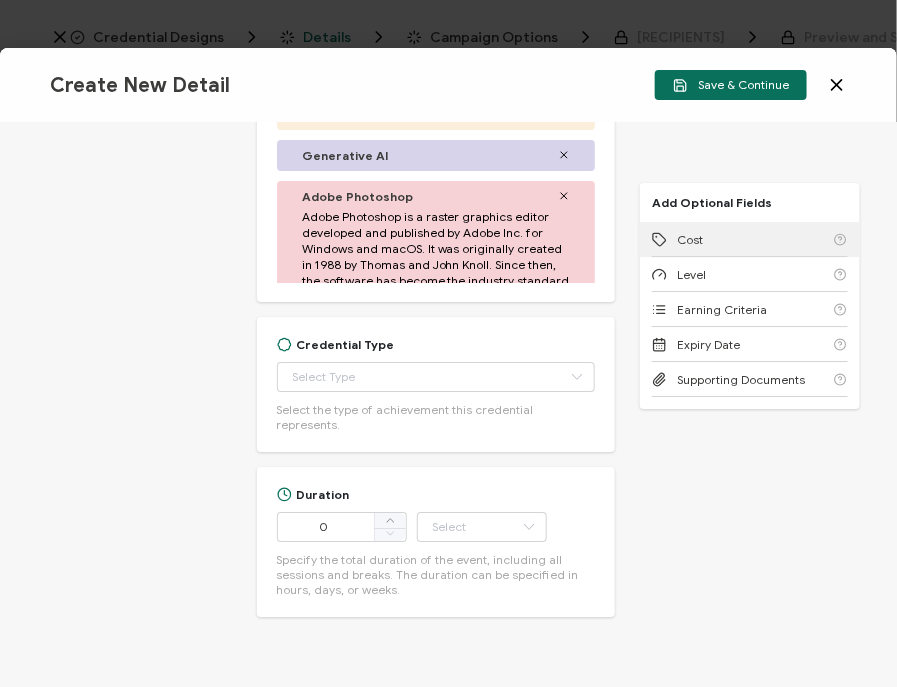 click on "Cost" at bounding box center [750, 239] 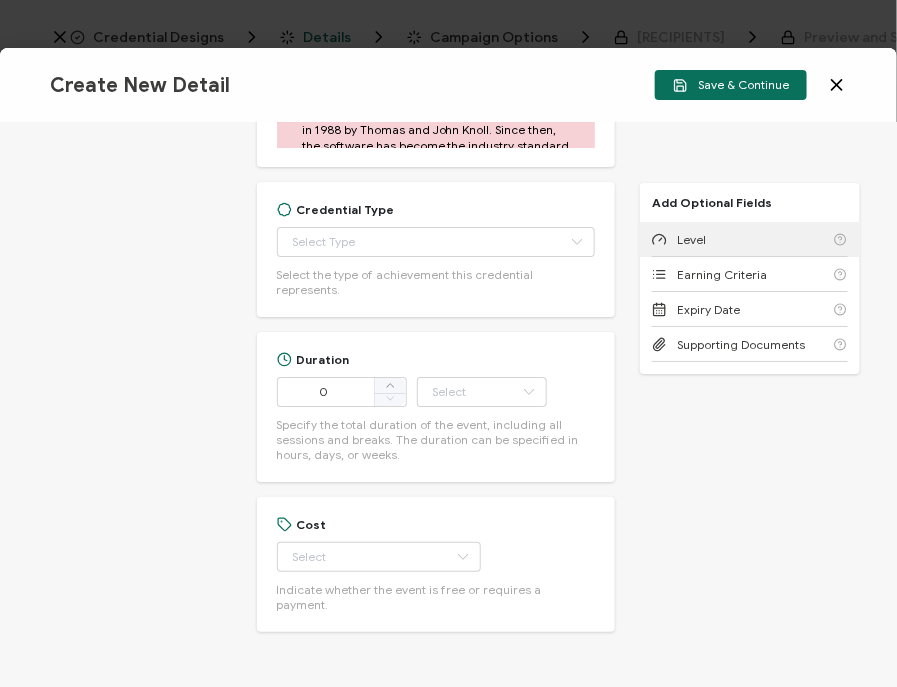 click on "Level" at bounding box center [750, 239] 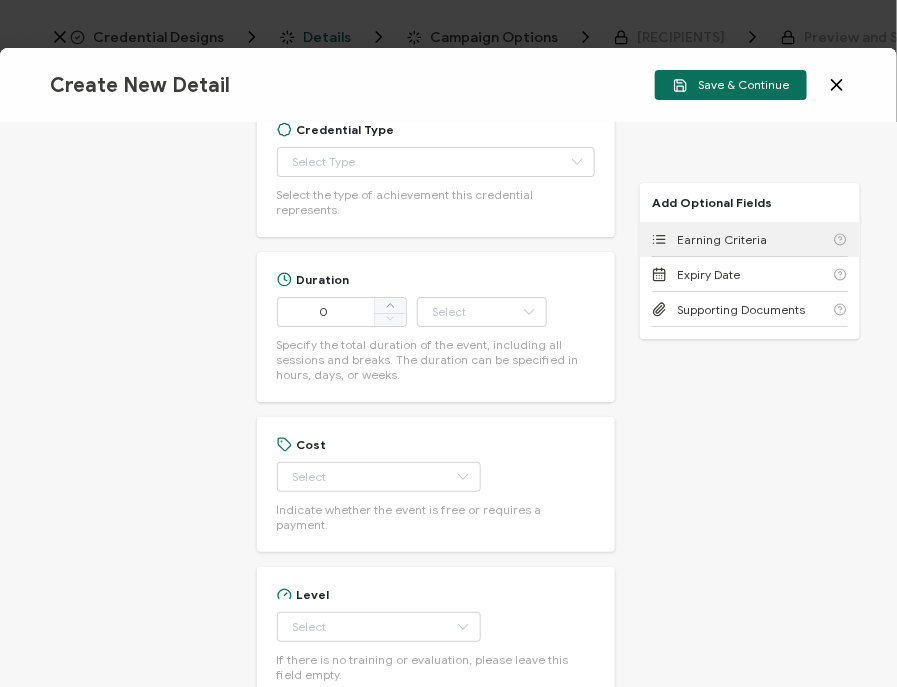 scroll, scrollTop: 1799, scrollLeft: 0, axis: vertical 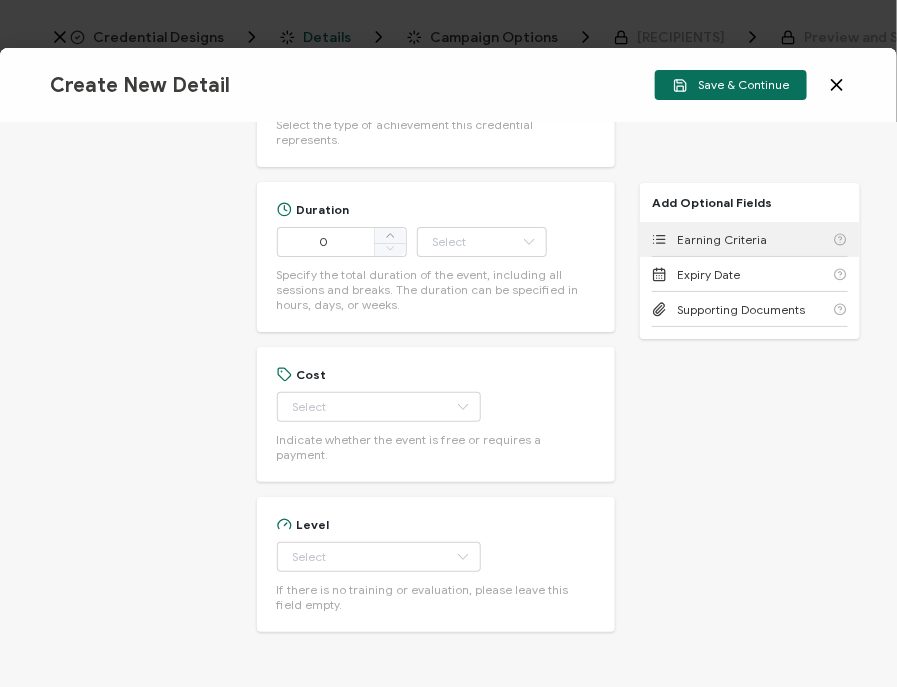 click on "Earning Criteria" at bounding box center (750, 239) 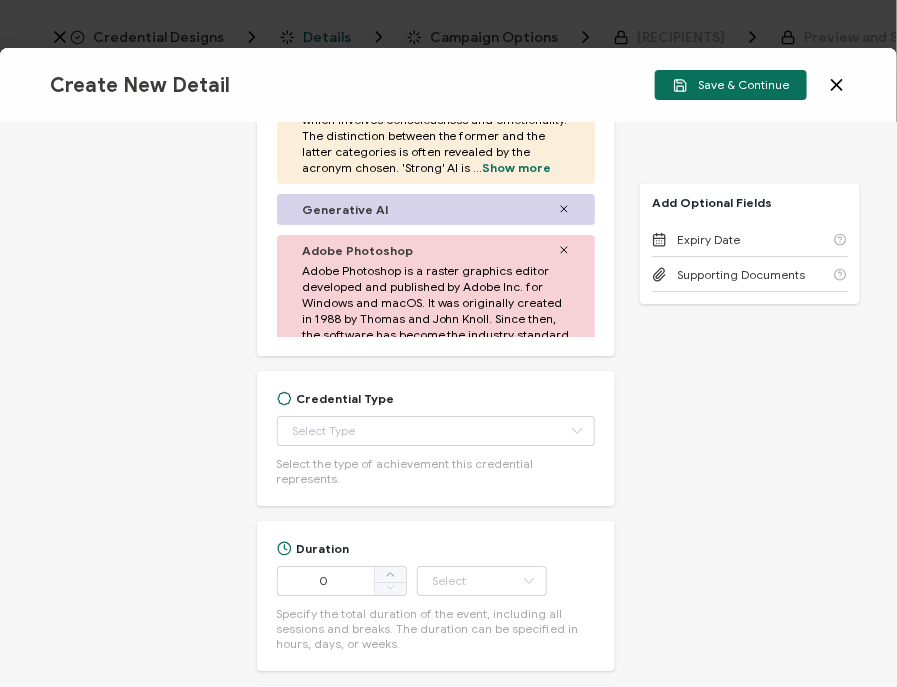 scroll, scrollTop: 1451, scrollLeft: 0, axis: vertical 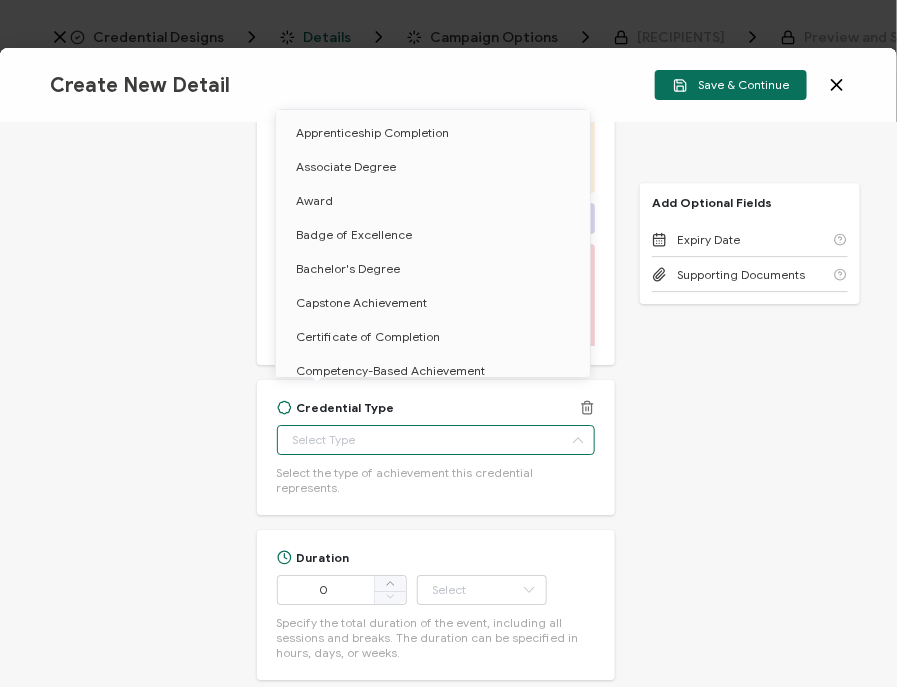 click at bounding box center (436, 440) 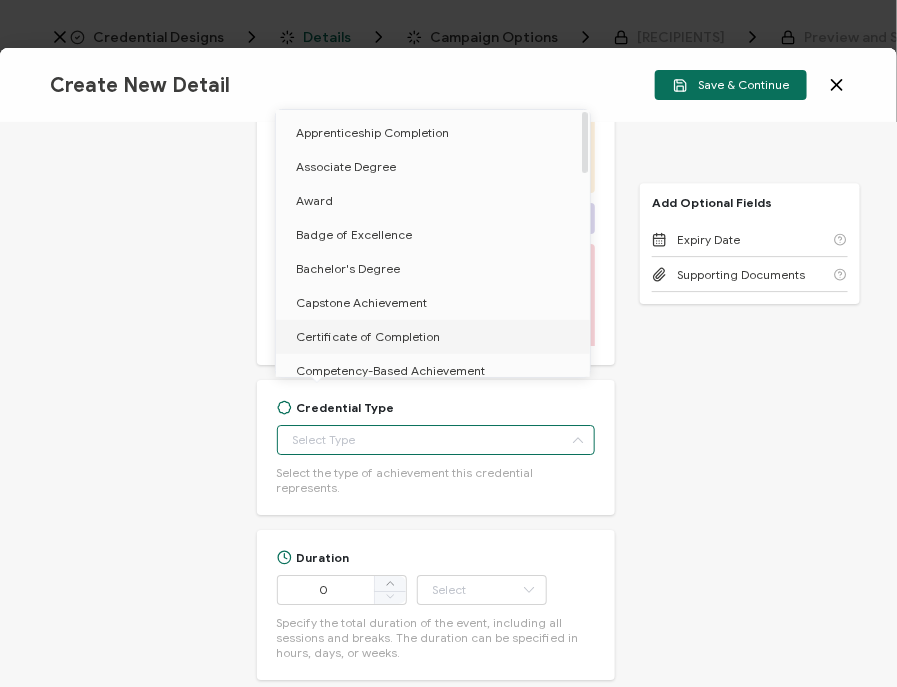 click on "Certificate of Completion" at bounding box center [368, 336] 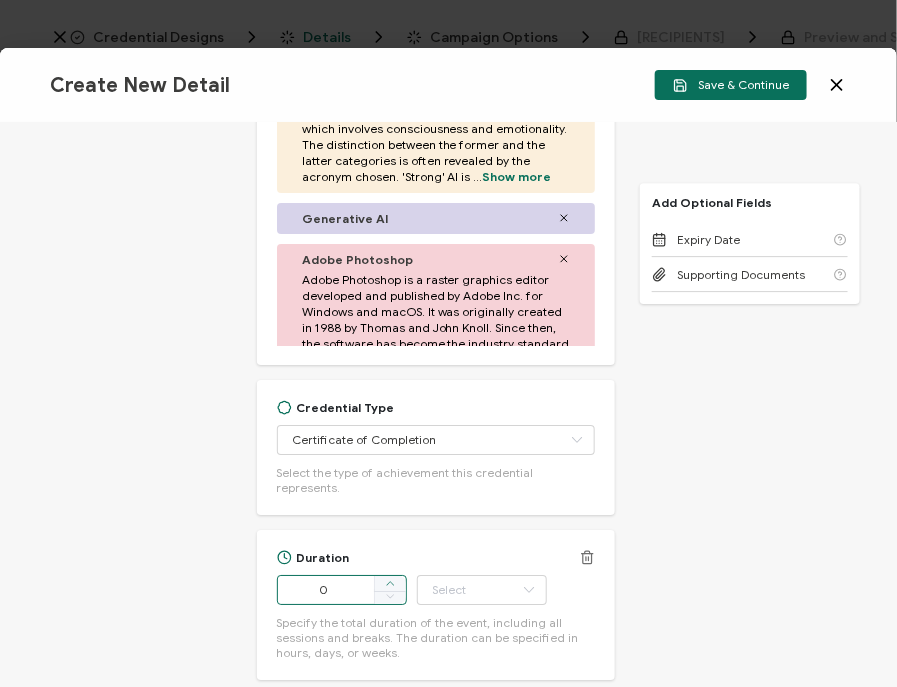 click at bounding box center (390, 584) 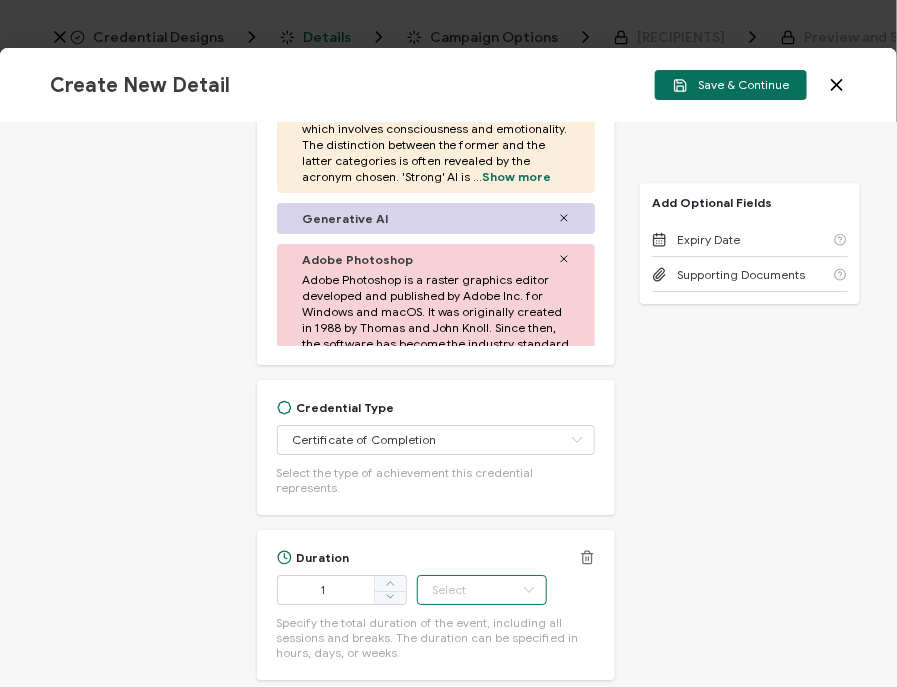 click at bounding box center [482, 590] 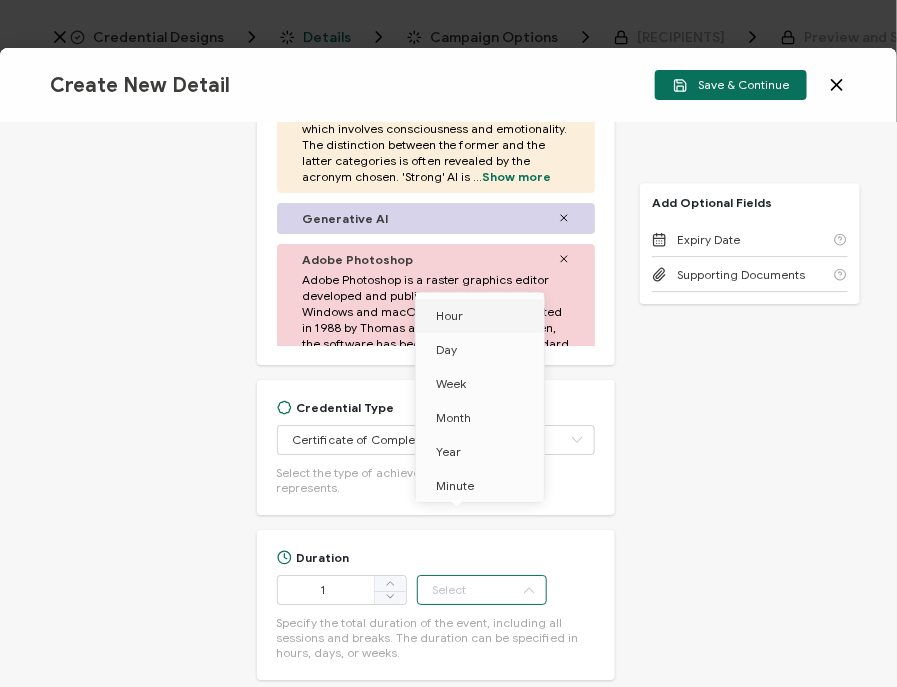 click on "Hour" at bounding box center (449, 315) 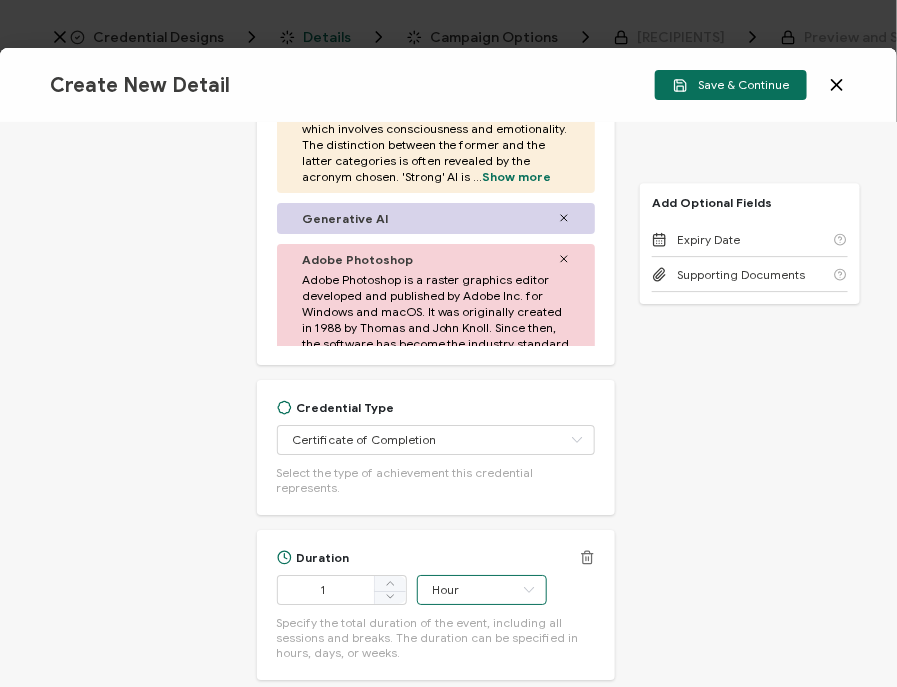 scroll, scrollTop: 1665, scrollLeft: 0, axis: vertical 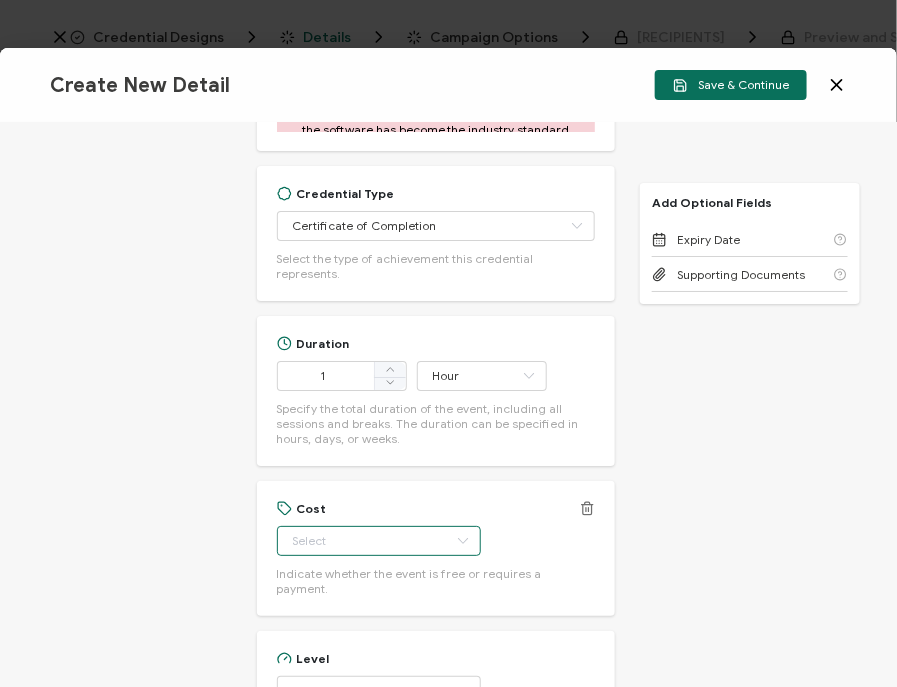 click at bounding box center [379, 541] 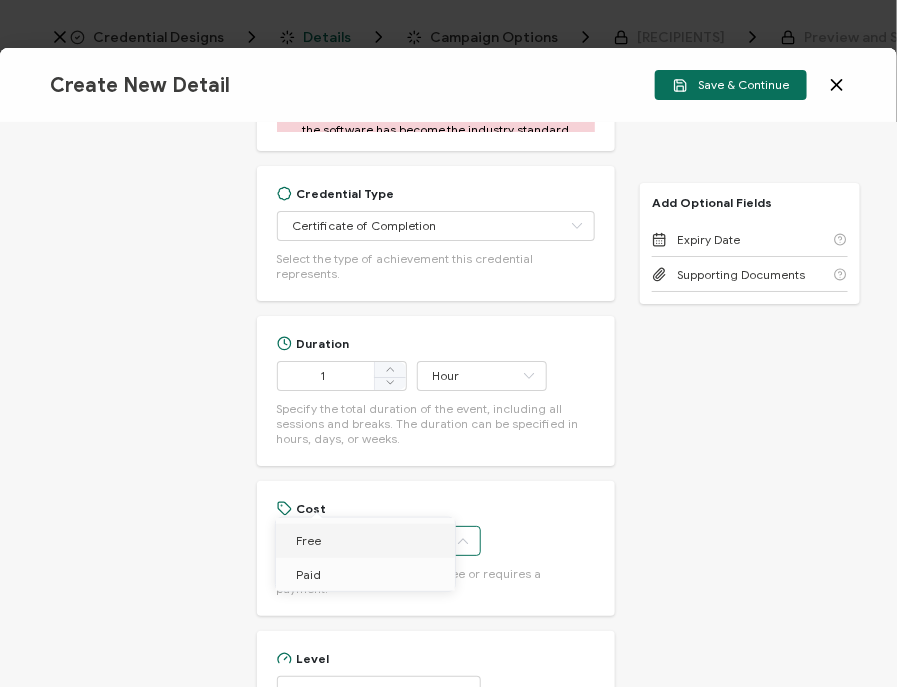 click on "Free" at bounding box center [369, 541] 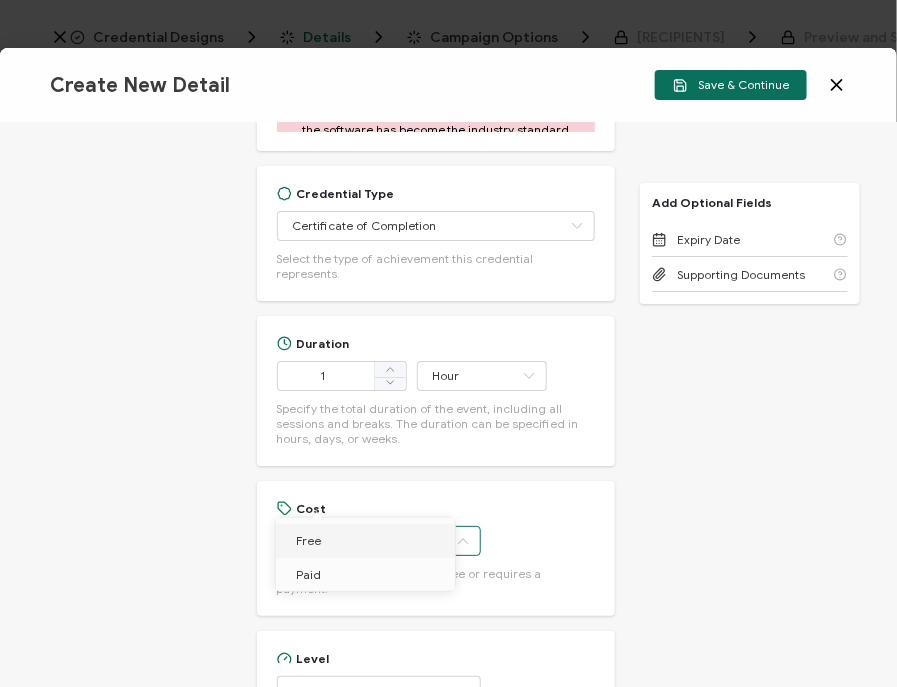 type on "Free" 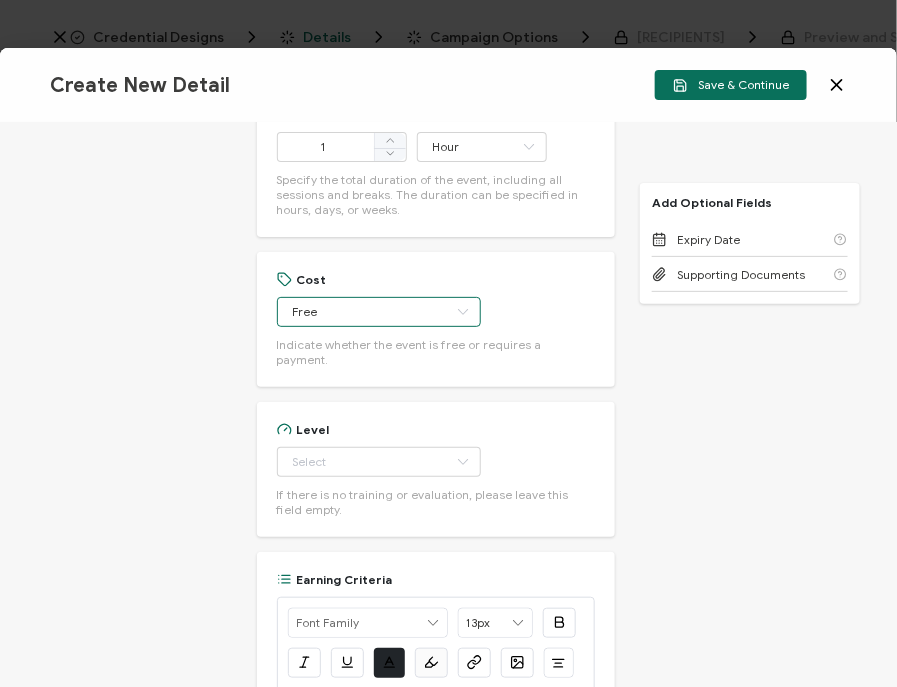 scroll, scrollTop: 1896, scrollLeft: 0, axis: vertical 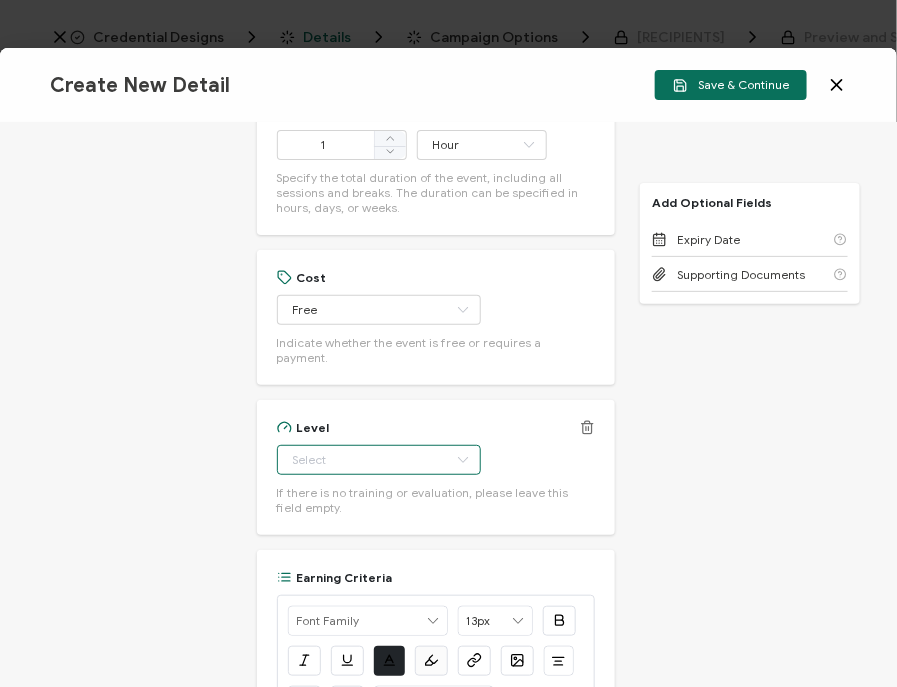 click at bounding box center [379, 460] 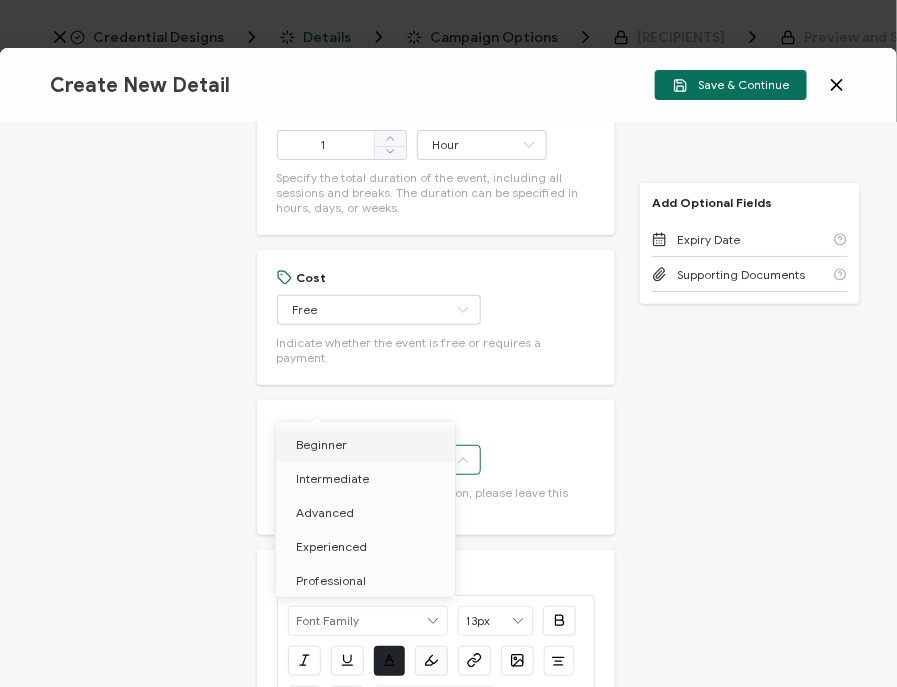 click on "Beginner" at bounding box center (369, 445) 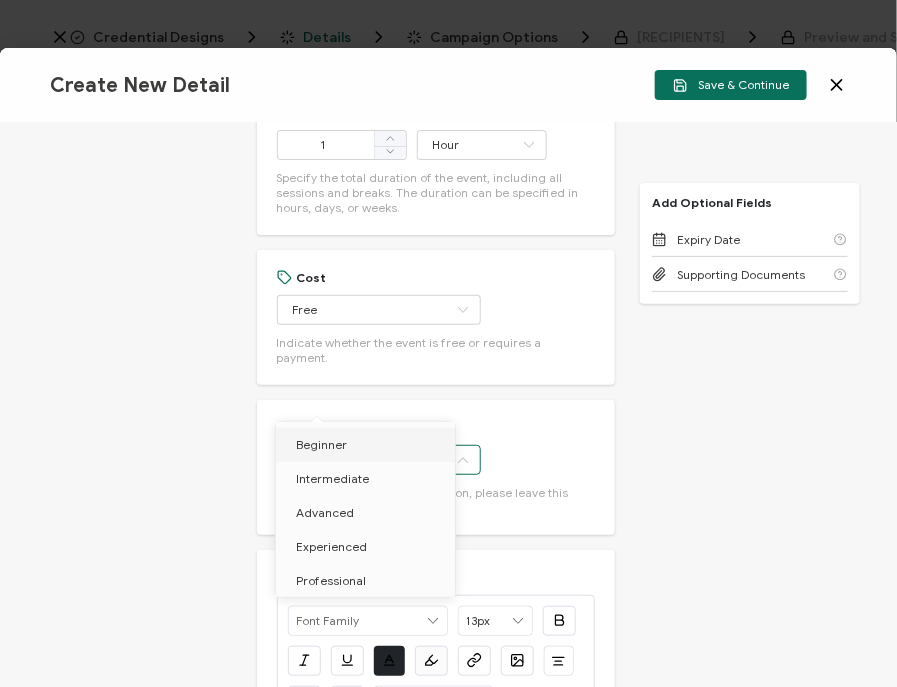 type on "Beginner" 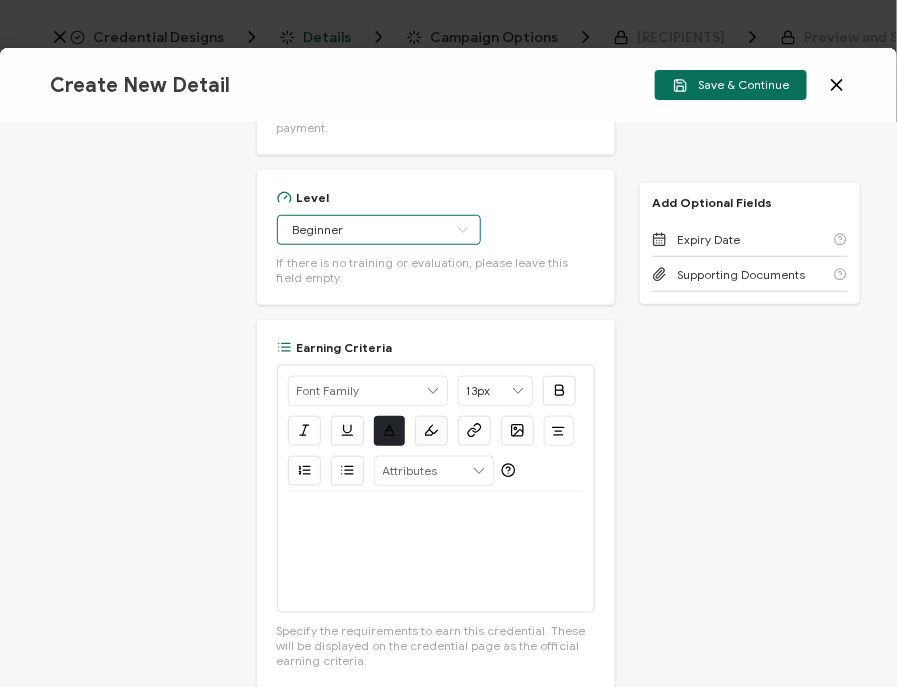 scroll, scrollTop: 2131, scrollLeft: 0, axis: vertical 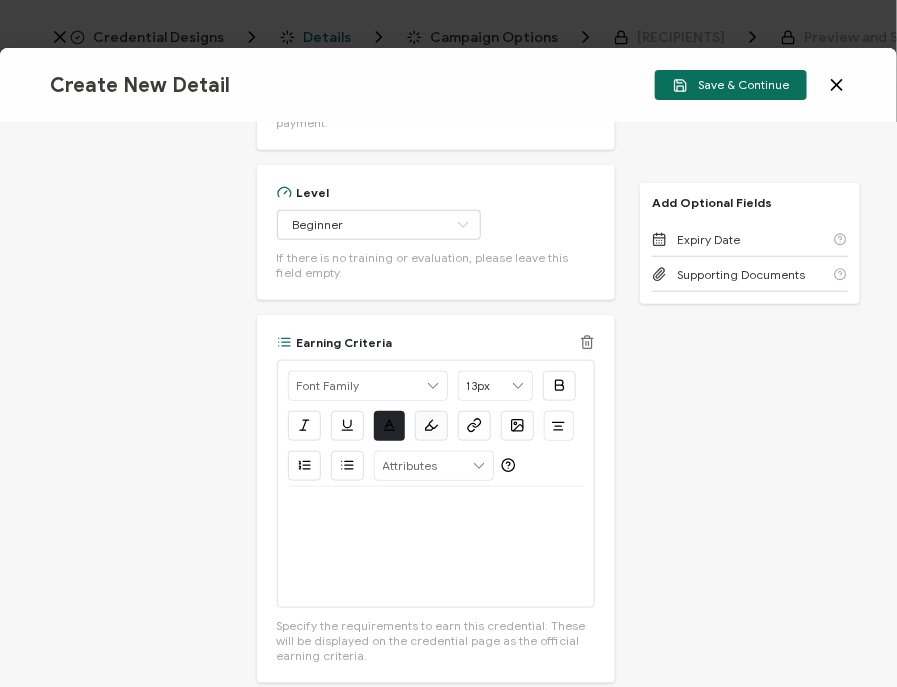 click at bounding box center [436, 547] 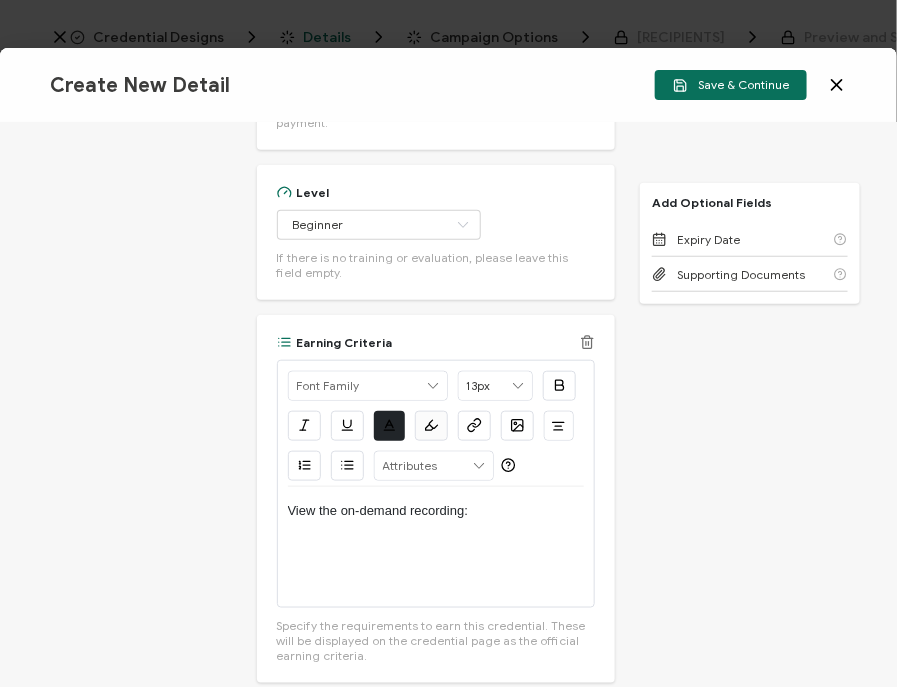click on "View the on-demand recording:" at bounding box center (436, 547) 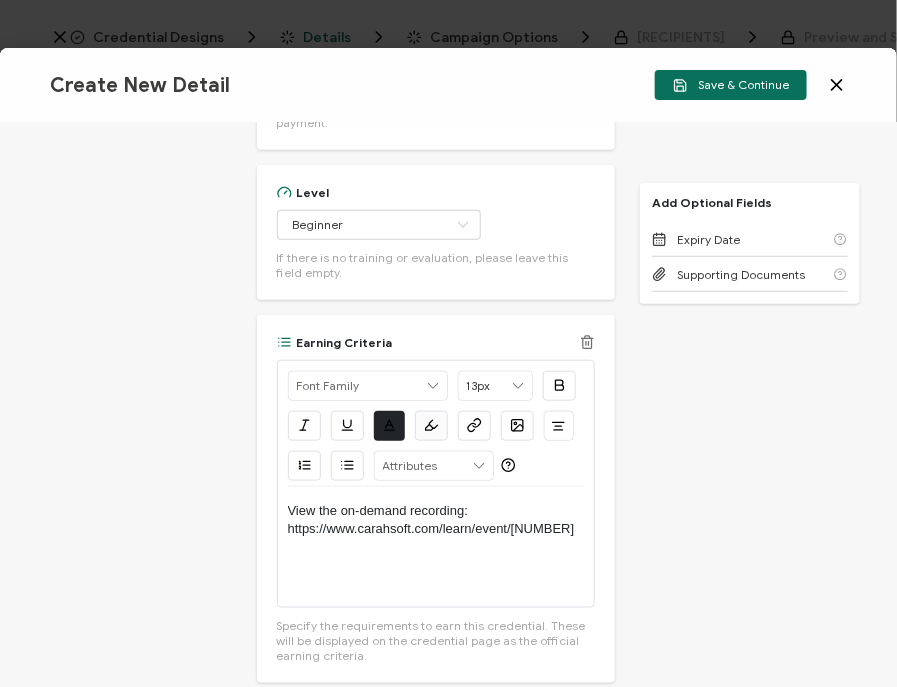 drag, startPoint x: 573, startPoint y: 482, endPoint x: 275, endPoint y: 467, distance: 298.3773 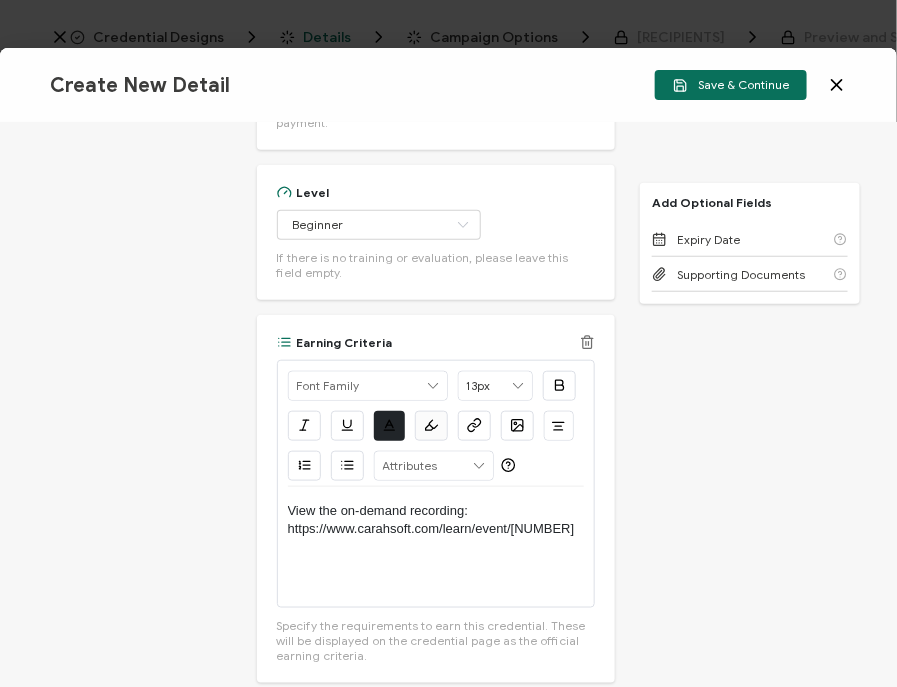 click on "Alright Sans Amita Archivo Black Arial Arimo Blinker Caveat Charm Charmonman Cinzel EB Garamond Farro Fira Sans Gelasio Gilroy Great Vibes Grenze Hanken Grotesk Inconsolata Josefin Sans Kolektif House Kufam Lato Libre Caslon Text Lora Lugrasimo Markazi Text Merienda Merriweather Montserrat Muli Noto Sans Noto Serif Nunito Open Sans Open Sans Condensed Orbitron Oswald Playfair Display Poppins PT Sans PT Sans Narrow PT Serif Quicksand Raleway Red Hat Display Roboto Roboto Condensed Roboto Slab Rubik Slabo 27px Source Sans Pro Spartan Tajawal Titillium Web Ubuntu UnifrakturCook UnifrakturMaguntia Work Sans   13px 11px 12px 13px 14px 15px 16px 17px 18px 19px 20px 21px 22px 23px 24px 25px 26px 27px 28px 29px 30px 31px 32px 33px 34px 35px 36px 37px 38px 39px 40px 41px 42px 43px 44px 45px 46px 47px 48px 49px 50px 51px 52px 53px 54px 55px 56px 57px 58px 59px 60px 61px 62px 63px 64px 65px 66px 67px 68px 69px 70px 71px 72px           #212529
Clear
OK
#FBFBFB
Clear" at bounding box center (436, -1444) 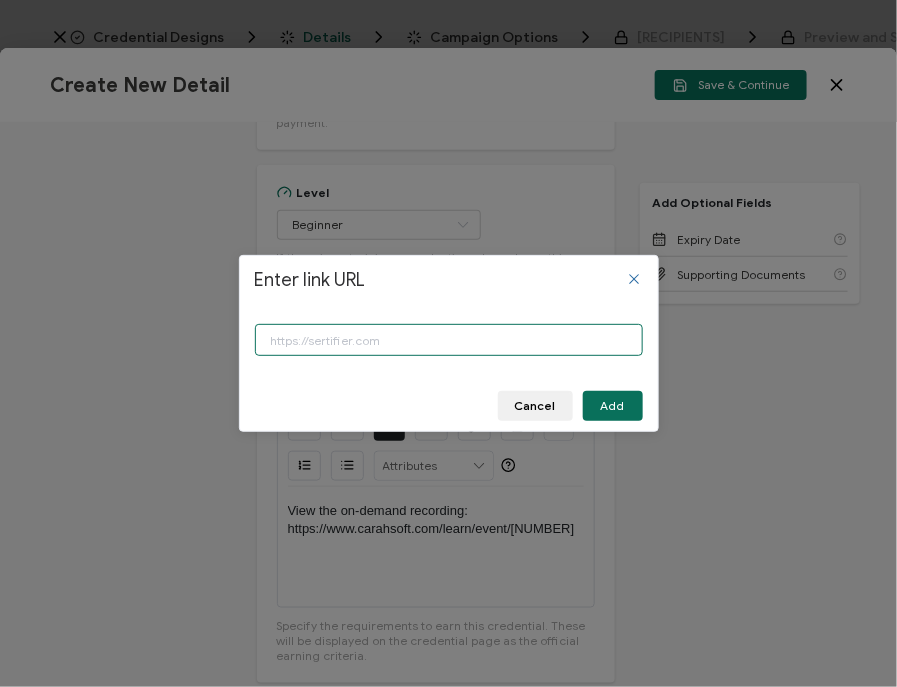 click at bounding box center (449, 340) 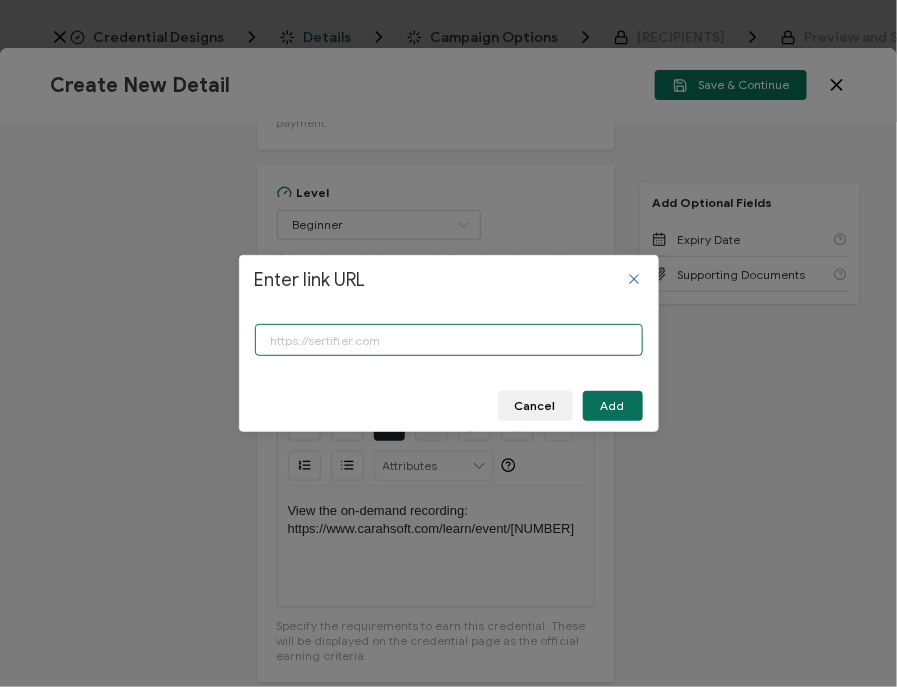 paste on "https://www.carahsoft.com/learn/event/70752-enhance-your-visual-workflow-from-import-to-edit" 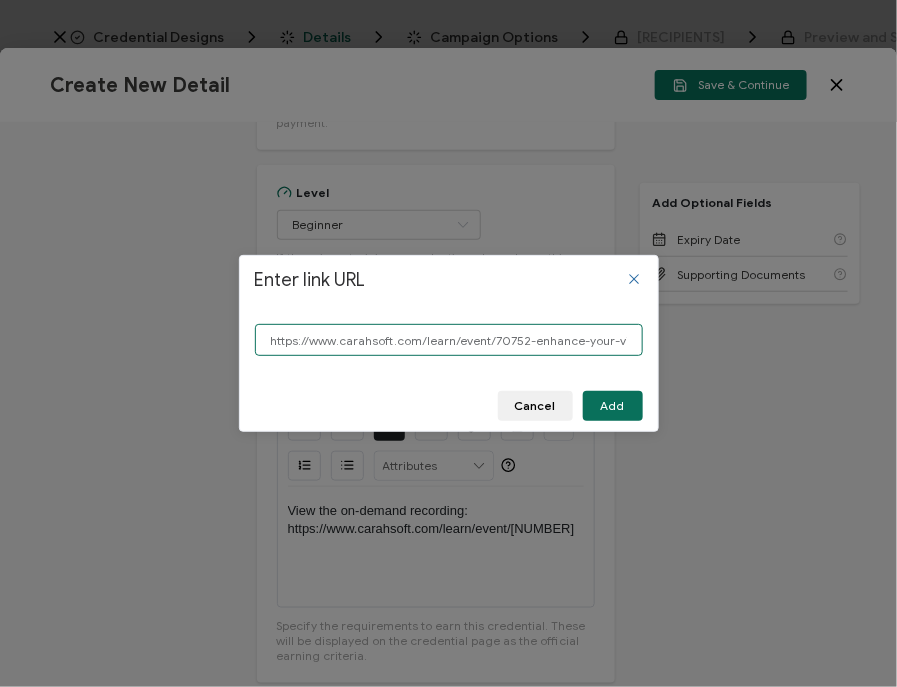 scroll, scrollTop: 0, scrollLeft: 183, axis: horizontal 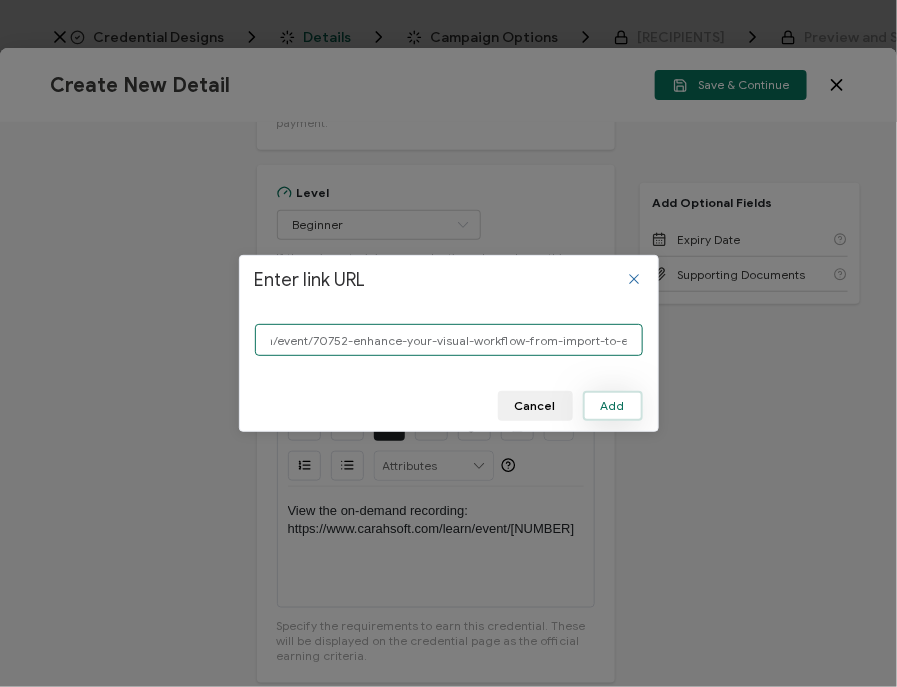 type on "https://www.carahsoft.com/learn/event/70752-enhance-your-visual-workflow-from-import-to-edit" 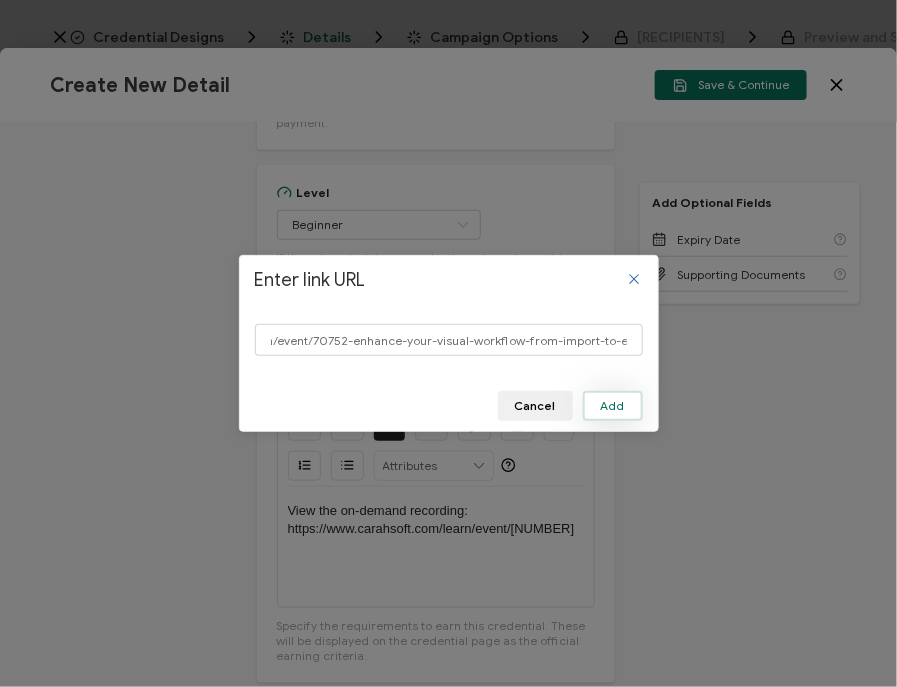 scroll, scrollTop: 0, scrollLeft: 0, axis: both 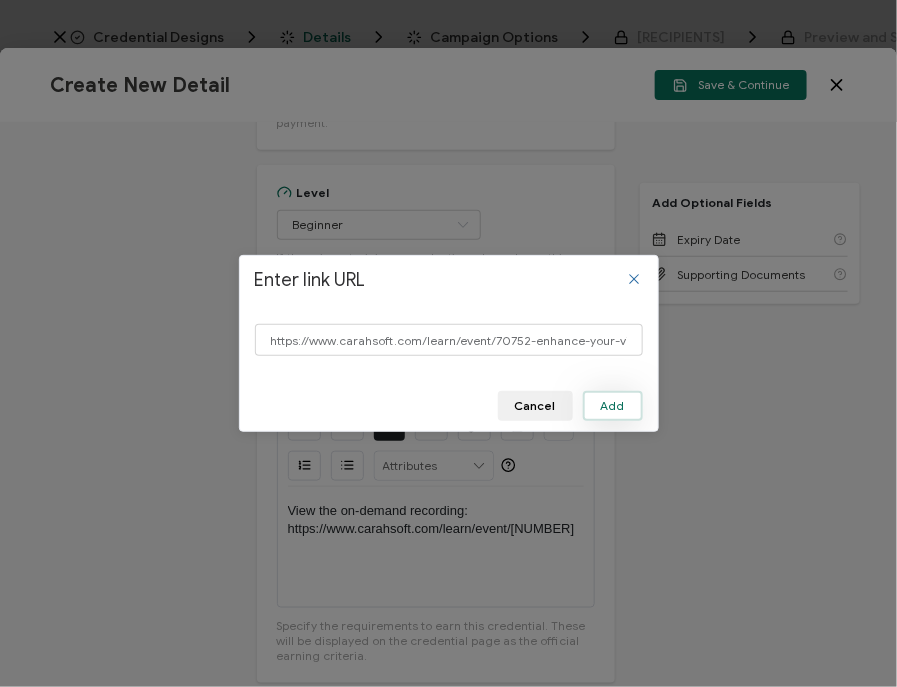 click on "Add" at bounding box center (613, 406) 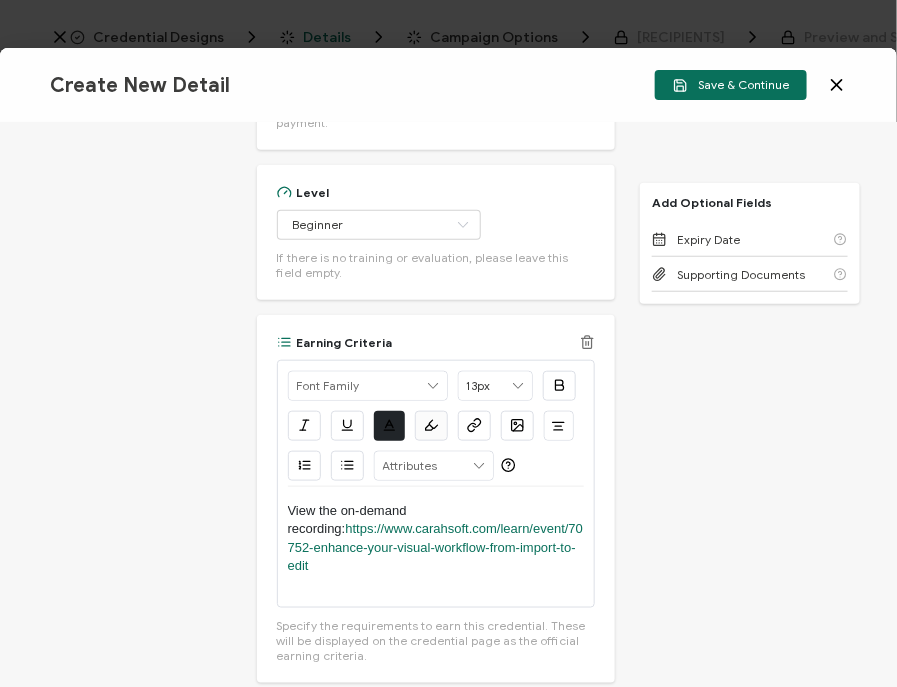 click on "View the on-demand recording: https://www.[WEBSITE].com/learn/event/[NUMBER]-enhance-your-visual-workflow-from-import-to-edit" at bounding box center (436, 539) 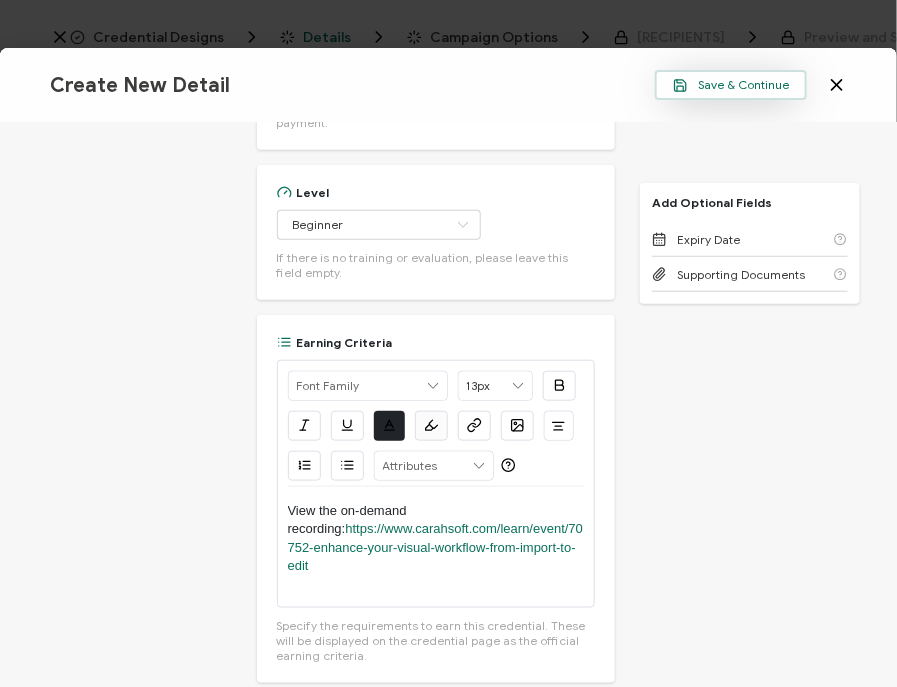 click on "Save & Continue" at bounding box center [731, 85] 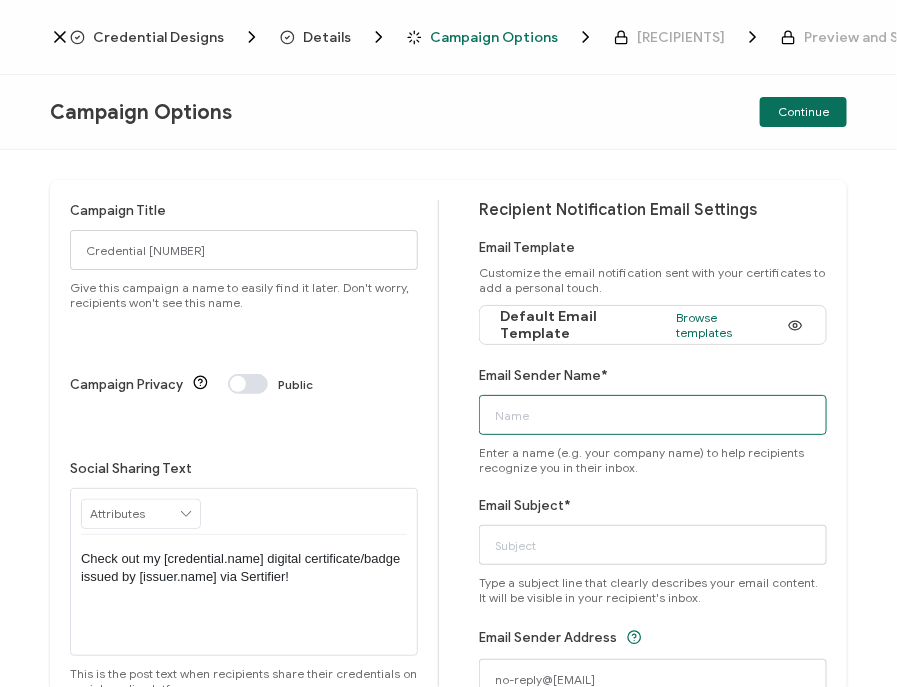 click on "Email Sender Name*" at bounding box center (653, 415) 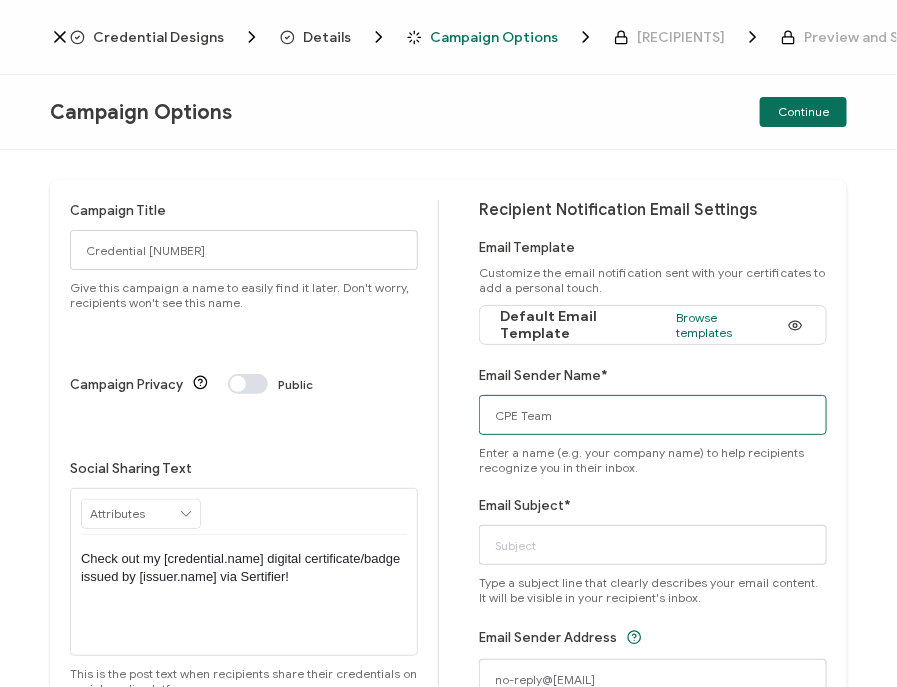 type on "CPE Team" 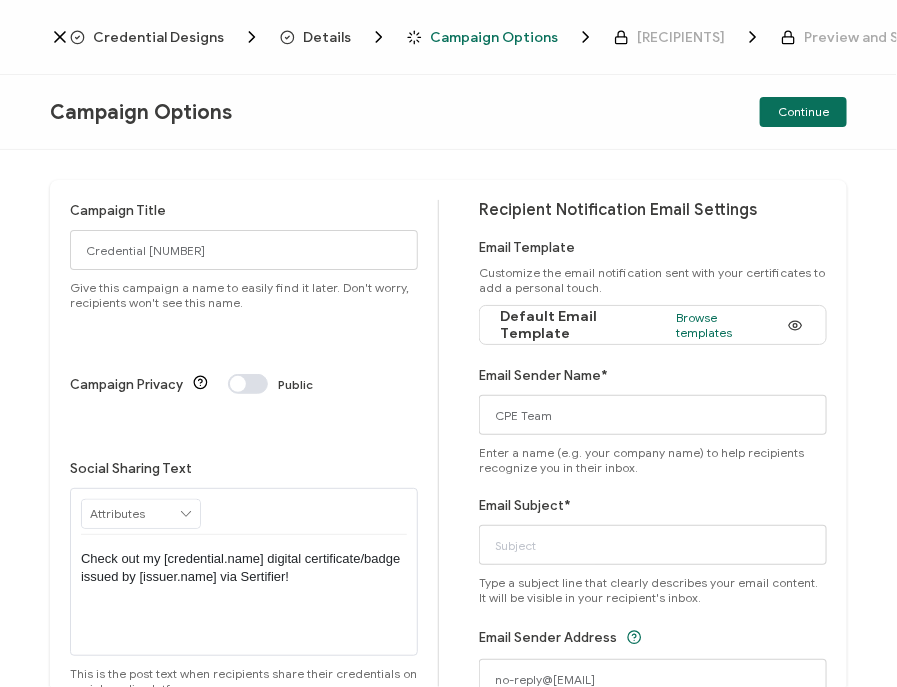 click on "Campaign Title
Credential 1445     Give this campaign a name to easily find it later. Don't worry, recipients won't see this name.
Campaign Privacy
Public
Social Sharing Text
RECIPIENT
Recipient Name
Recipient E-Mail
CREDENTIAL
Credential ID
Issue Date
Credential Name
Credential Desciption
Expire Date
ISSUER
Issuer Name
CUSTOM
Event Date" at bounding box center [254, 470] 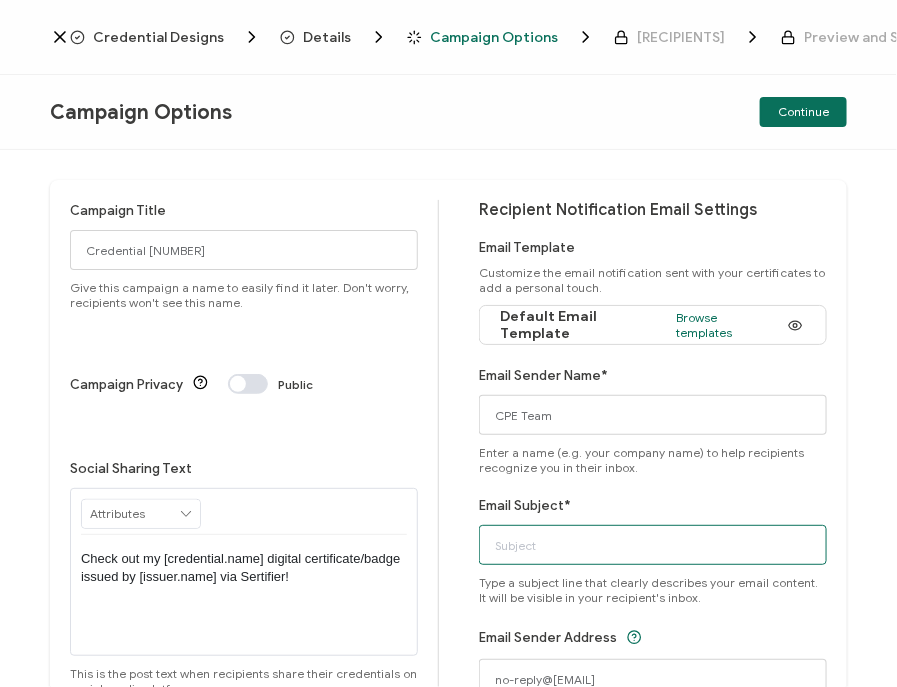 click on "Email Subject*" at bounding box center (653, 545) 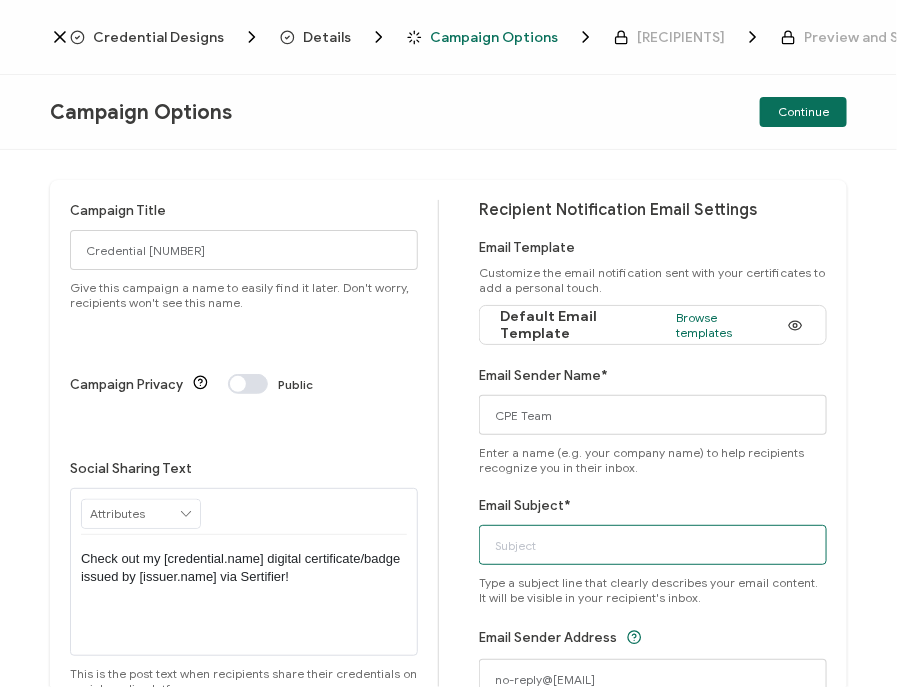 paste on "Adobe Webinar: Enhance Your Visual Workflow from Import to Edit" 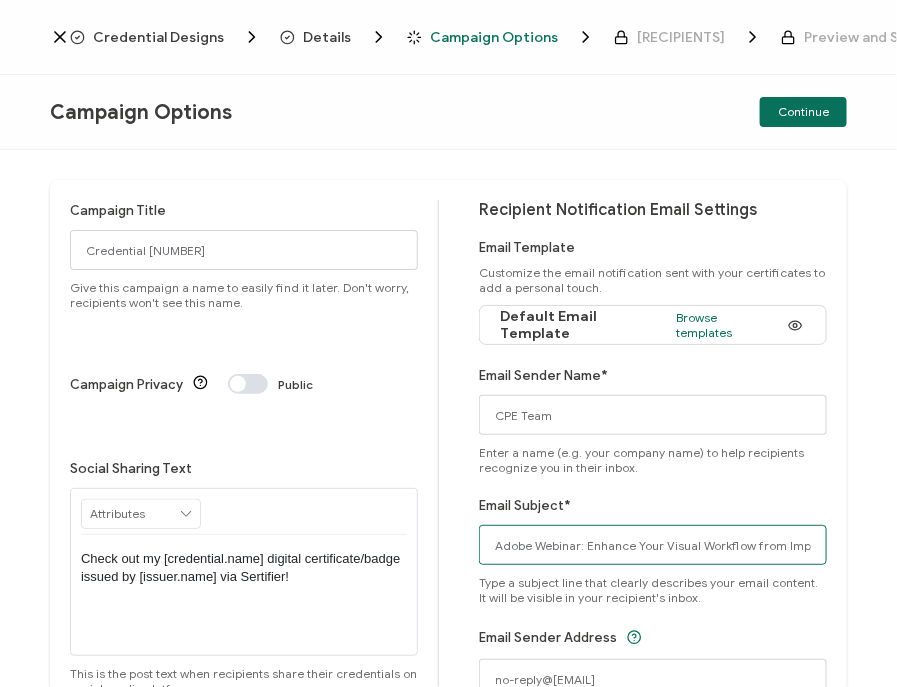 scroll, scrollTop: 0, scrollLeft: 41, axis: horizontal 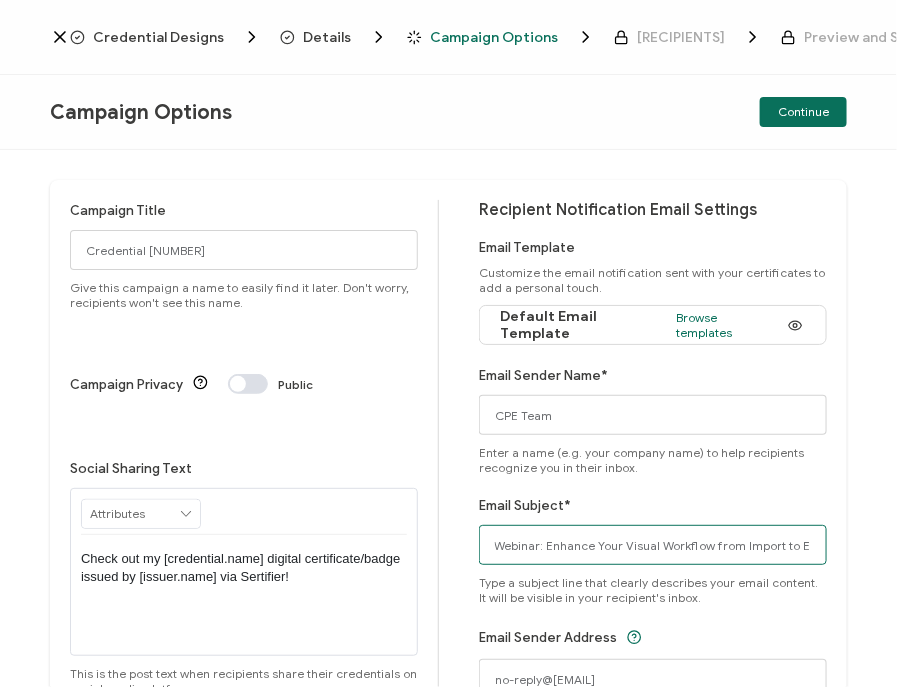 type on "Adobe Webinar: Enhance Your Visual Workflow from Import to Edit" 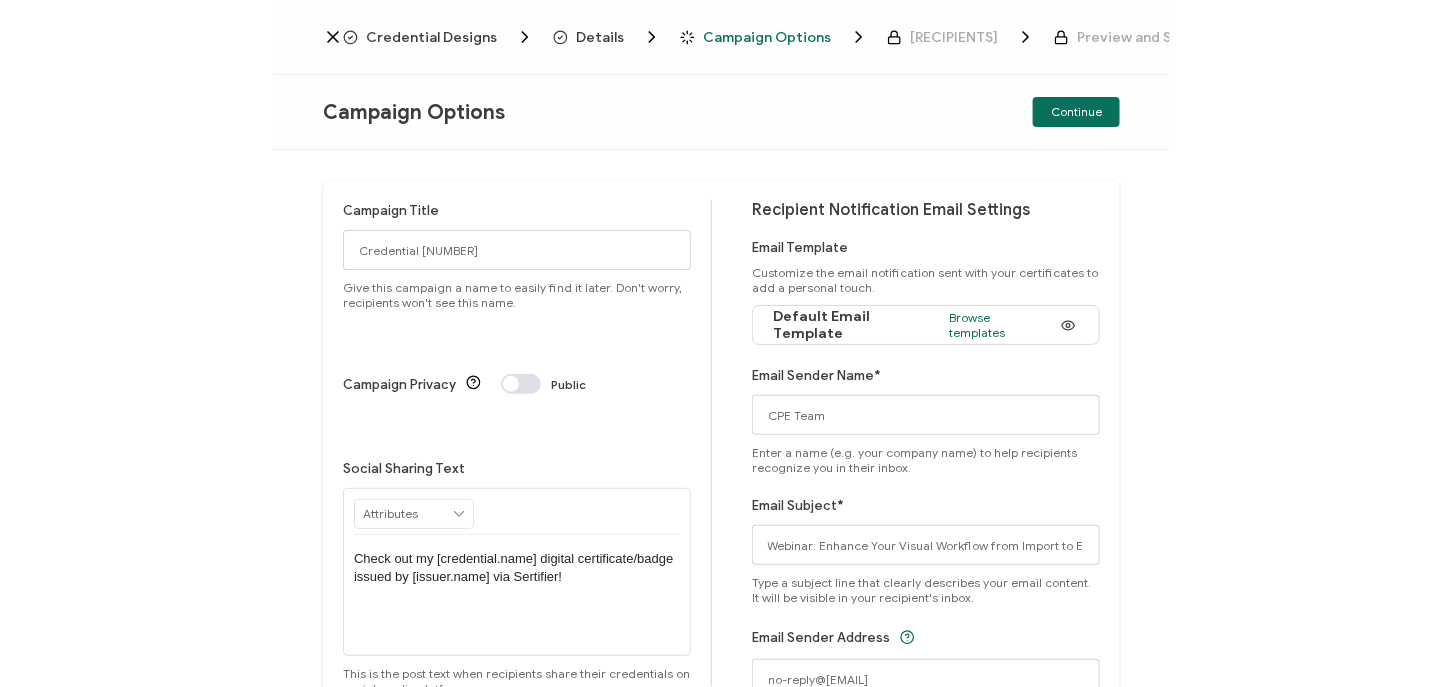 scroll, scrollTop: 0, scrollLeft: 0, axis: both 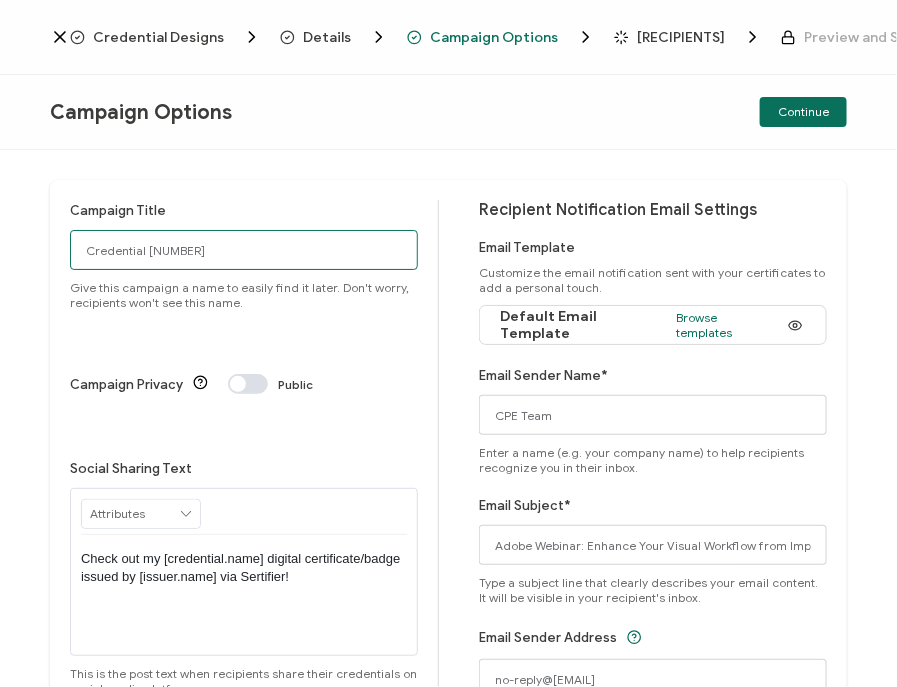 click on "Credential [NUMBER]" at bounding box center [244, 250] 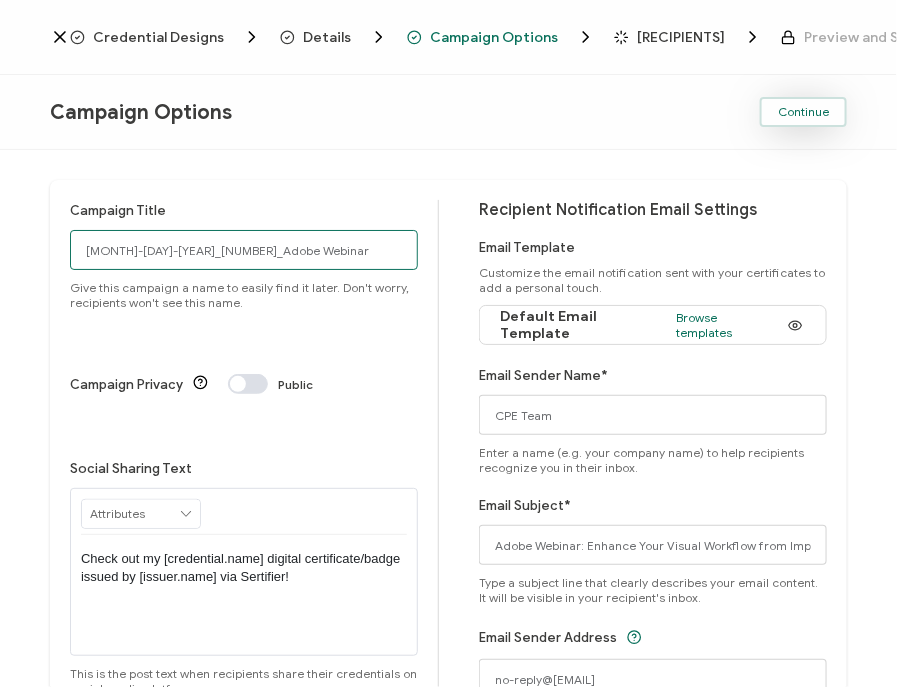 type on "[MONTH]-[DAY]-[YEAR]_[NUMBER]_Adobe Webinar" 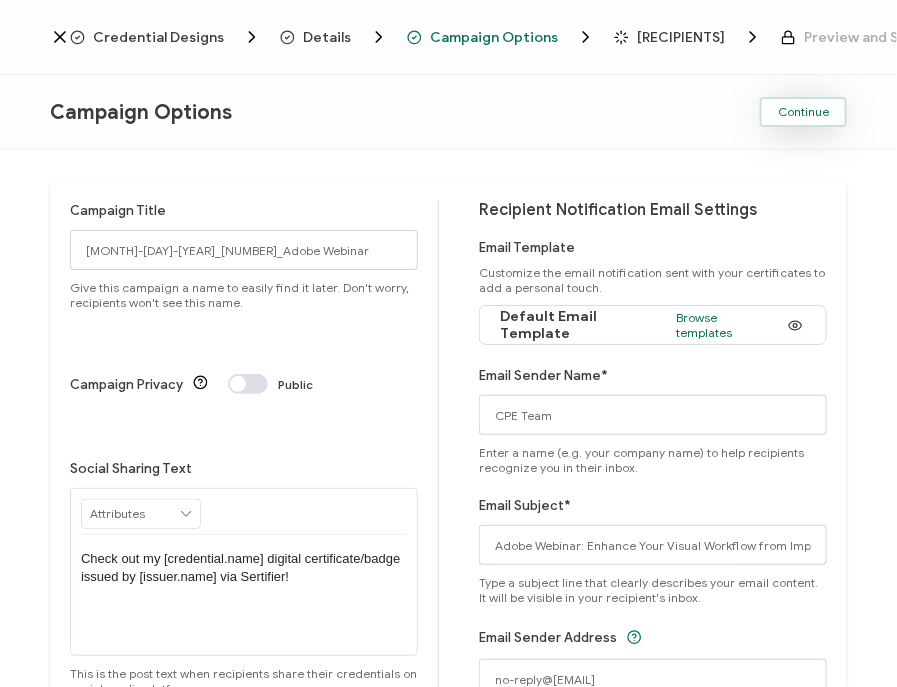 click on "Continue" at bounding box center (803, 112) 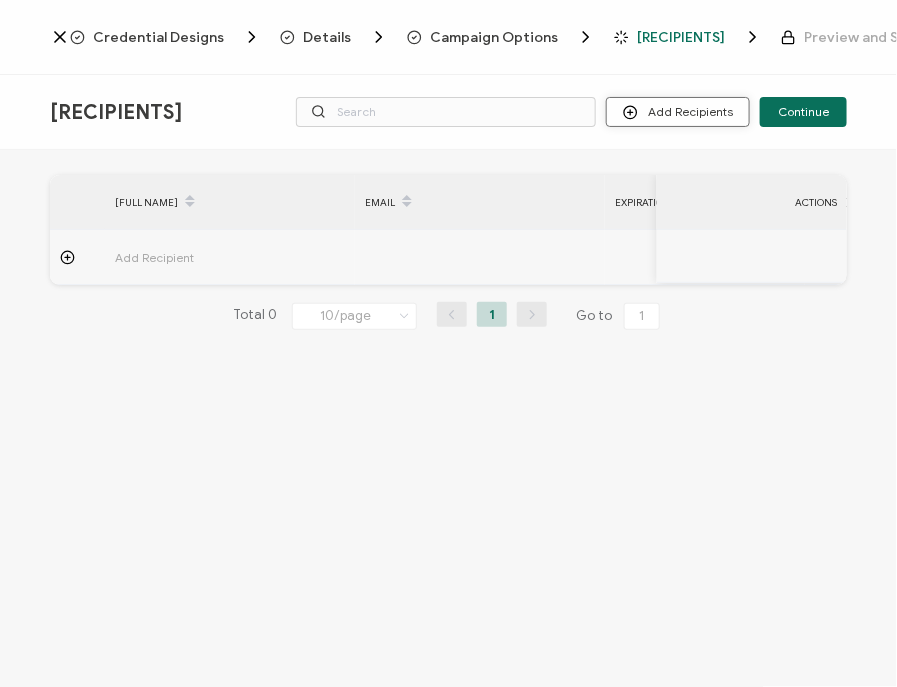 click on "Add Recipients" at bounding box center [678, 112] 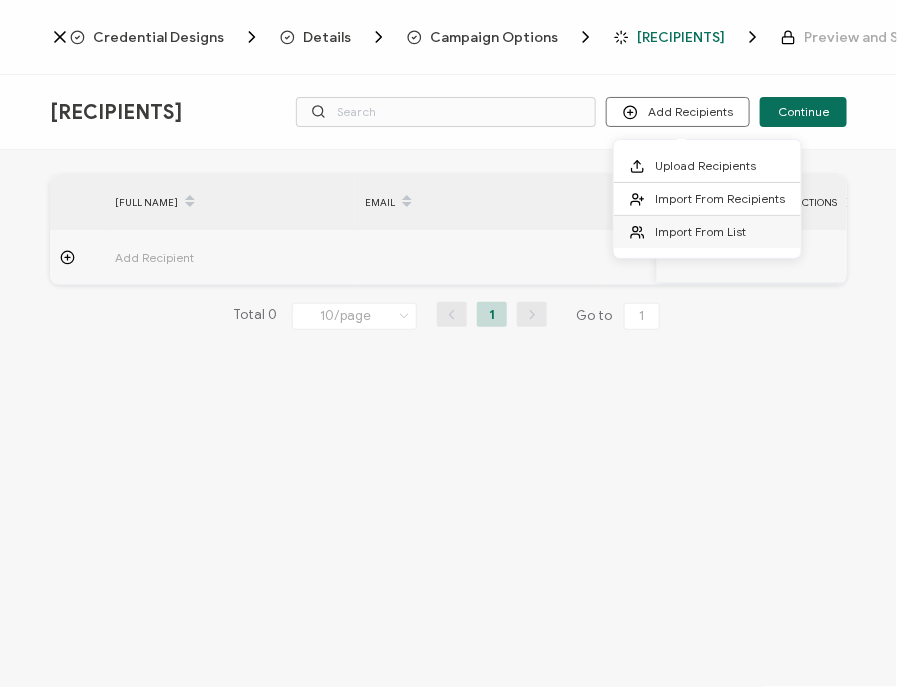 click on "Import From List" at bounding box center [700, 231] 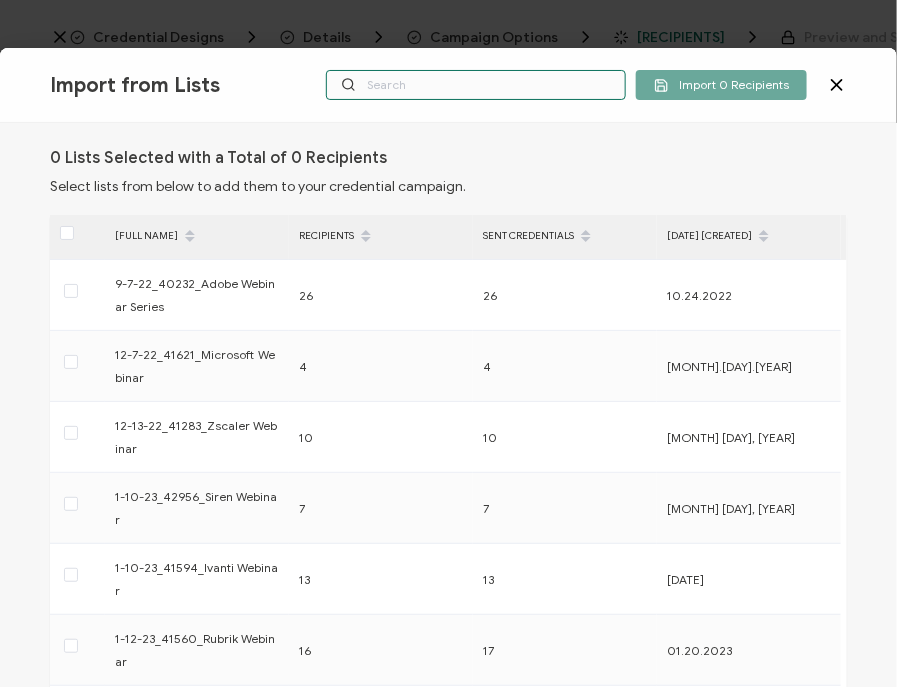 click at bounding box center (476, 85) 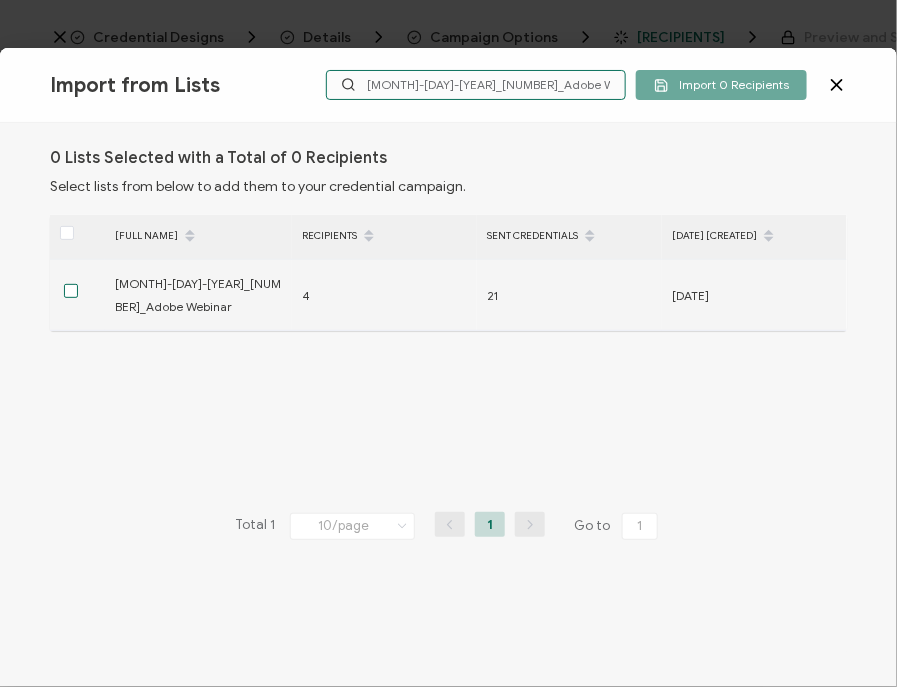 type on "[MONTH]-[DAY]-[YEAR]_[NUMBER]_Adobe Webinar" 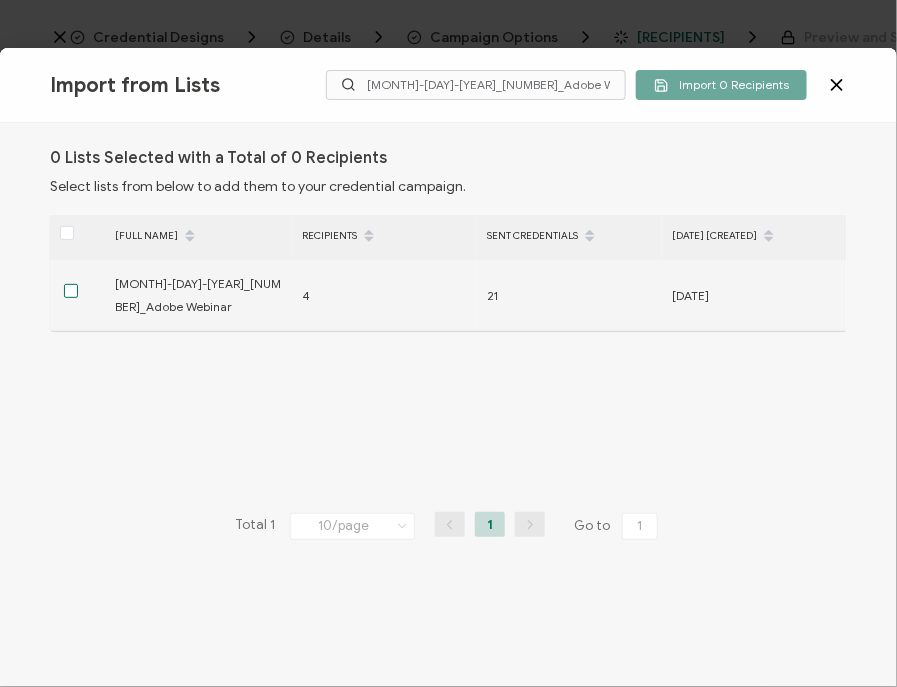 click at bounding box center [71, 291] 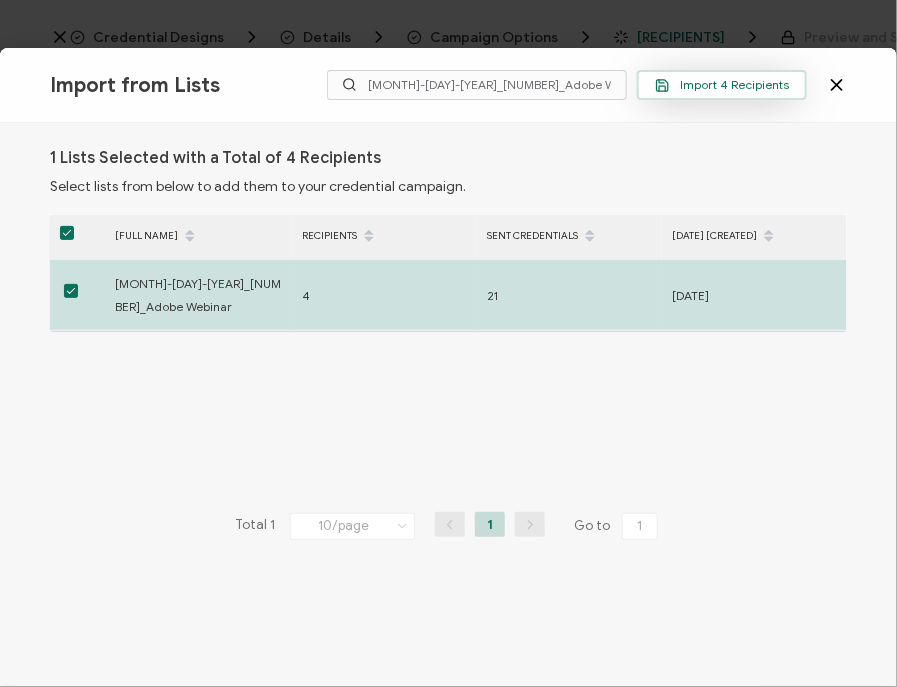 click on "Import 4 Recipients" at bounding box center [722, 85] 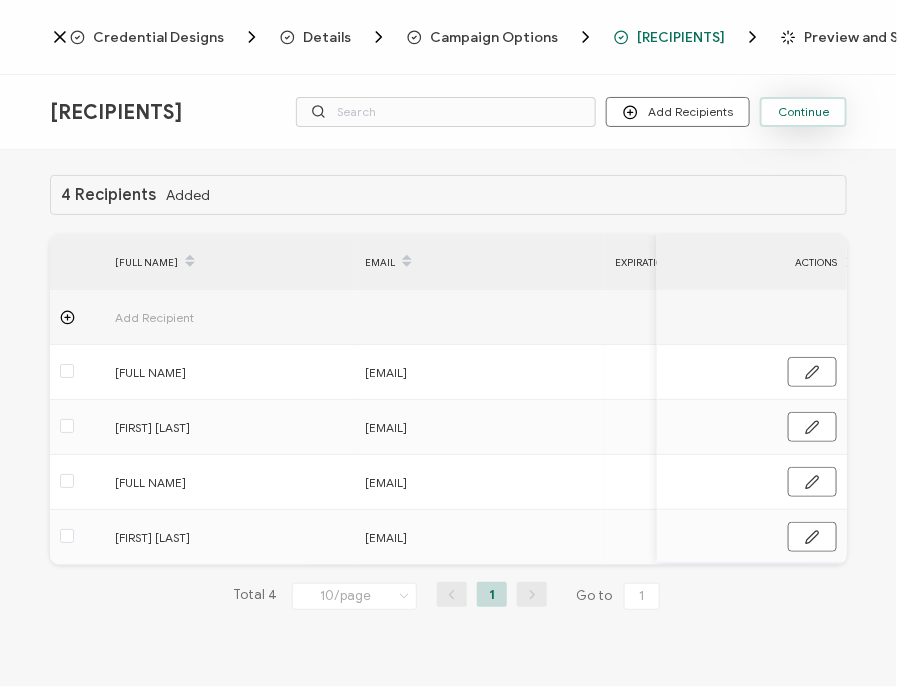 click on "Continue" at bounding box center [803, 112] 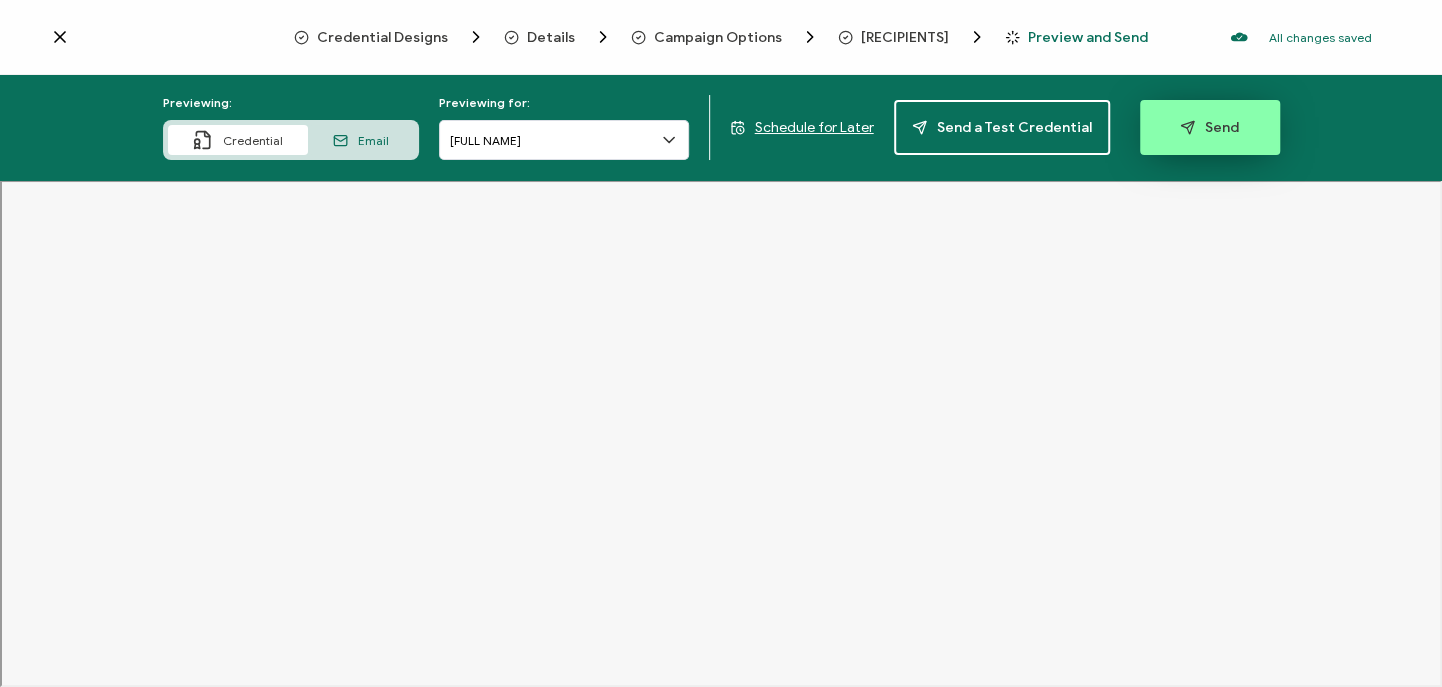 click 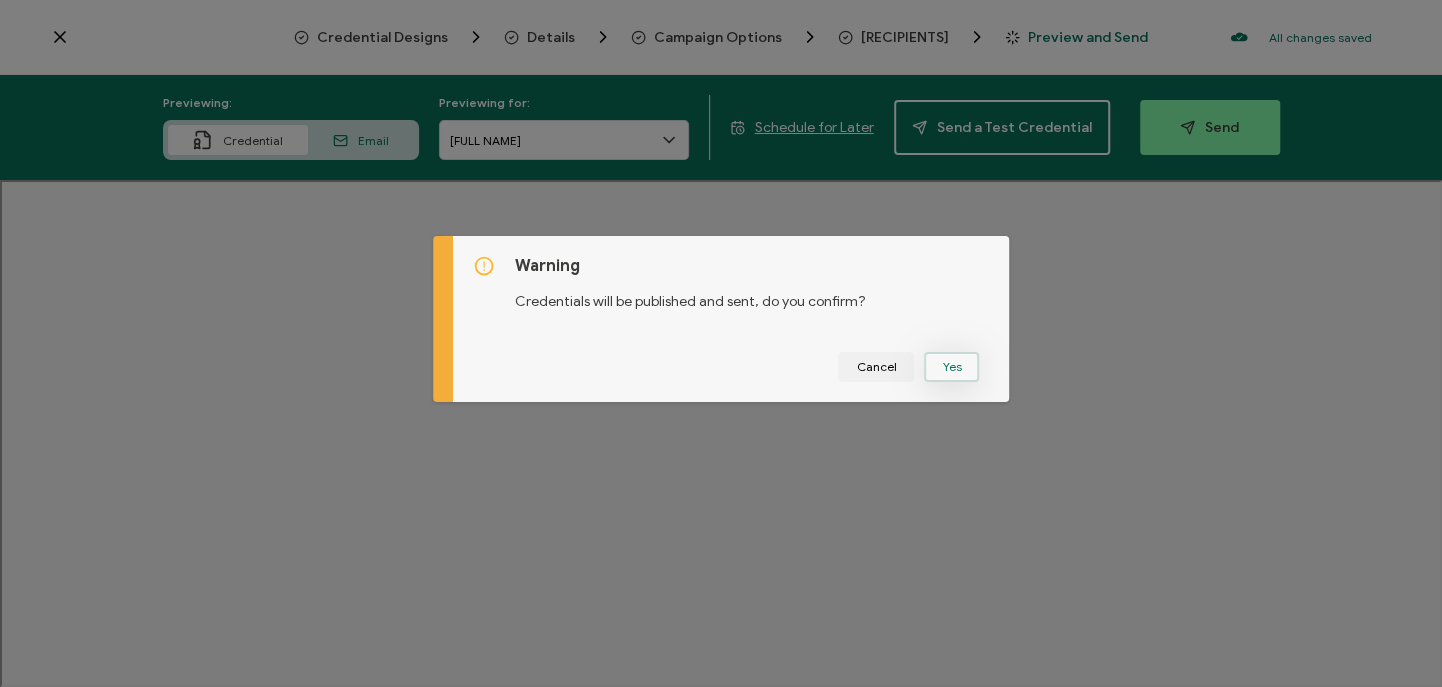 click on "Yes" at bounding box center [951, 367] 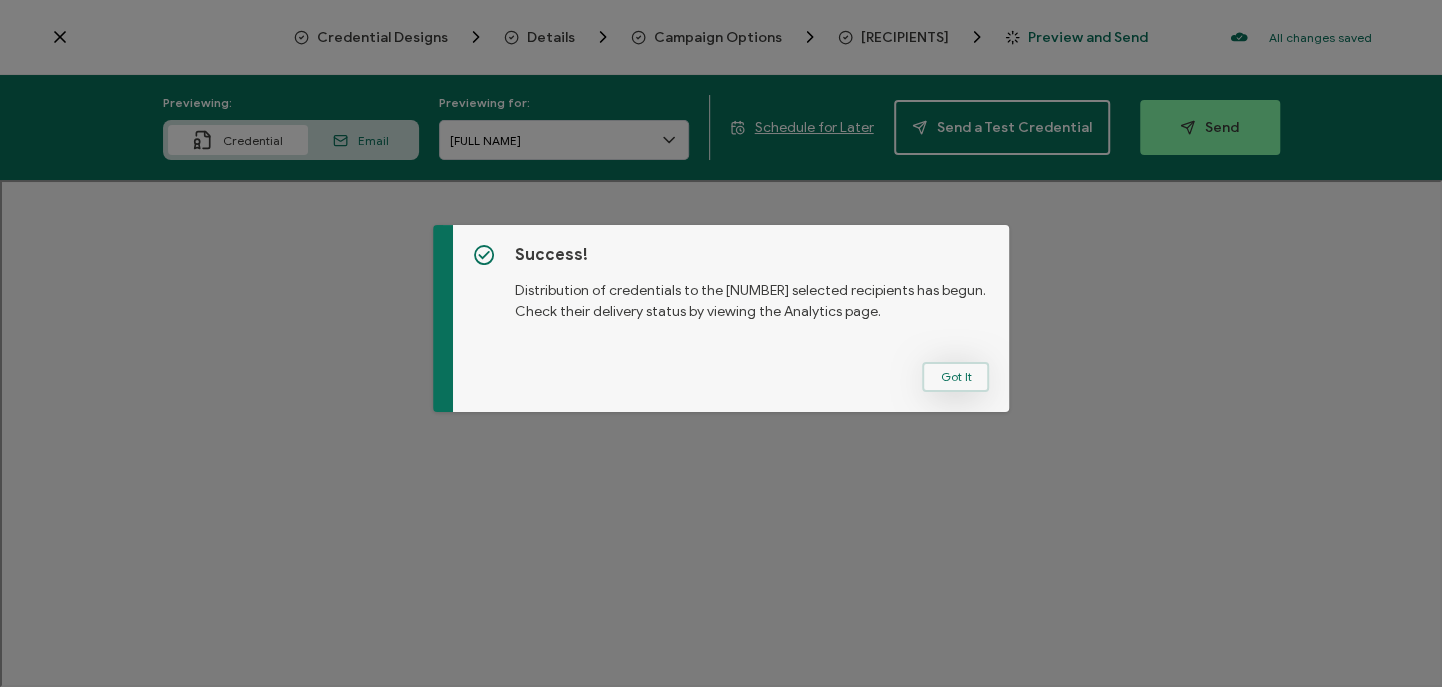 click on "Got It" at bounding box center [955, 377] 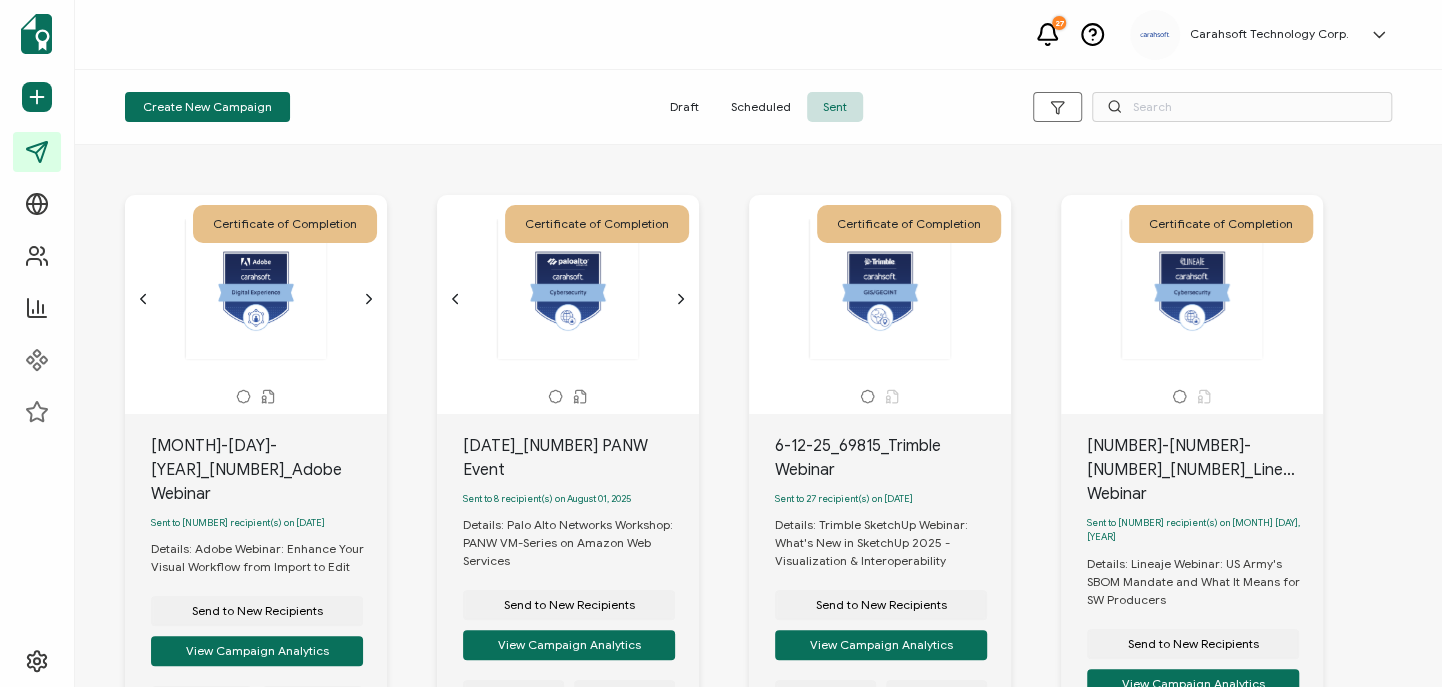 scroll, scrollTop: 291, scrollLeft: 0, axis: vertical 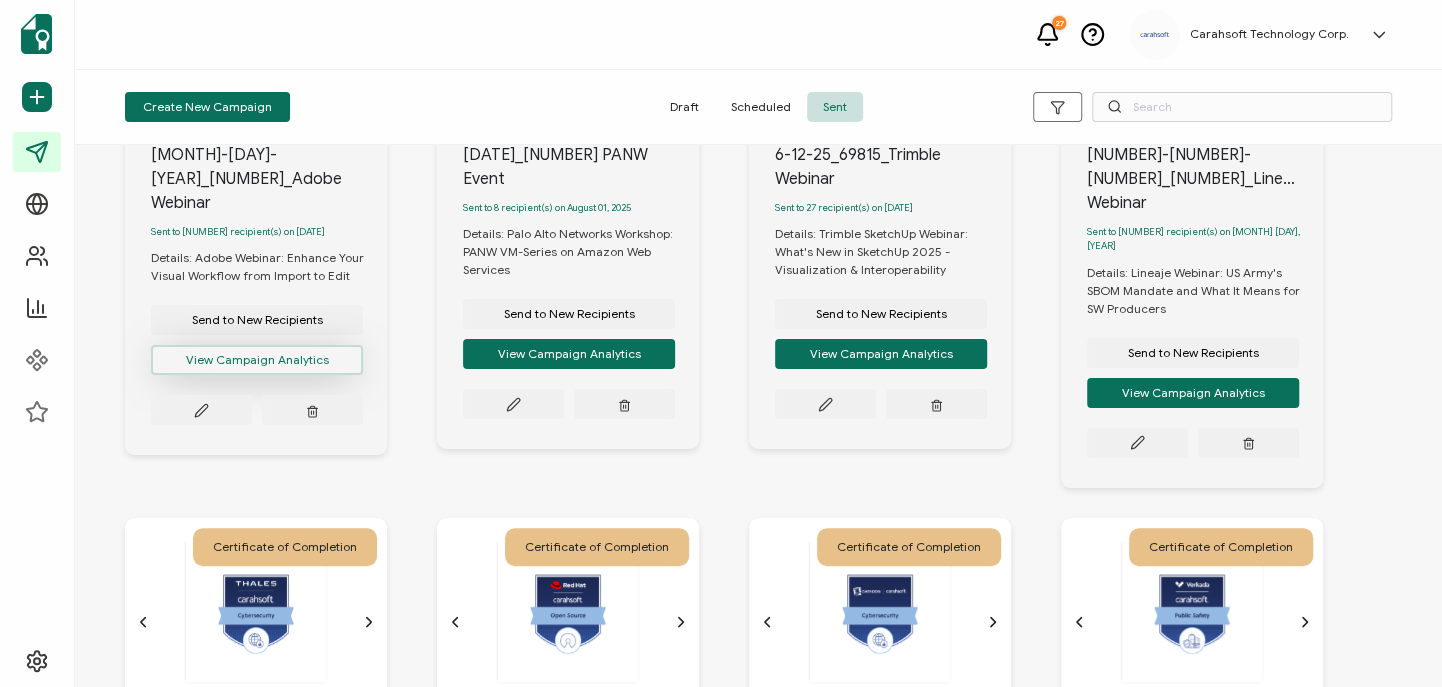 click on "View Campaign Analytics" at bounding box center [257, 360] 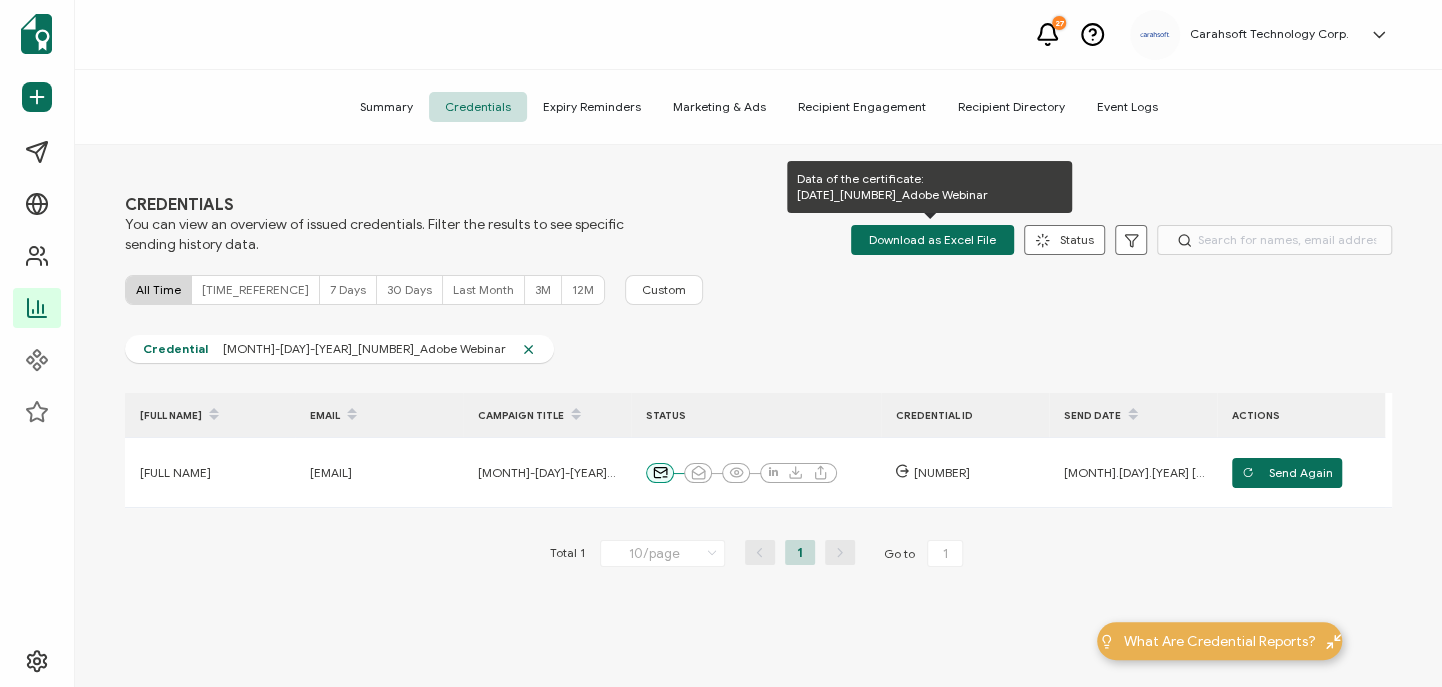drag, startPoint x: 896, startPoint y: 236, endPoint x: 740, endPoint y: 387, distance: 217.11057 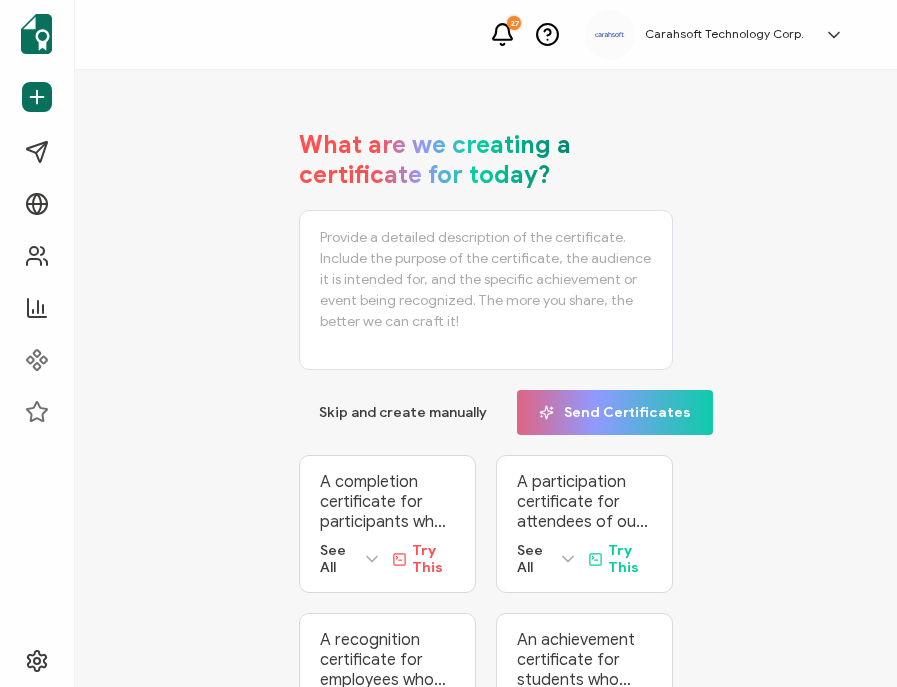 scroll, scrollTop: 0, scrollLeft: 0, axis: both 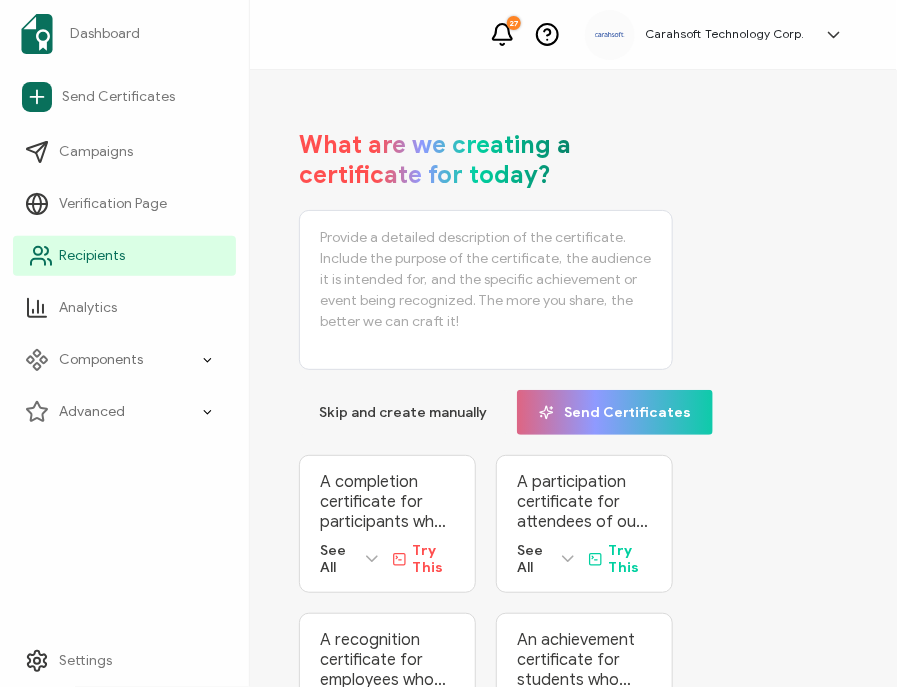 click on "[RECIPIENTS]" at bounding box center (92, 256) 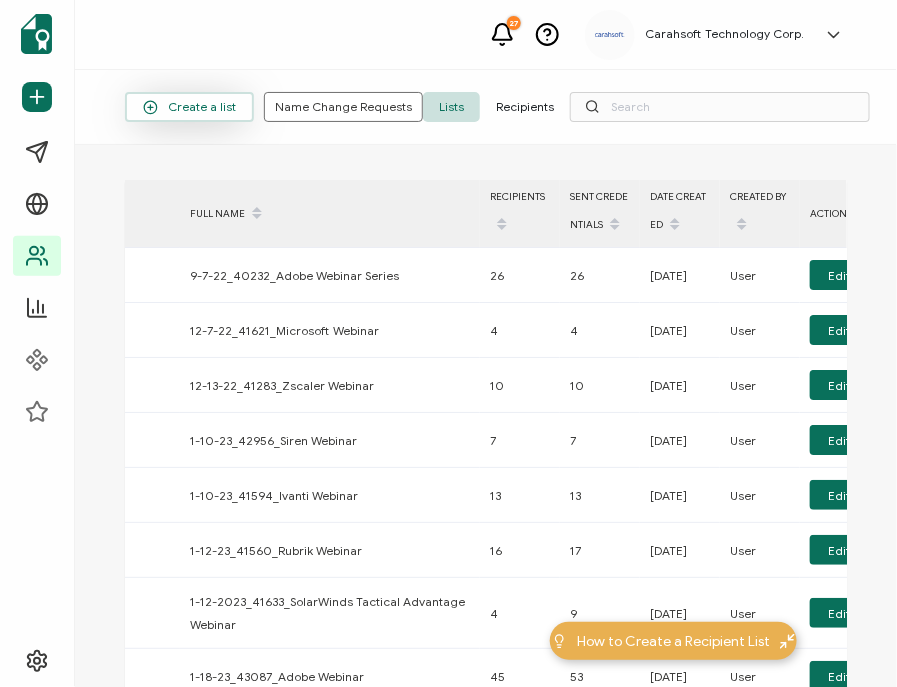 click on "Create a list" at bounding box center (189, 107) 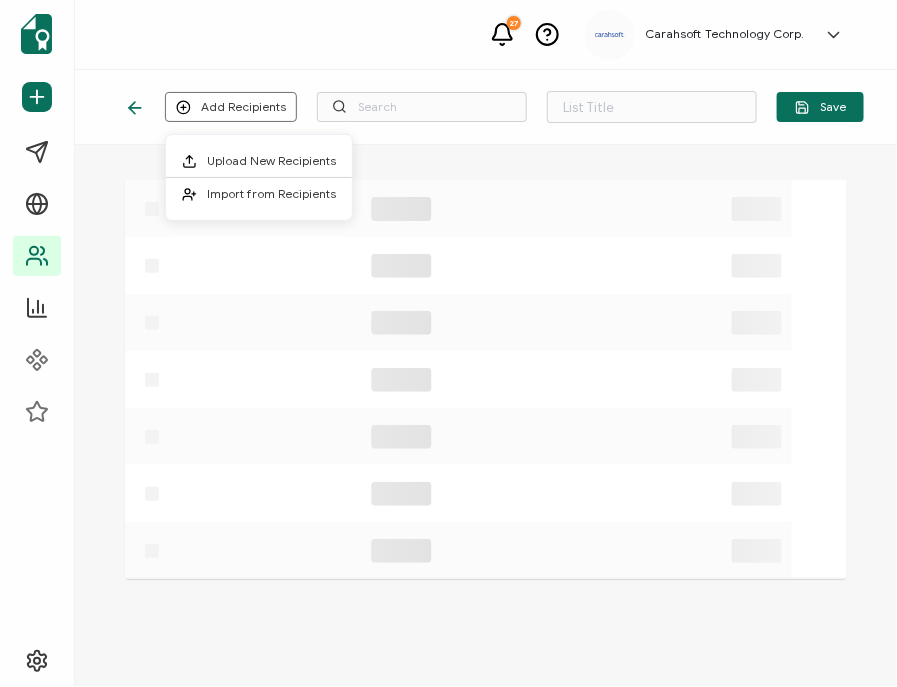 type on "List 1514" 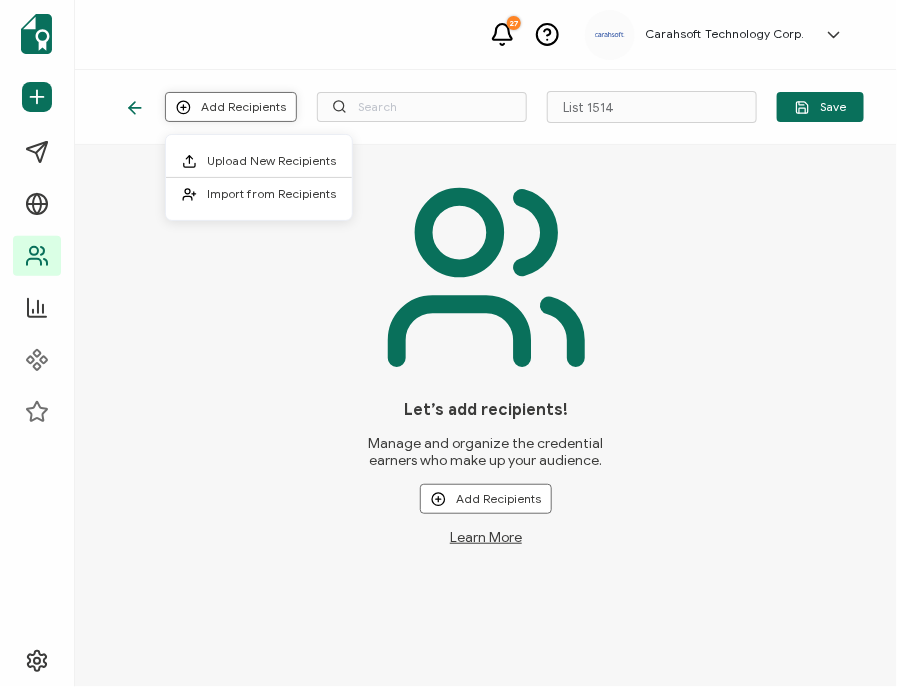 click on "Add Recipients" at bounding box center (231, 107) 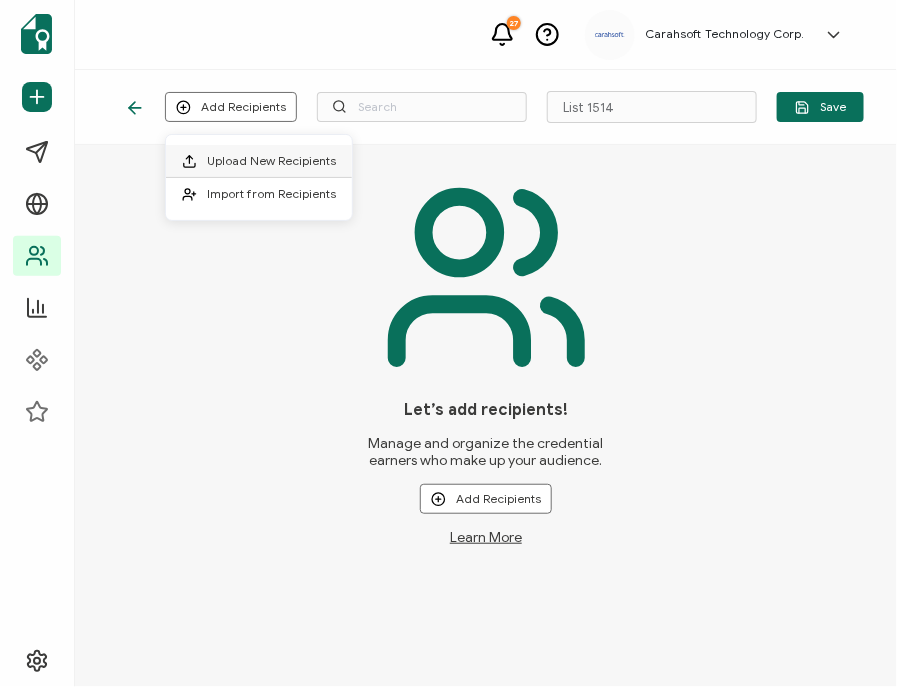 click on "Upload New Recipients" at bounding box center [271, 160] 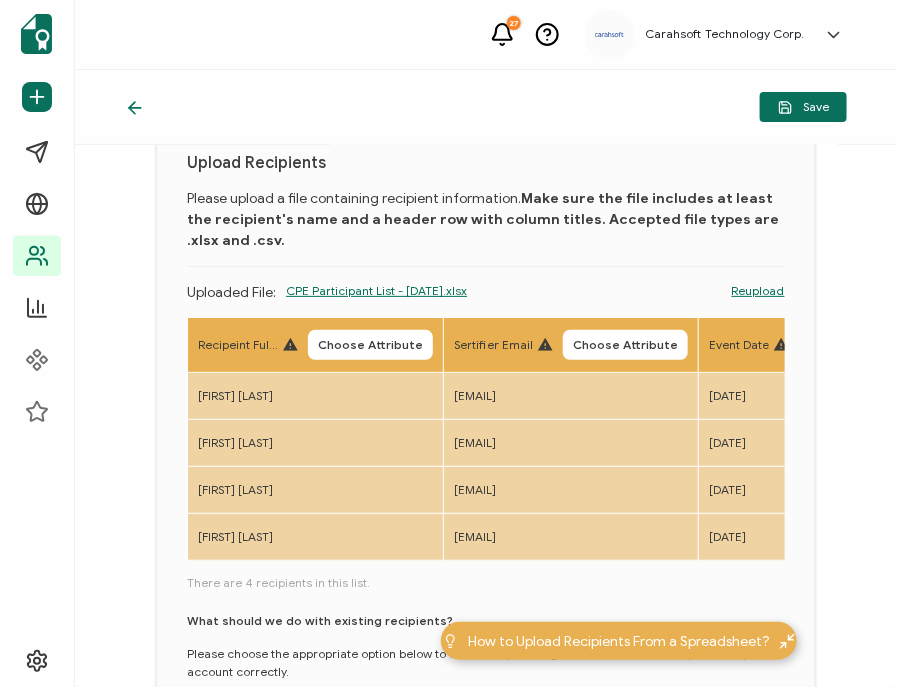 scroll, scrollTop: 70, scrollLeft: 0, axis: vertical 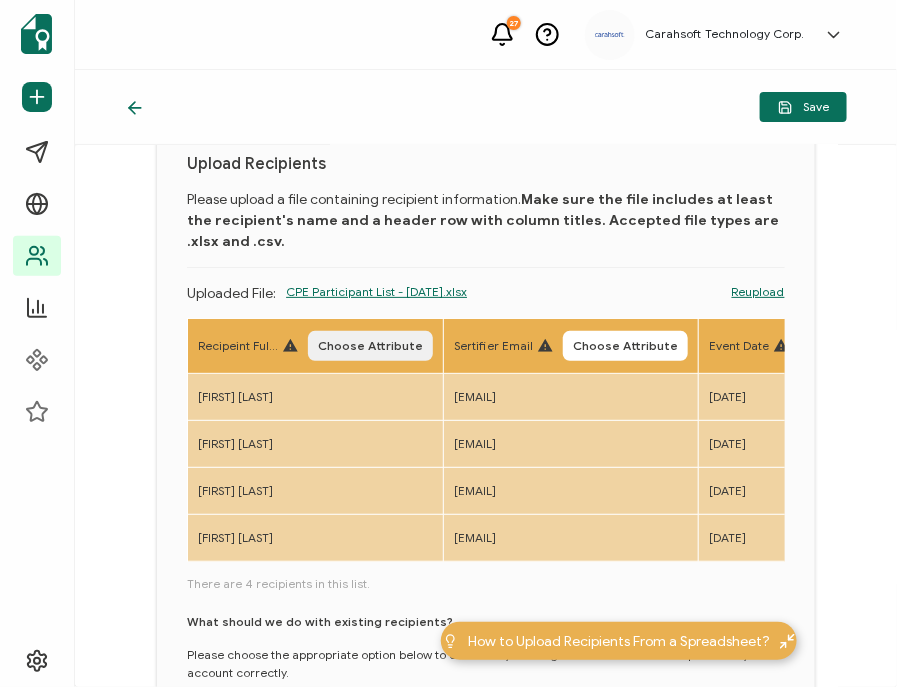 click on "Choose Attribute" at bounding box center [370, 346] 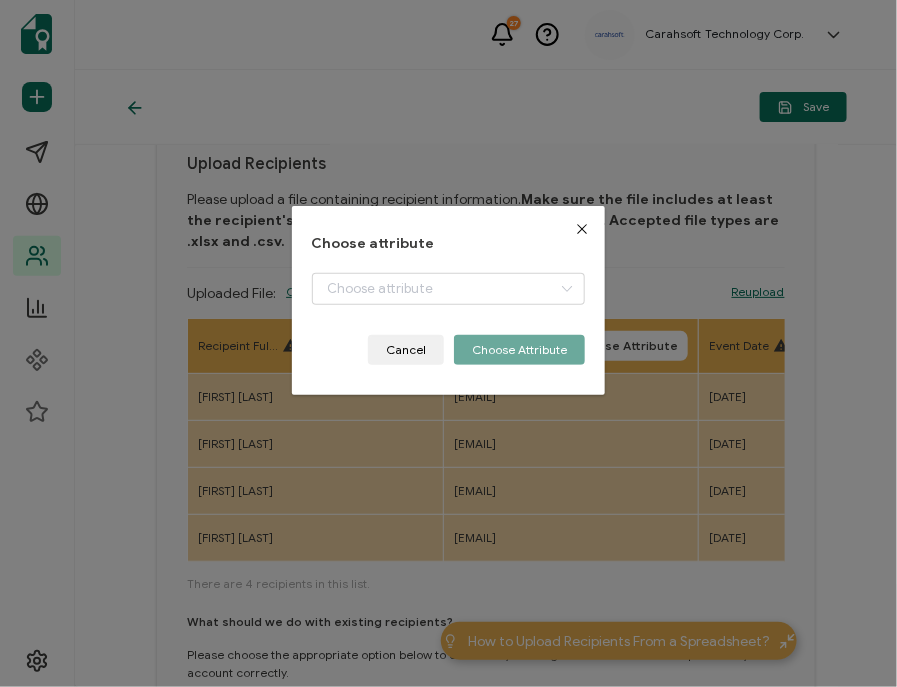 click on "+ Add New Attribute   Full Name E-mail Event Date Location Delivery Method Field of Study True Email ID Event Name Credit Earned" at bounding box center [449, 304] 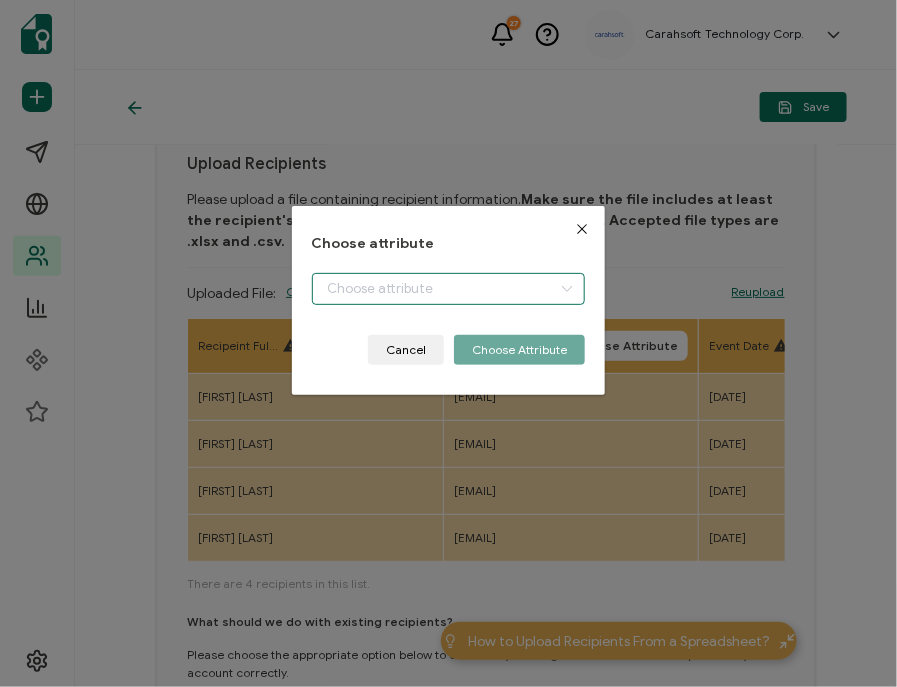 click at bounding box center [449, 289] 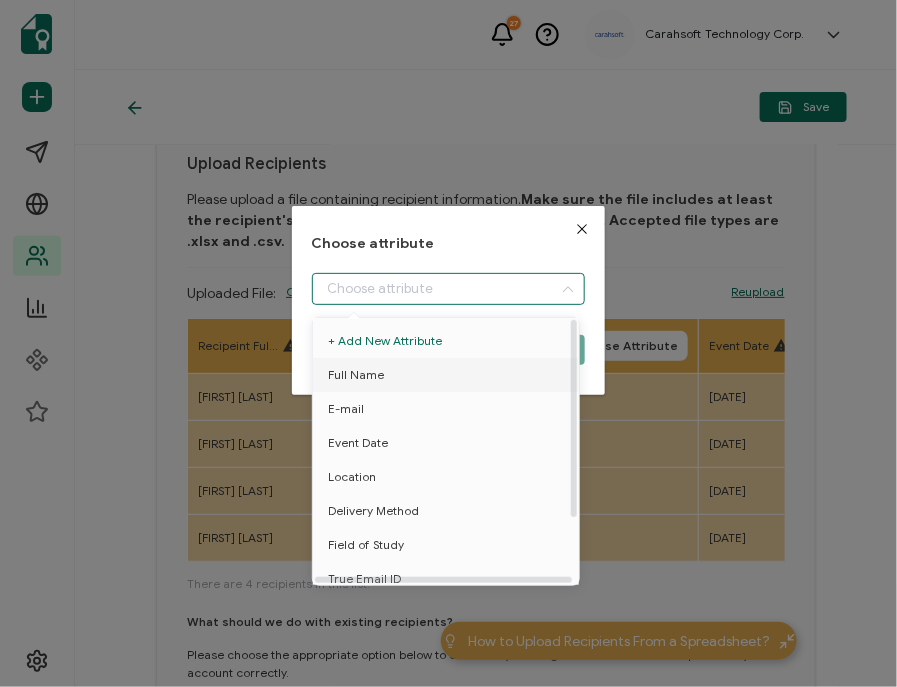 click on "Full Name" at bounding box center [449, 375] 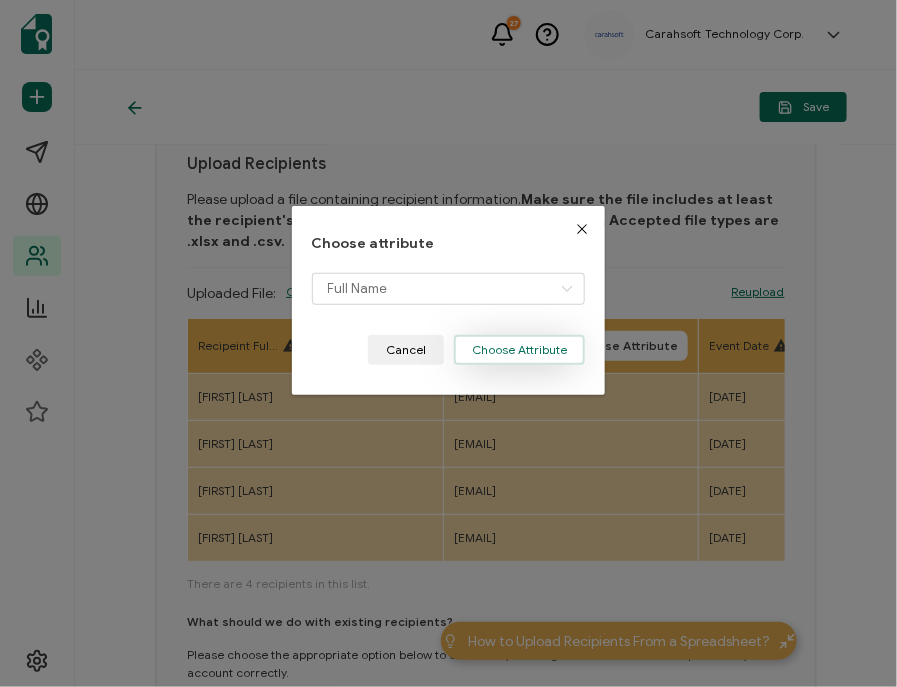click on "Choose Attribute" at bounding box center (519, 350) 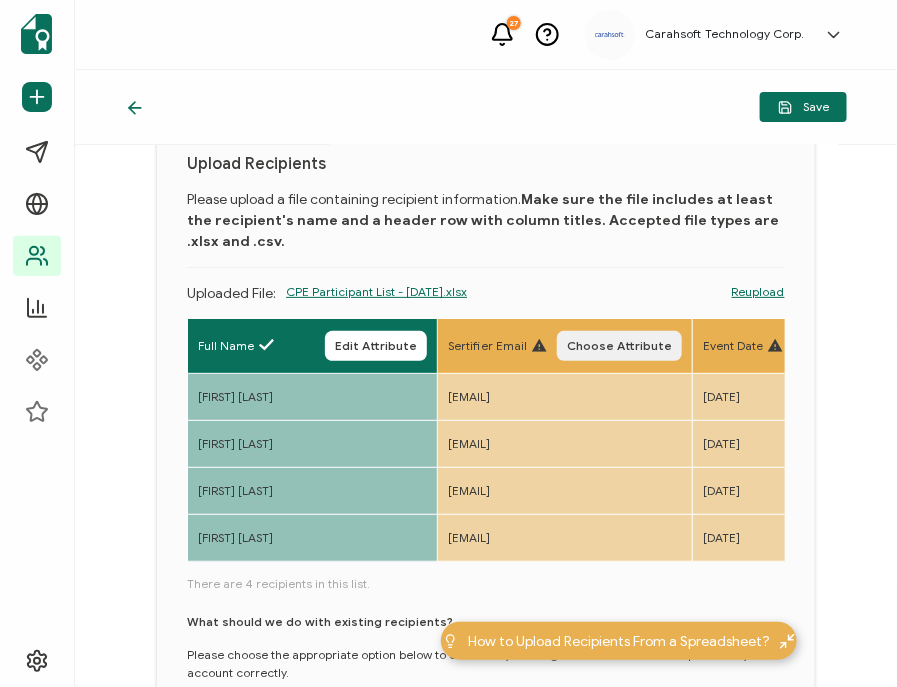 click on "Choose Attribute" at bounding box center [619, 346] 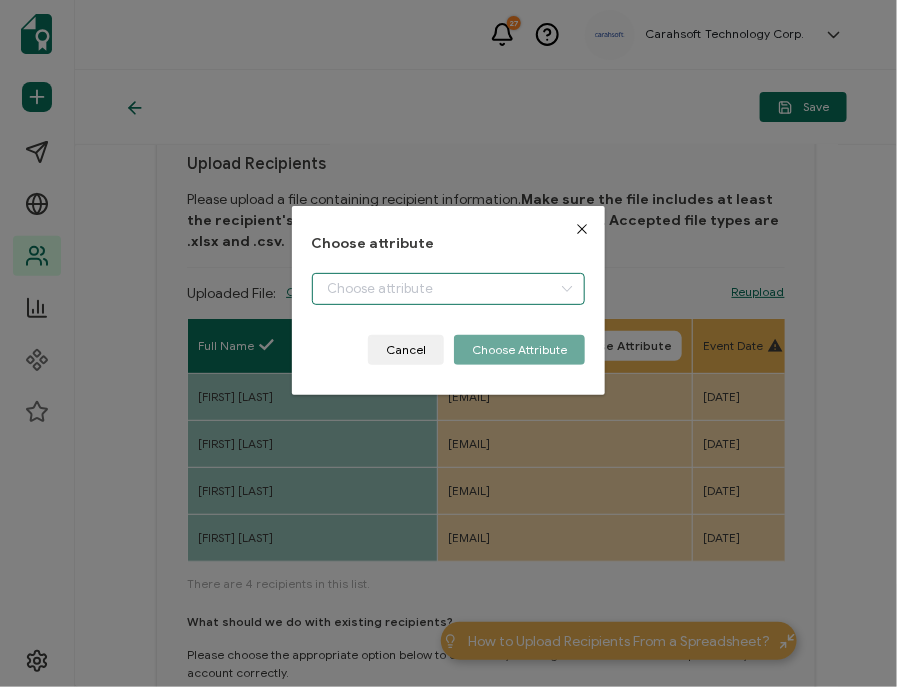click at bounding box center (449, 289) 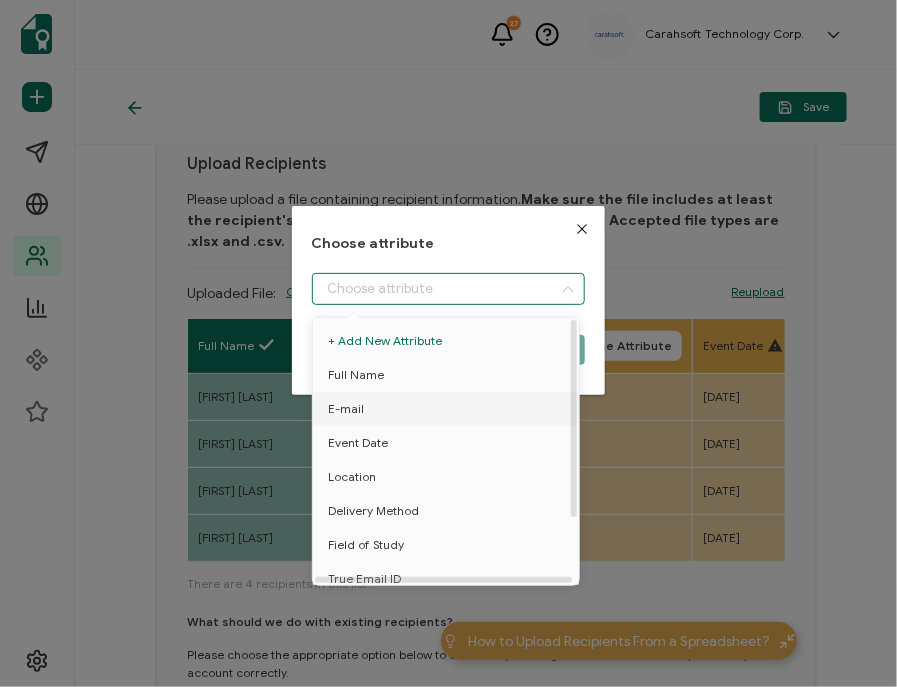 click on "E-mail" at bounding box center [449, 409] 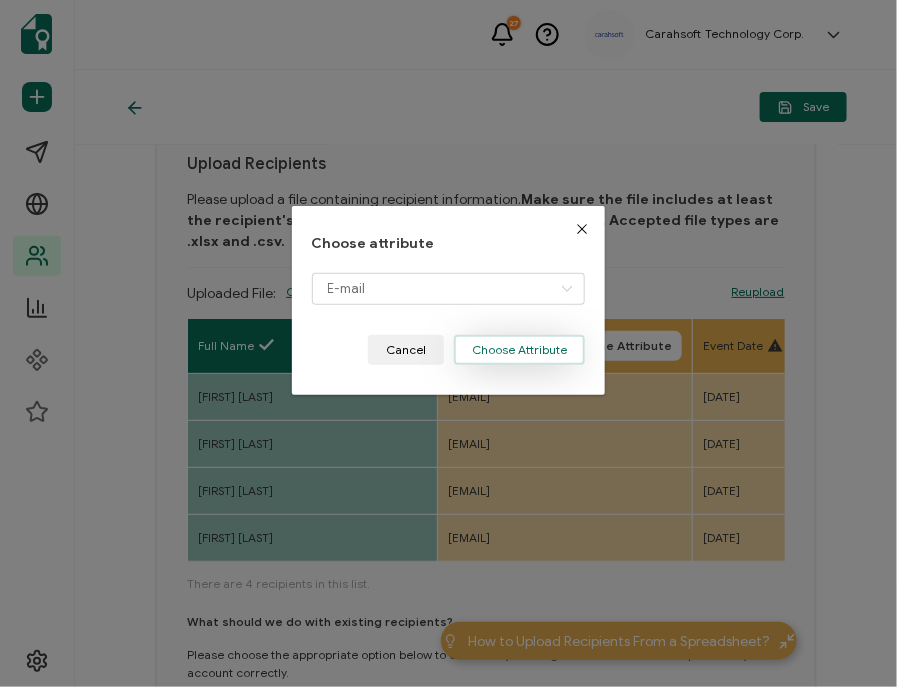 click on "Choose Attribute" at bounding box center [519, 350] 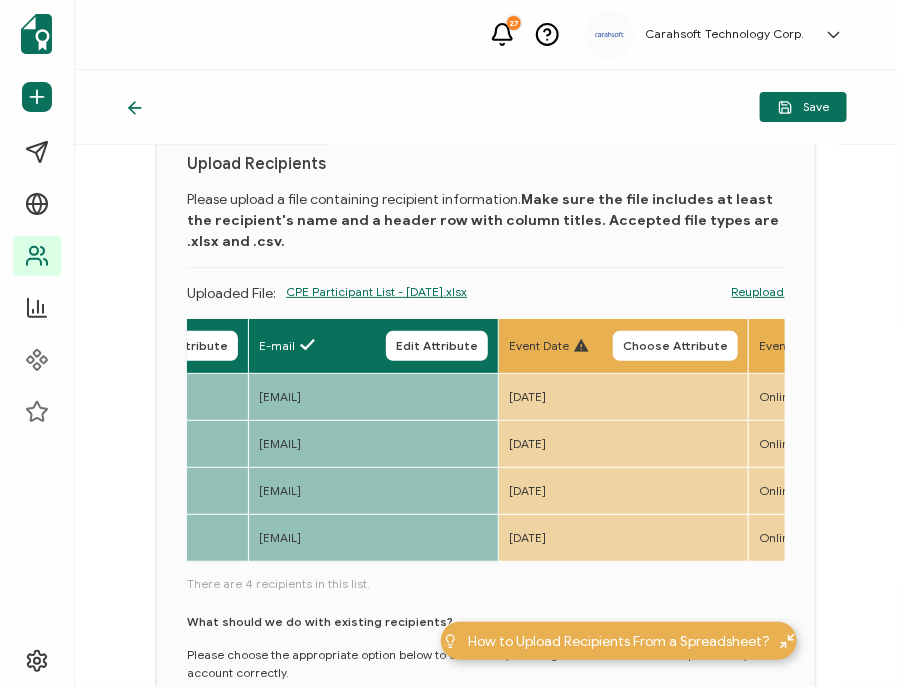 scroll, scrollTop: 0, scrollLeft: 234, axis: horizontal 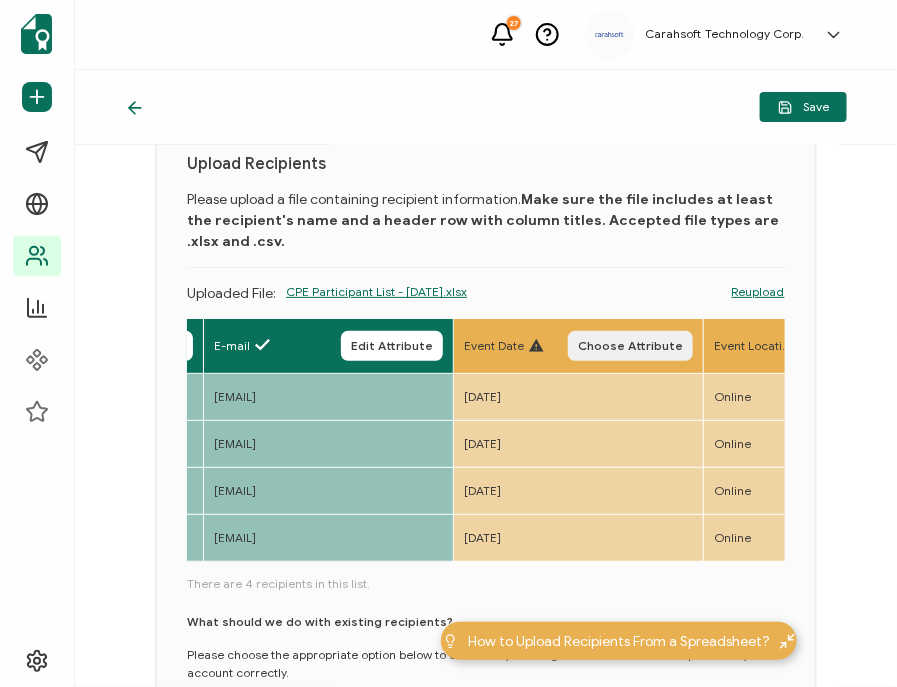 click on "Choose Attribute" at bounding box center [630, 346] 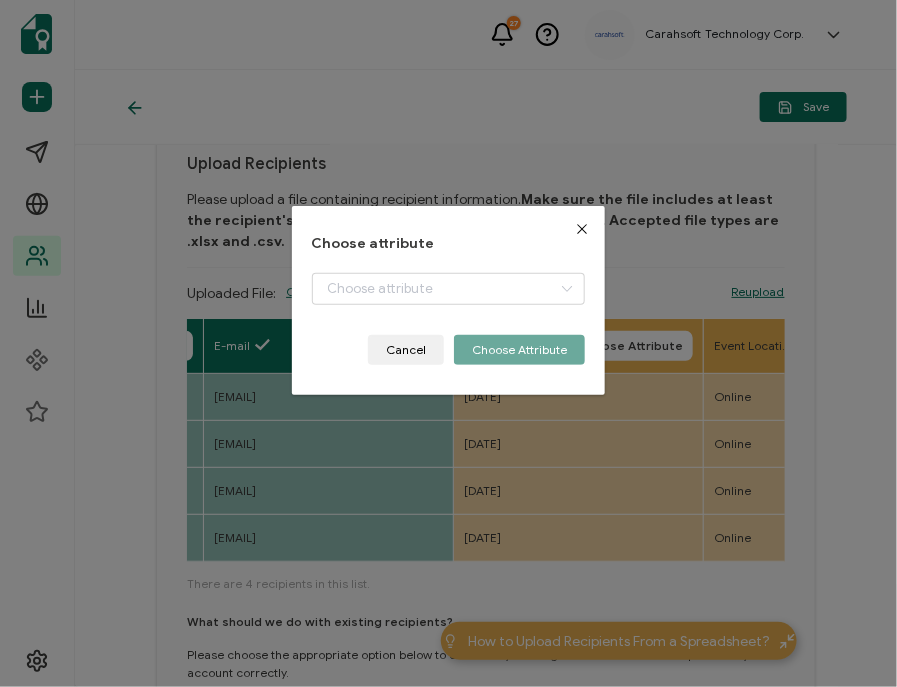 click on "Choose attribute
Cancel
Choose Attribute" at bounding box center (449, 300) 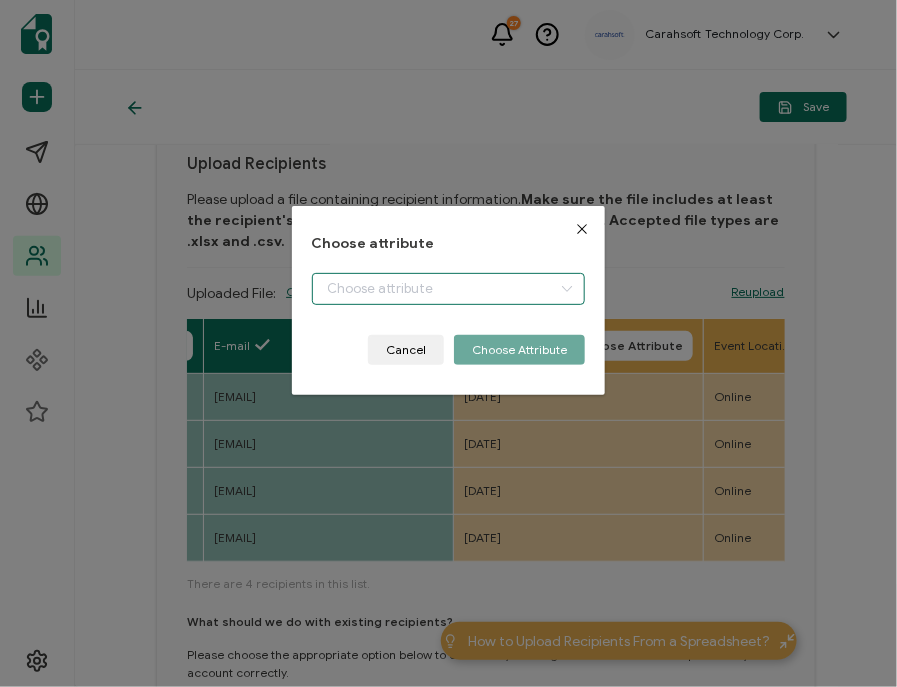 click at bounding box center [449, 289] 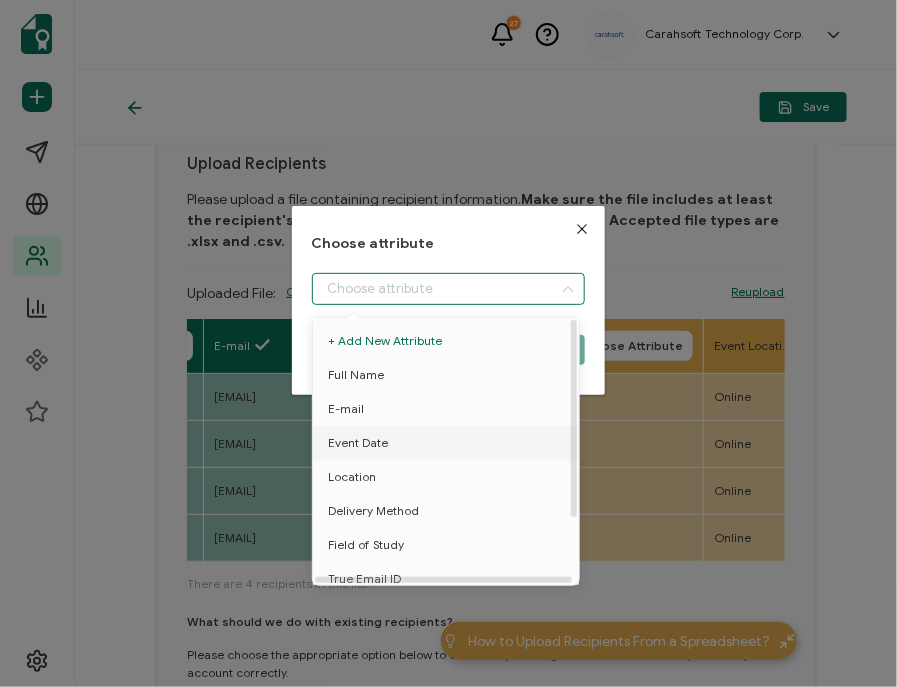 click on "Event Date" at bounding box center (358, 443) 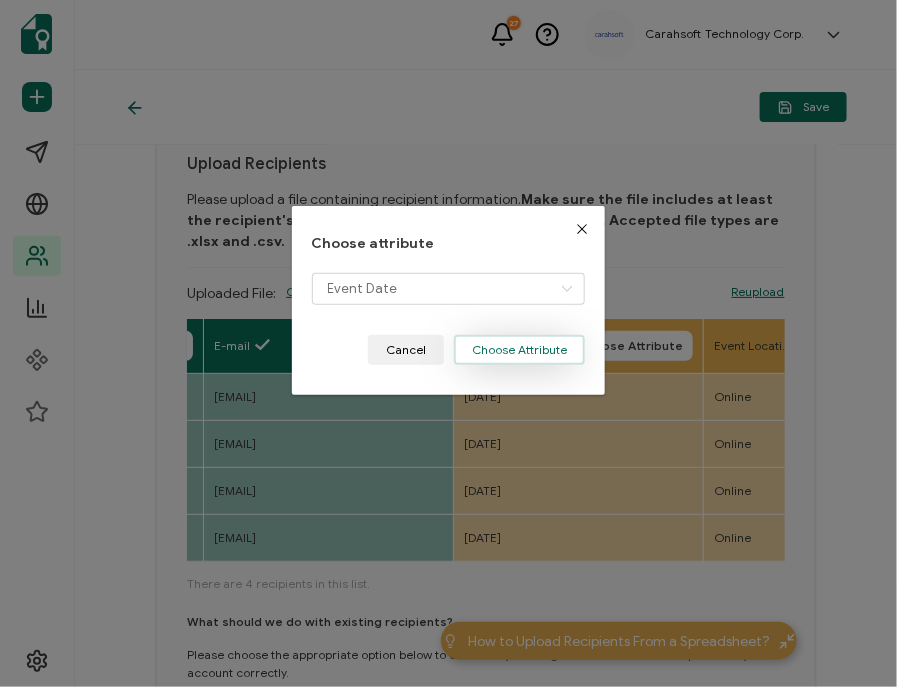 click on "Choose Attribute" at bounding box center (519, 350) 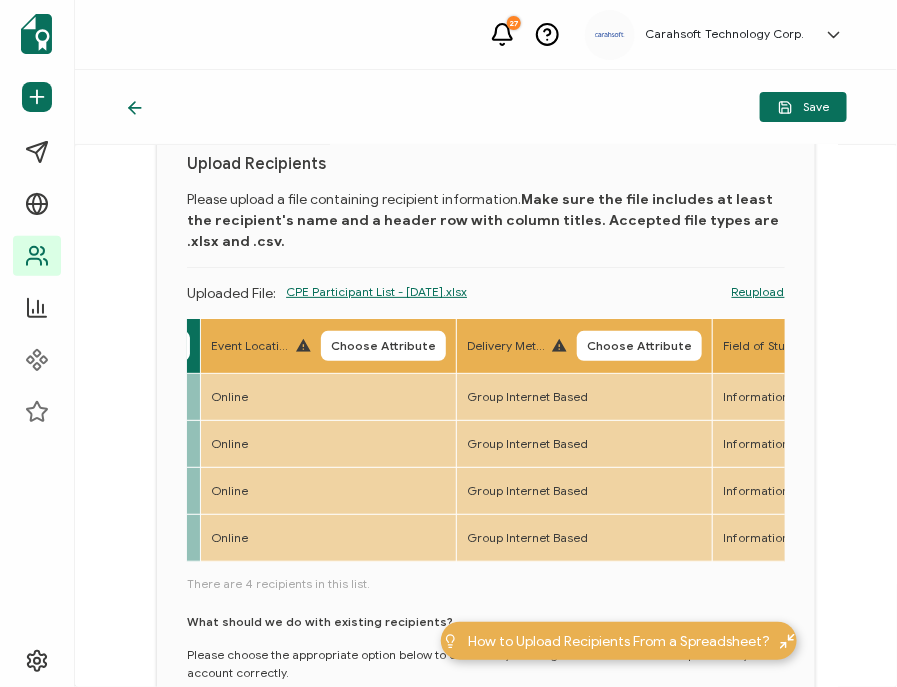 scroll, scrollTop: 0, scrollLeft: 747, axis: horizontal 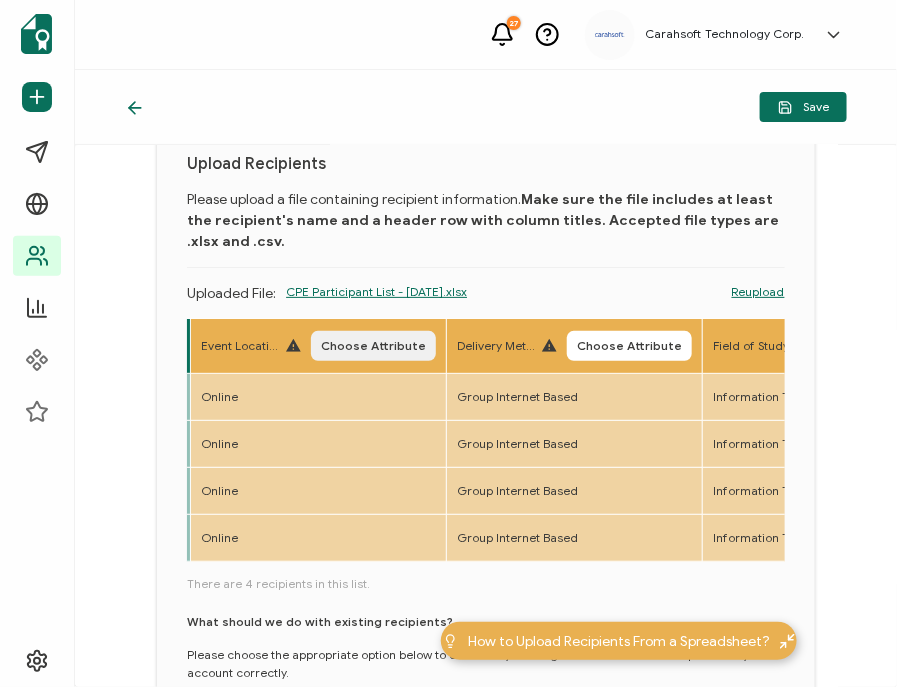 click on "Choose Attribute" at bounding box center (373, 346) 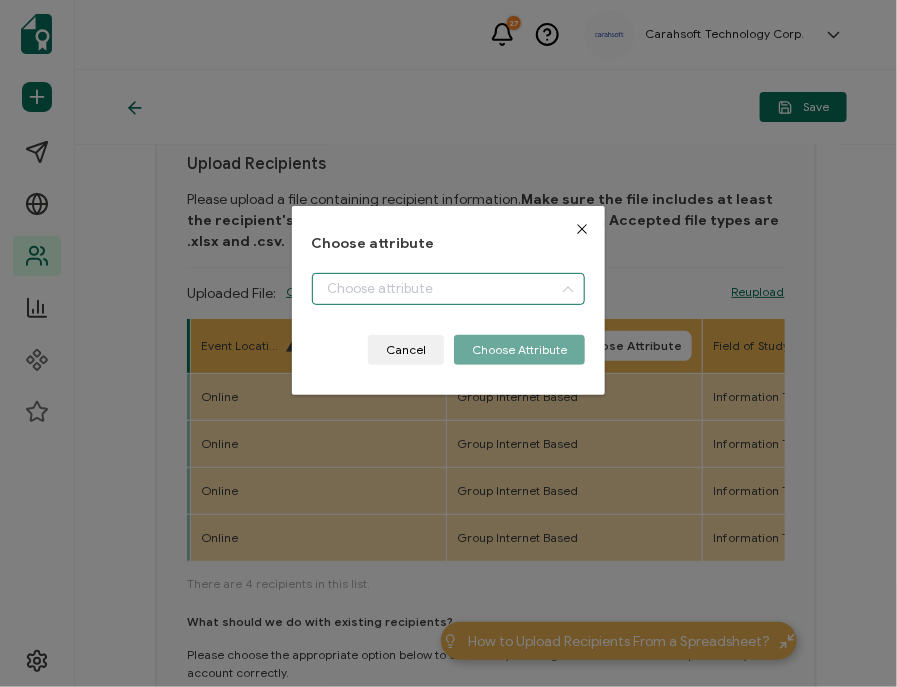 click at bounding box center (449, 289) 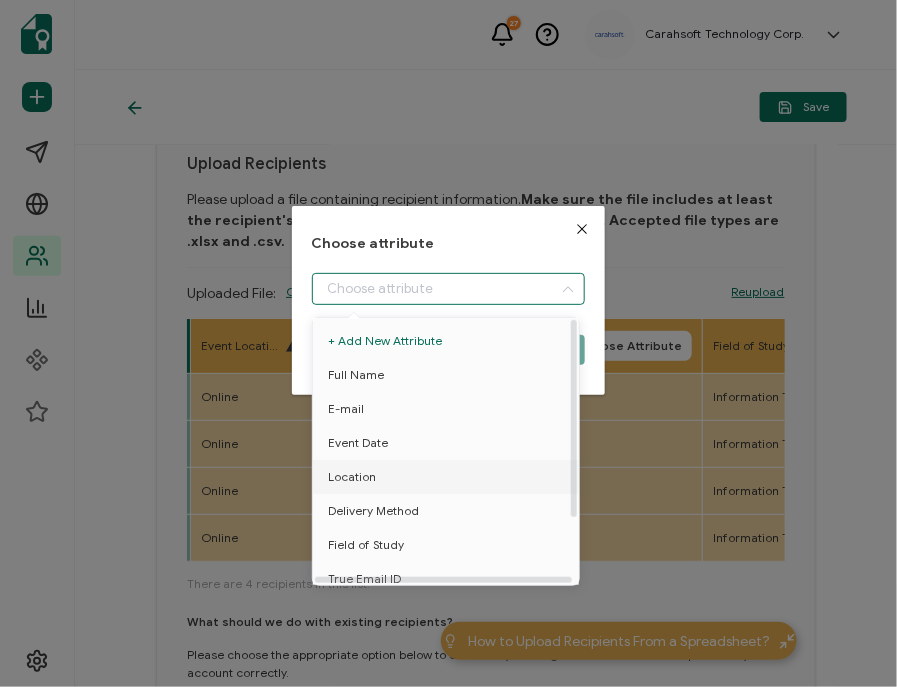 click on "Location" at bounding box center (352, 477) 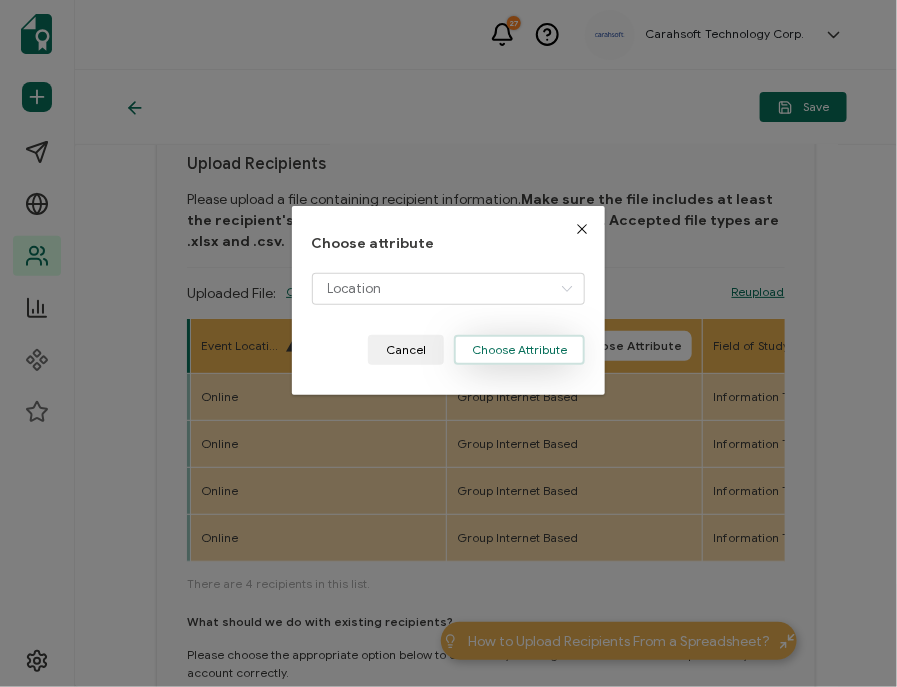 click on "Choose Attribute" at bounding box center [519, 350] 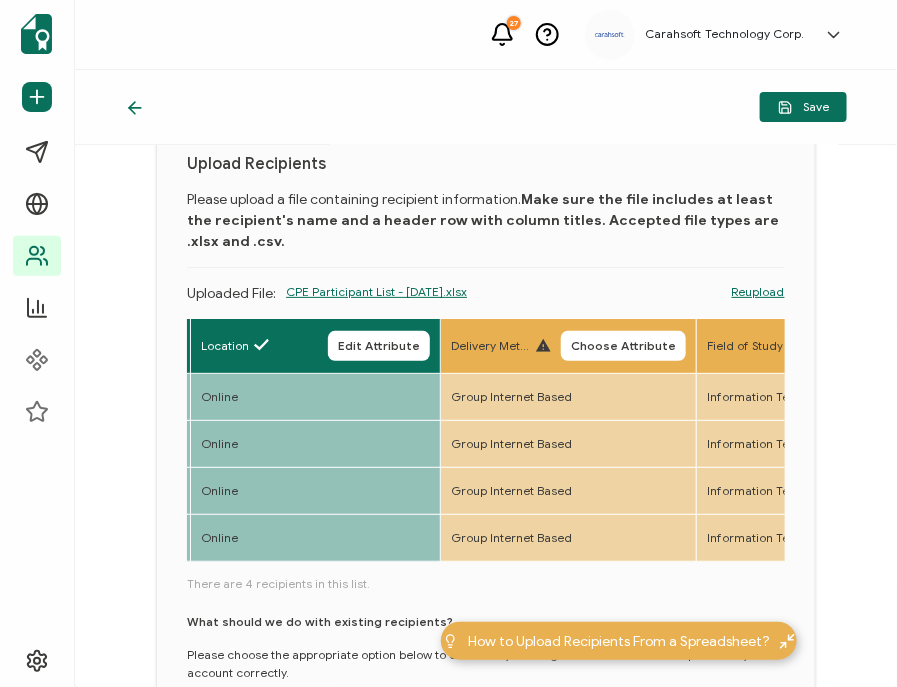 click on "Delivery Method       Choose Attribute" at bounding box center (569, 346) 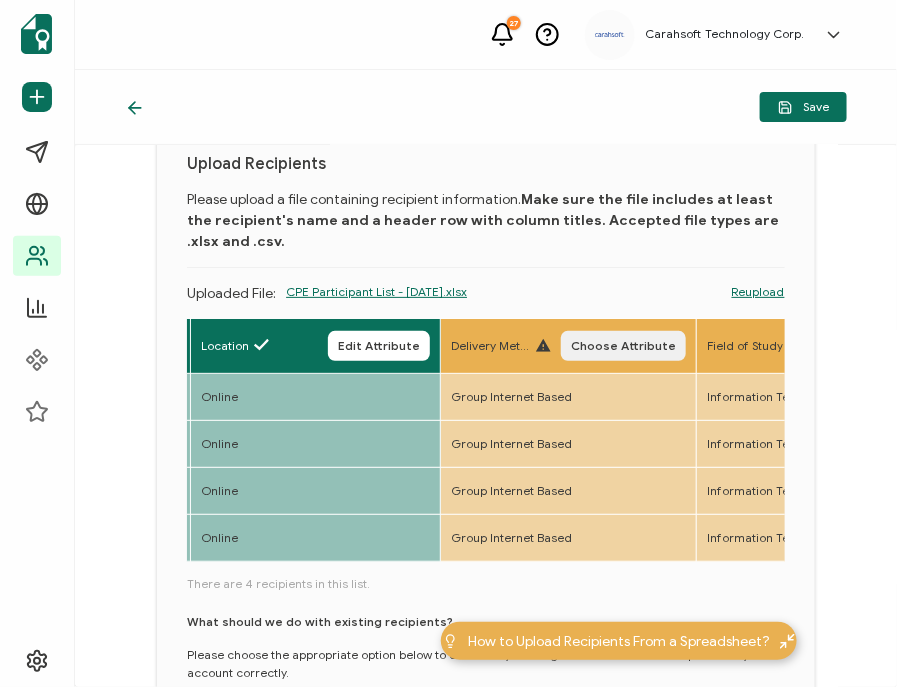 click on "Choose Attribute" at bounding box center (623, 346) 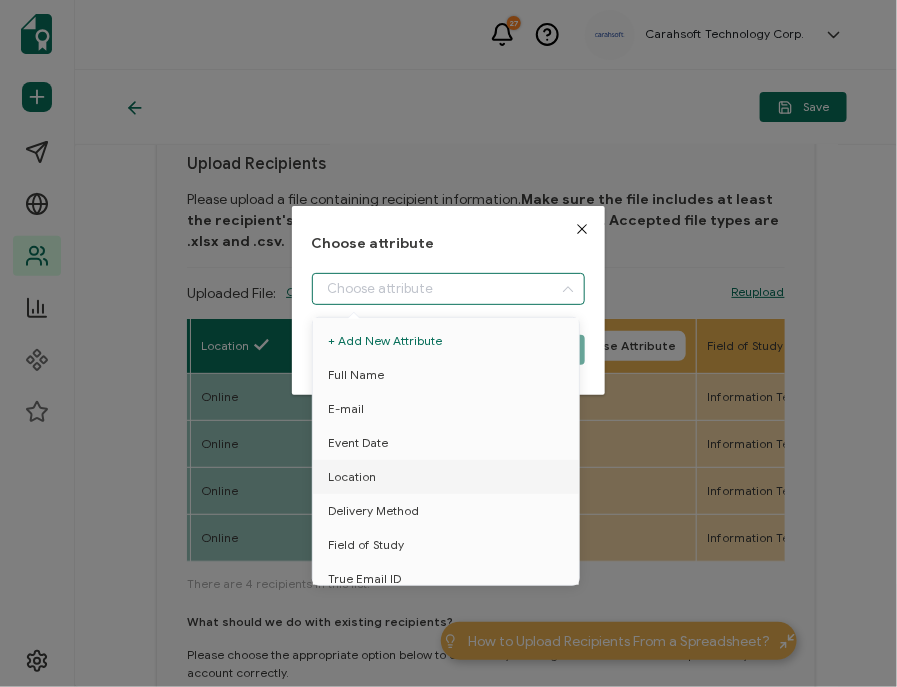 click at bounding box center (449, 289) 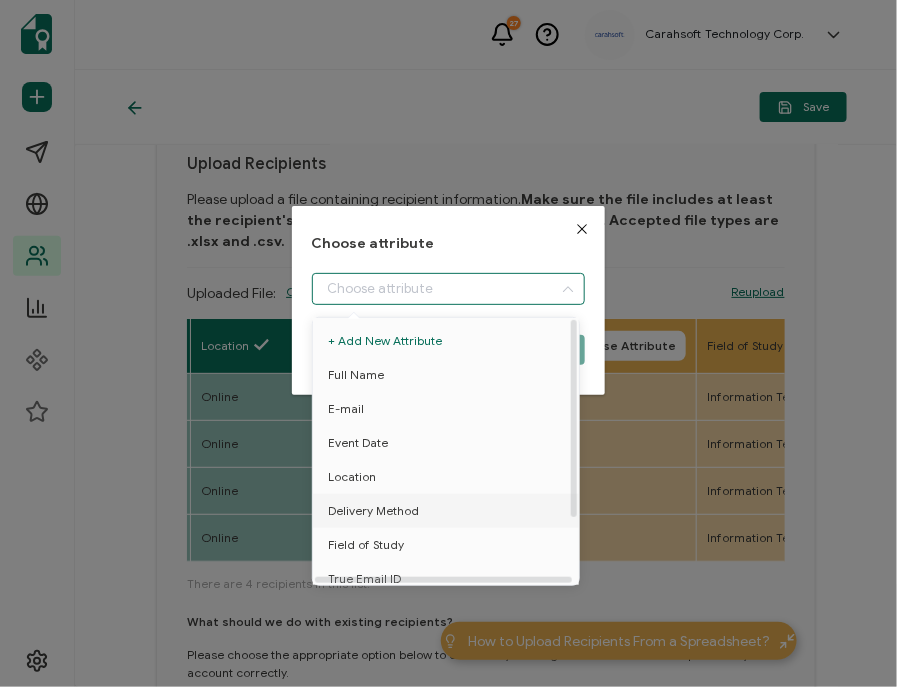 click on "Delivery Method" at bounding box center [373, 511] 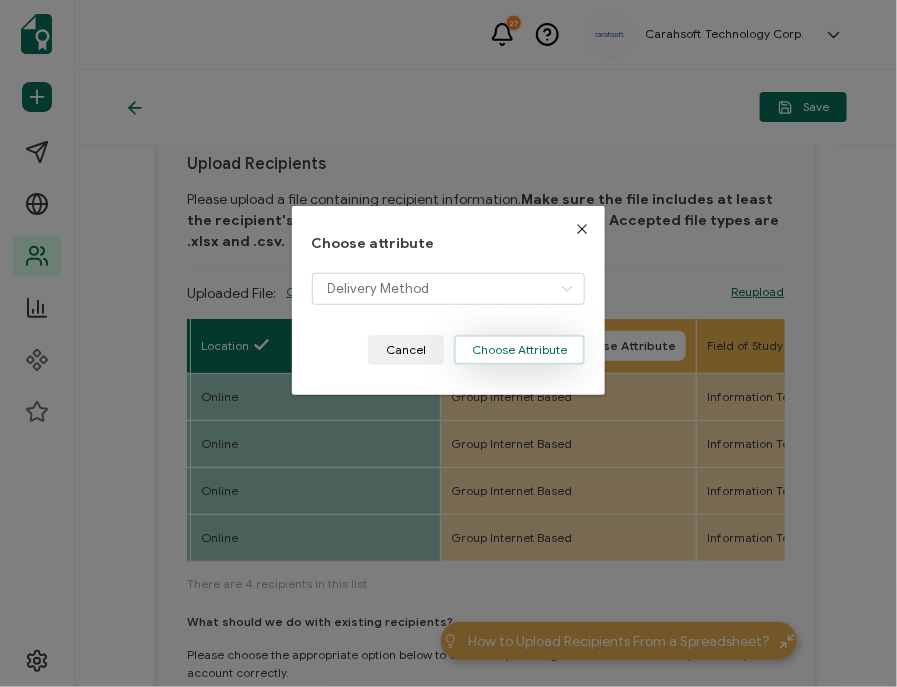 click on "Choose Attribute" at bounding box center [519, 350] 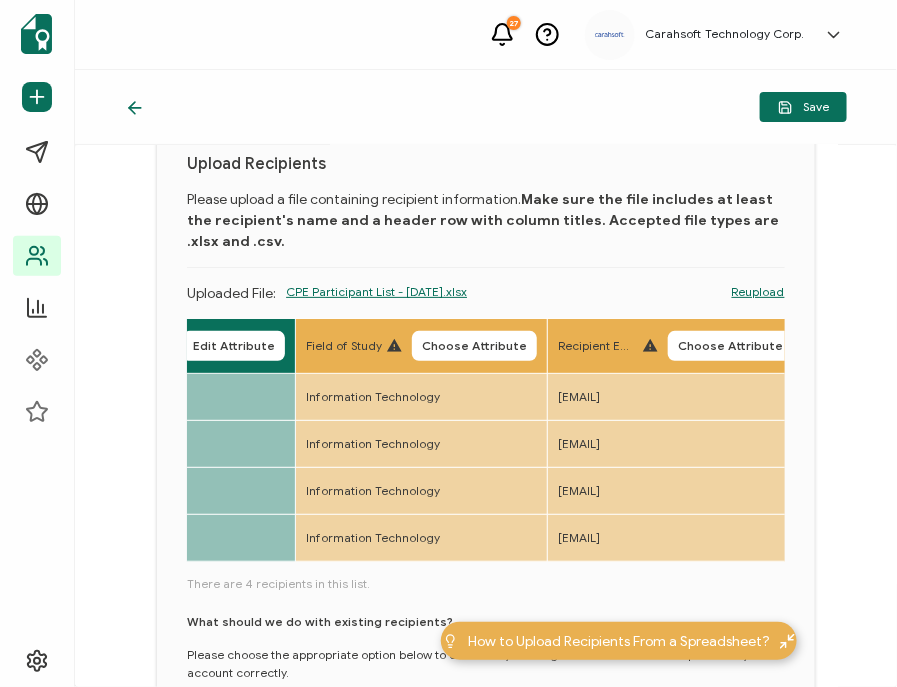 scroll, scrollTop: 0, scrollLeft: 1147, axis: horizontal 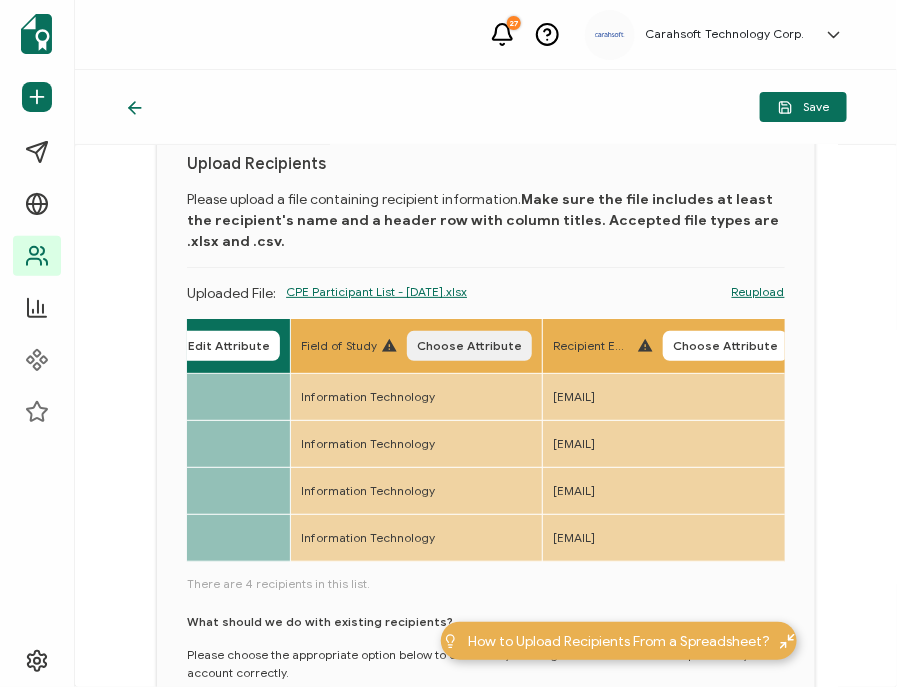 click on "Choose Attribute" at bounding box center (469, 346) 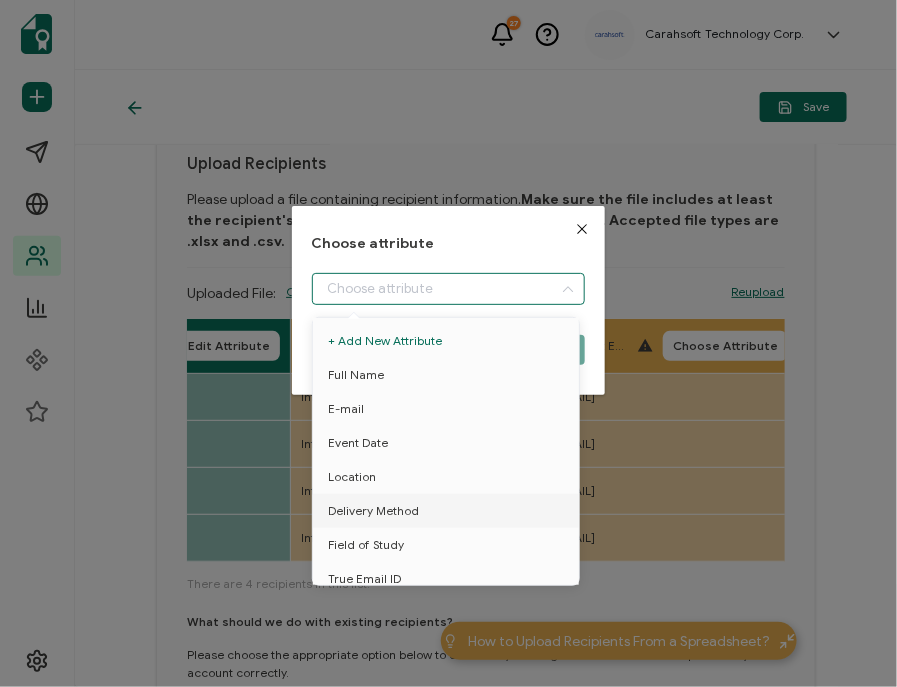 click at bounding box center [449, 289] 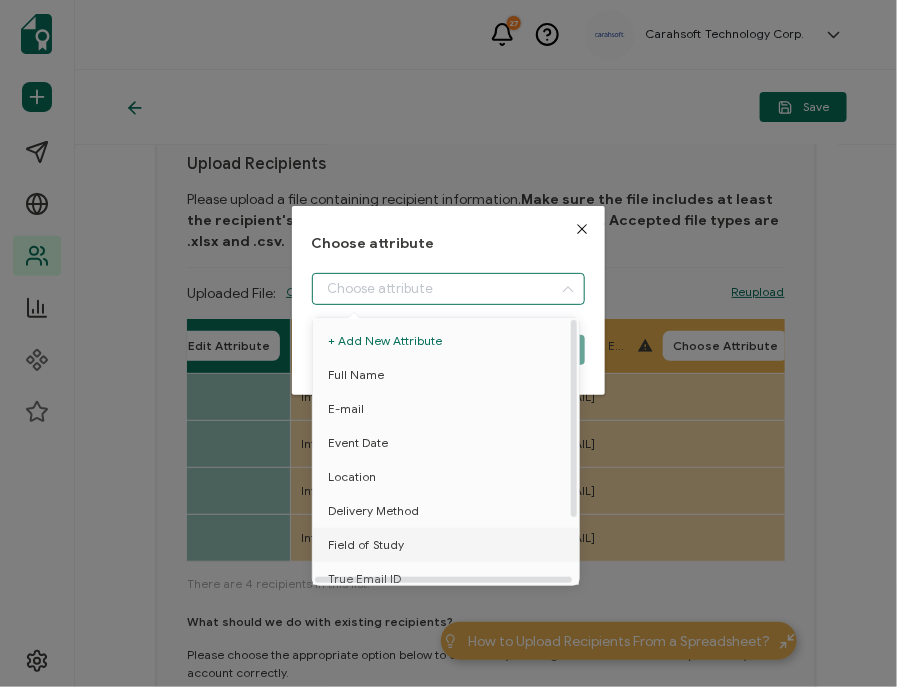 click on "Field of Study" at bounding box center (366, 545) 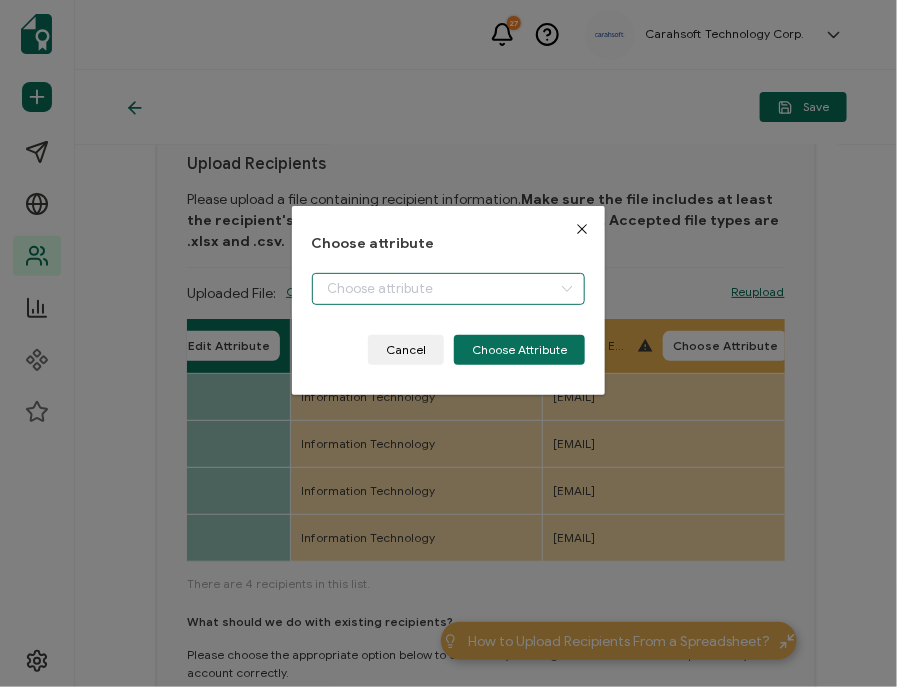 type on "Field of Study" 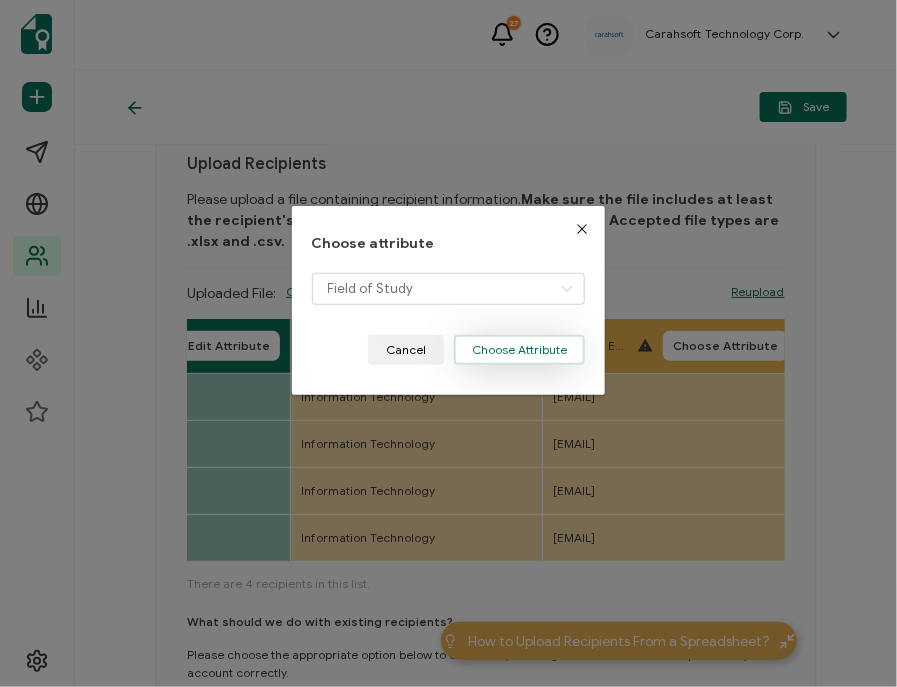 click on "Choose Attribute" at bounding box center (519, 350) 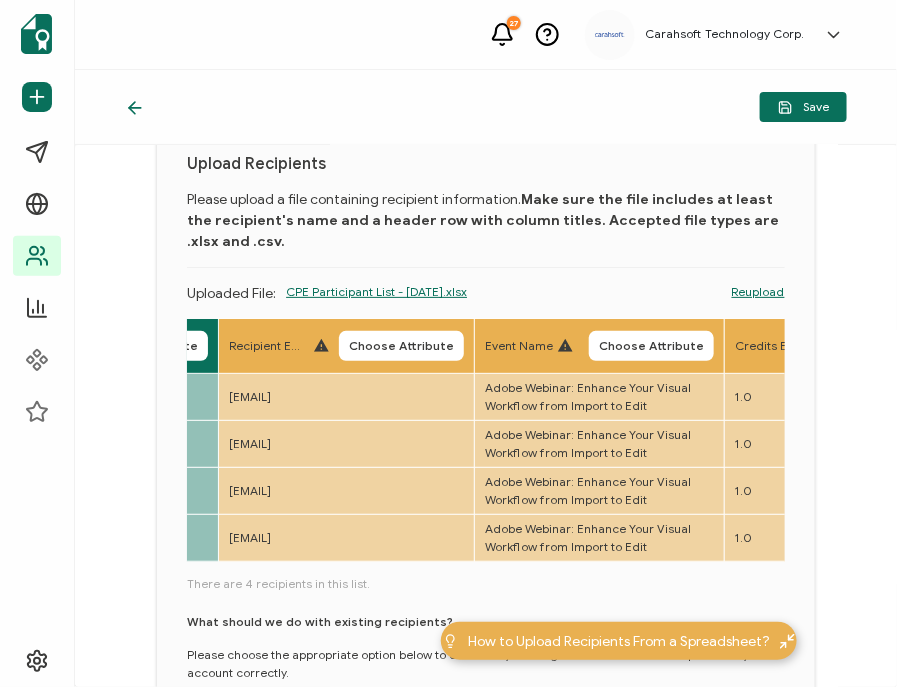 scroll, scrollTop: 0, scrollLeft: 1472, axis: horizontal 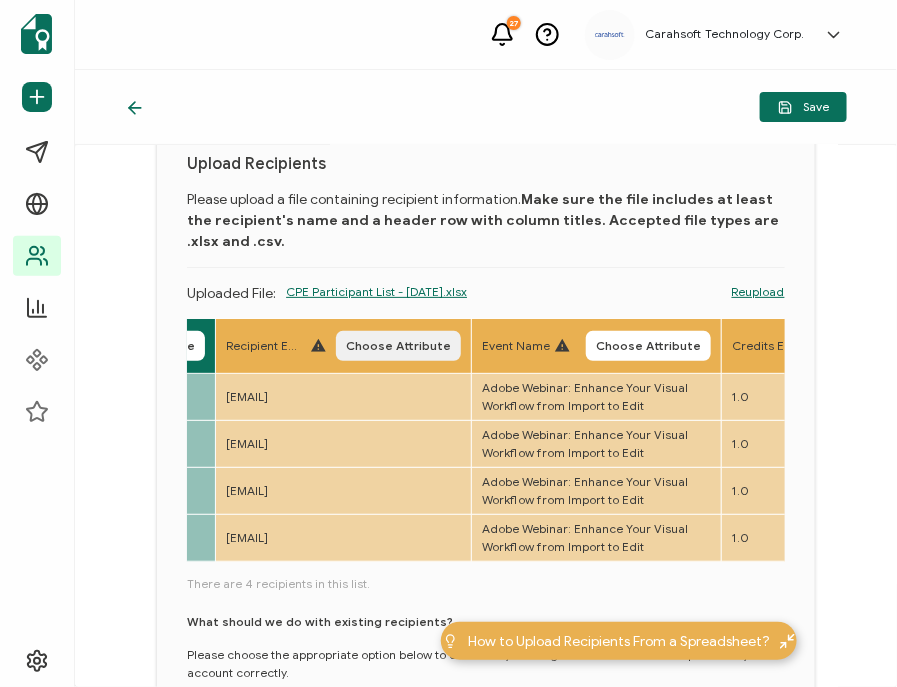 click on "Choose Attribute" at bounding box center (398, 346) 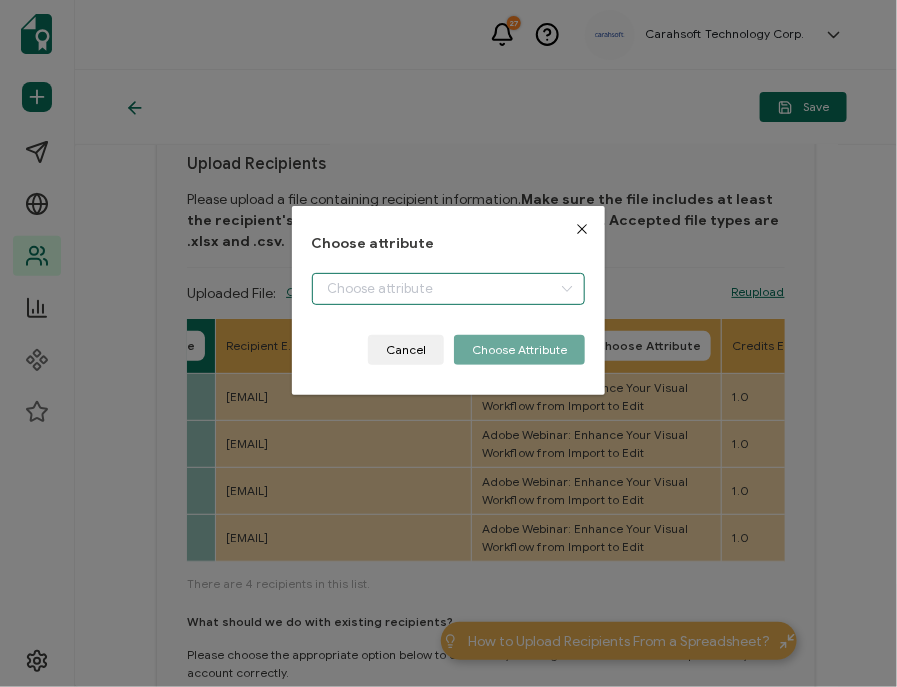 click at bounding box center (449, 289) 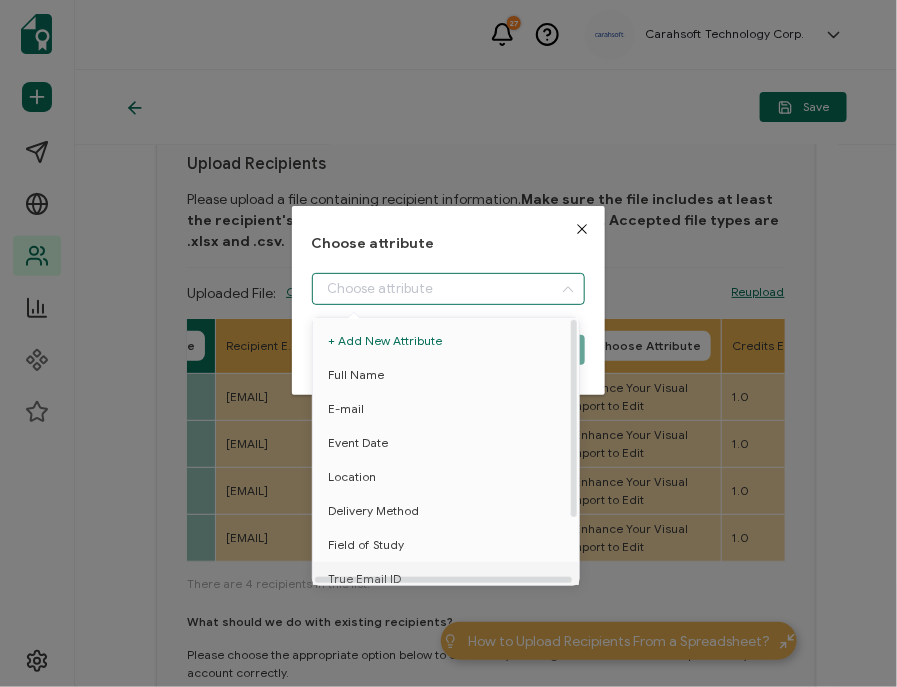 click on "True Email ID" at bounding box center (364, 579) 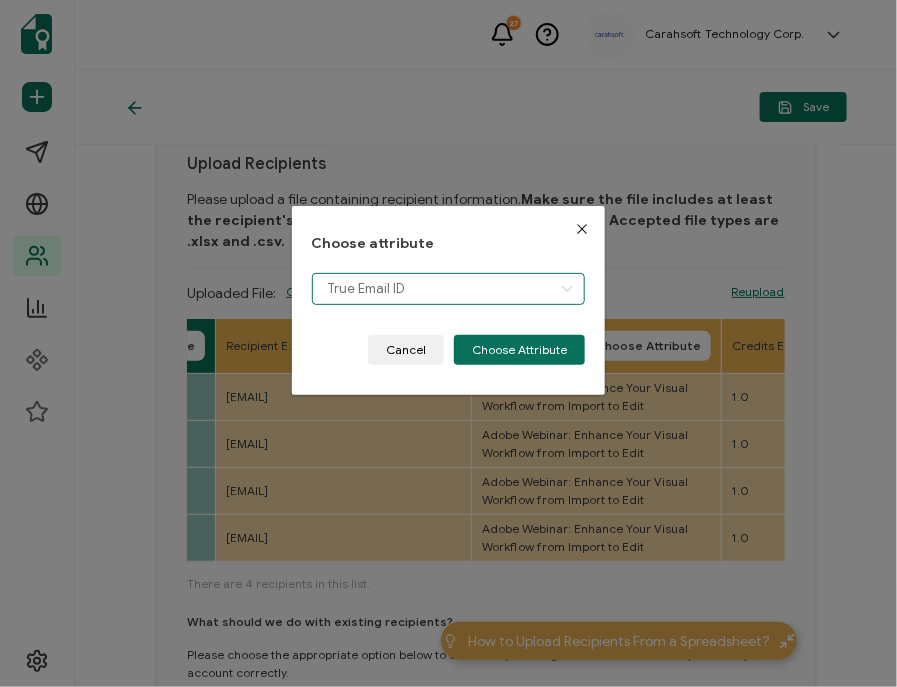 scroll, scrollTop: 14, scrollLeft: 0, axis: vertical 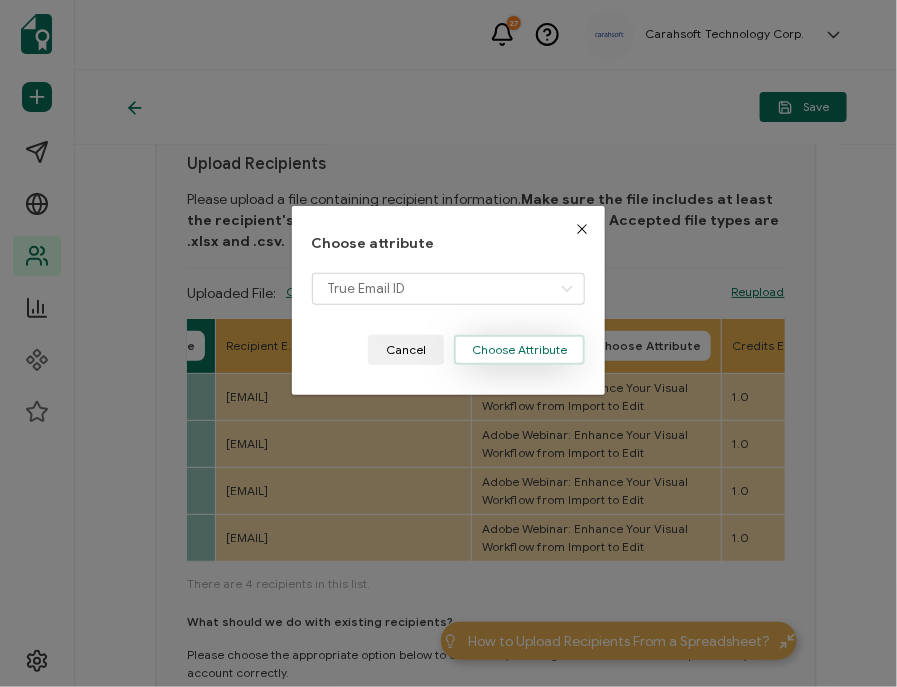 click on "Choose Attribute" at bounding box center (519, 350) 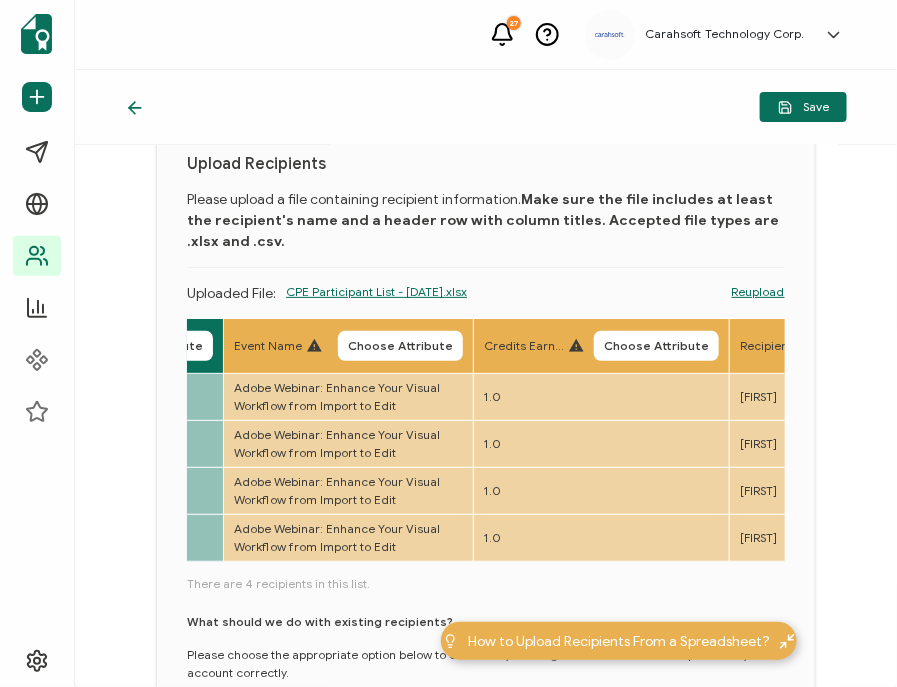 scroll, scrollTop: 0, scrollLeft: 1719, axis: horizontal 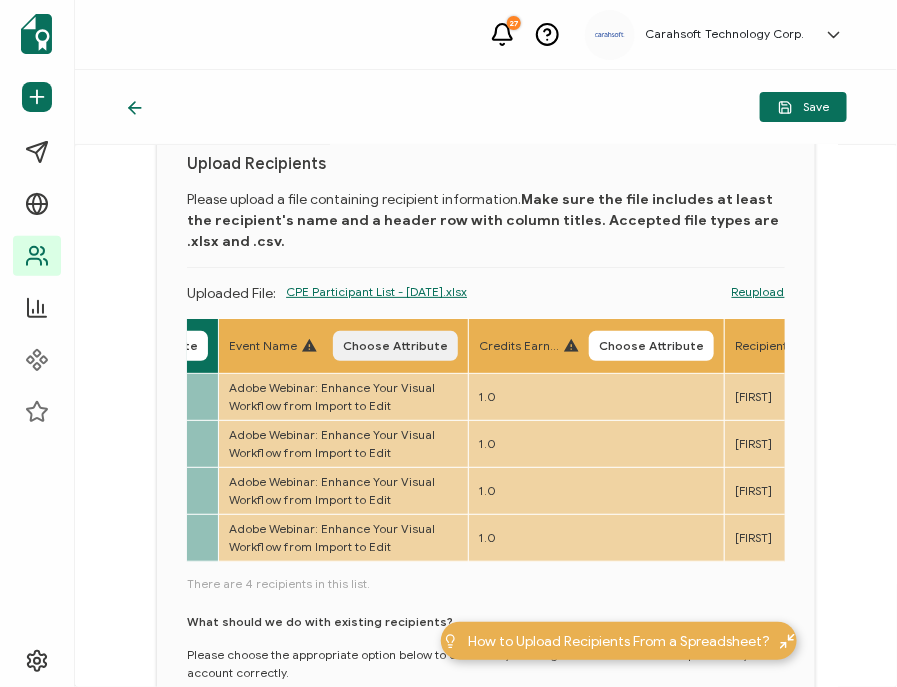 click on "Choose Attribute" at bounding box center [395, 346] 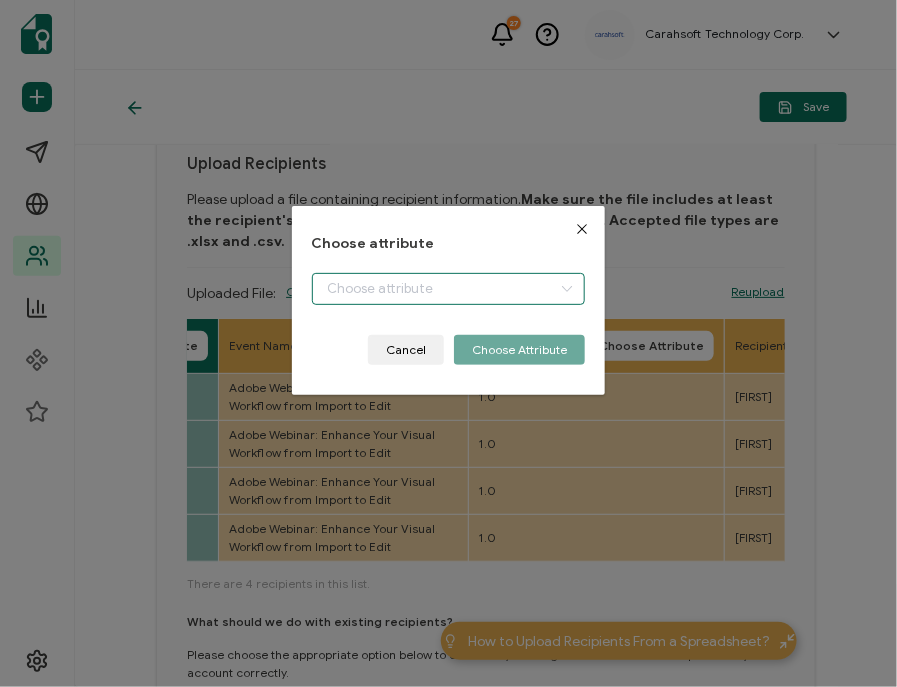 click at bounding box center [449, 289] 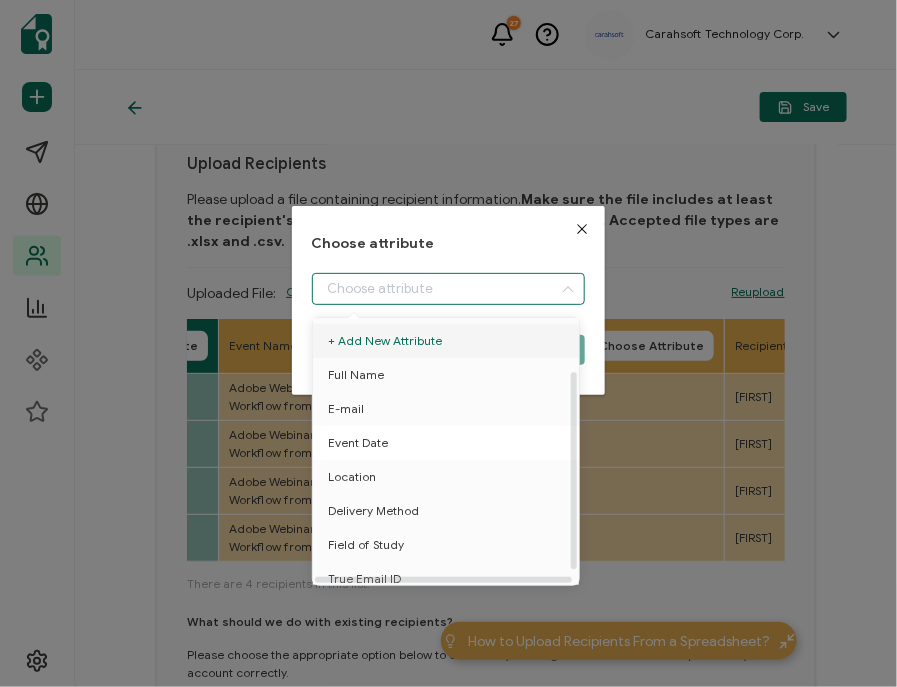 scroll, scrollTop: 87, scrollLeft: 0, axis: vertical 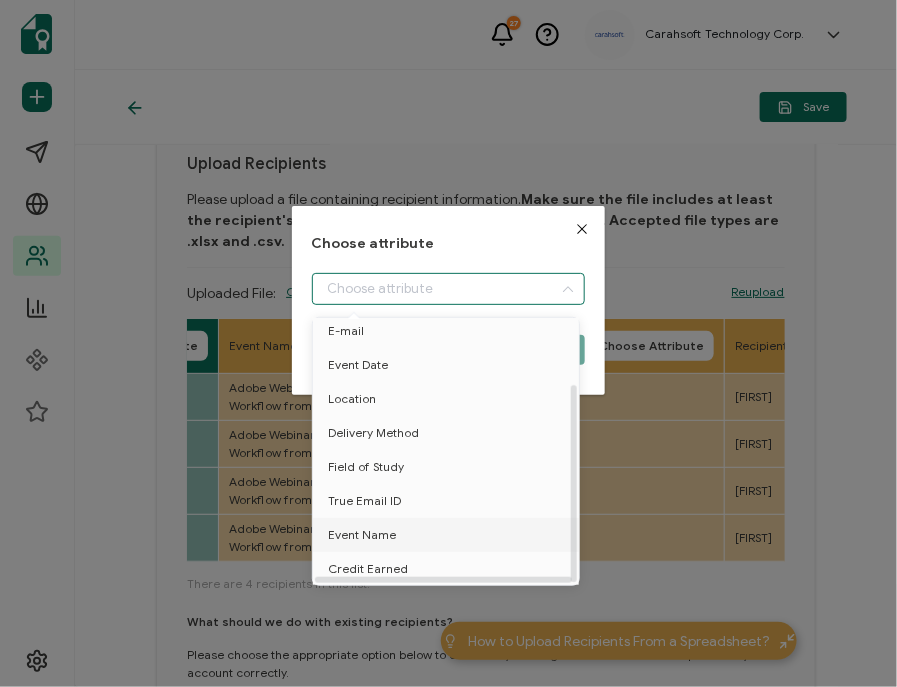 click on "Event Name" at bounding box center [362, 535] 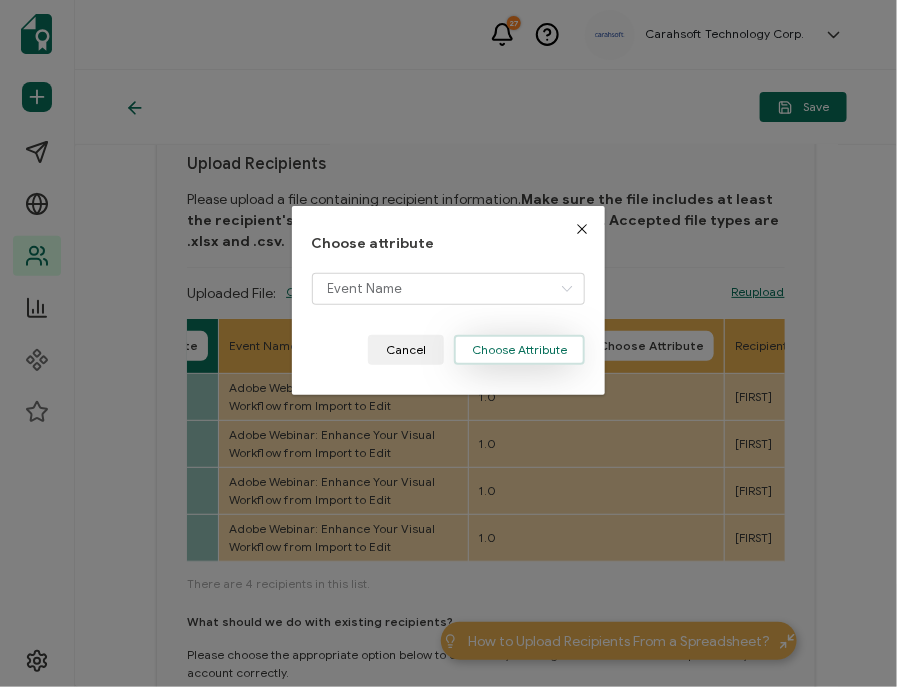 click on "Choose Attribute" at bounding box center [519, 350] 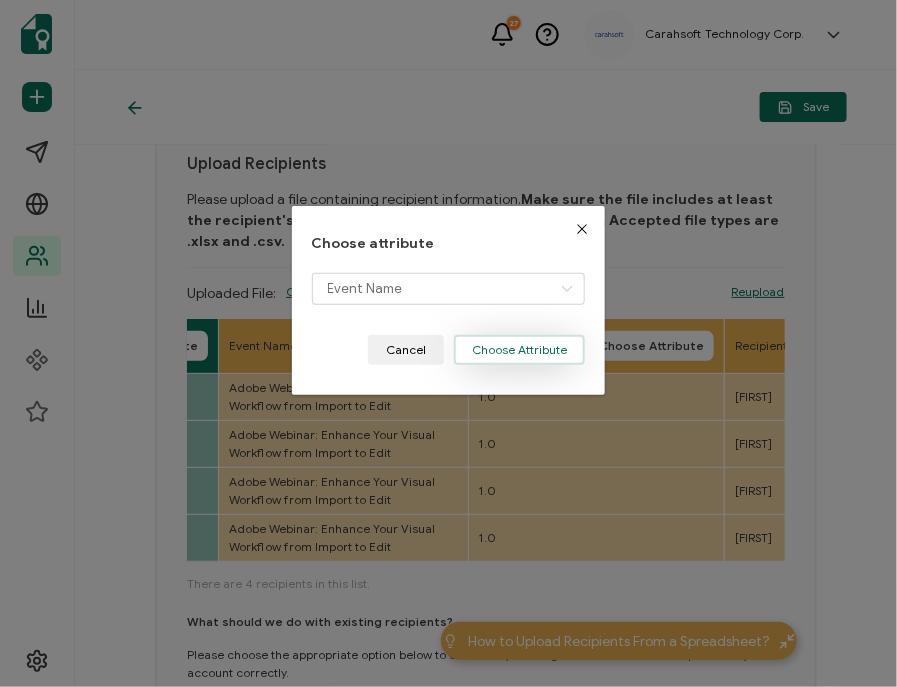 type 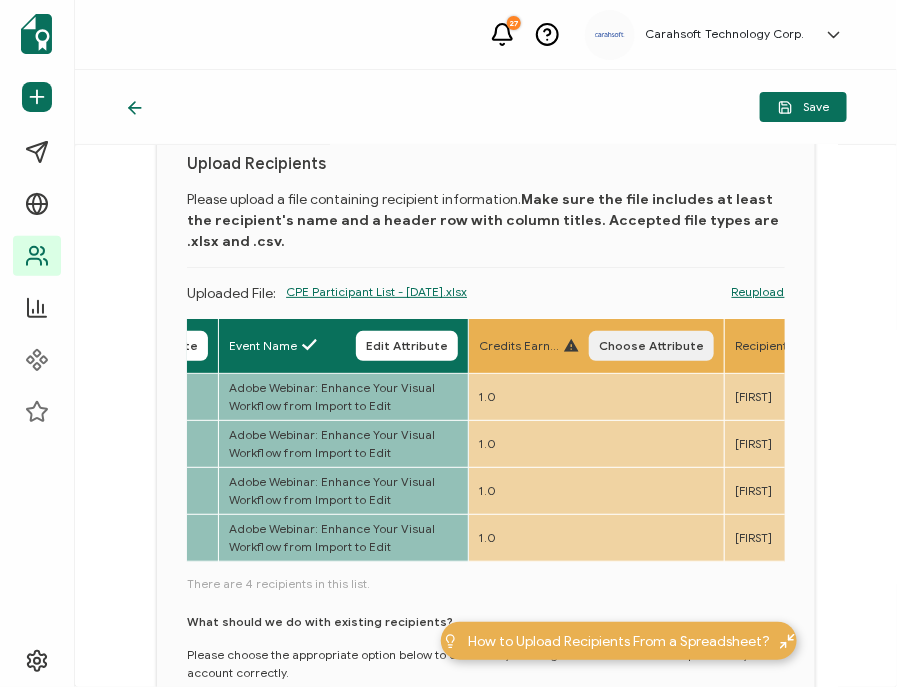 click on "Choose Attribute" at bounding box center [651, 346] 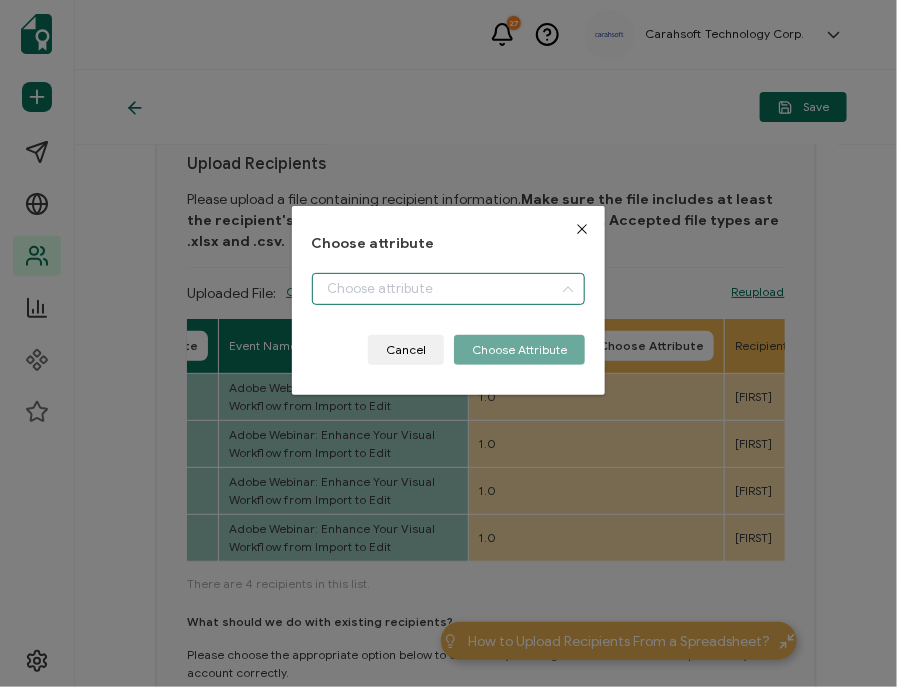 click at bounding box center (449, 289) 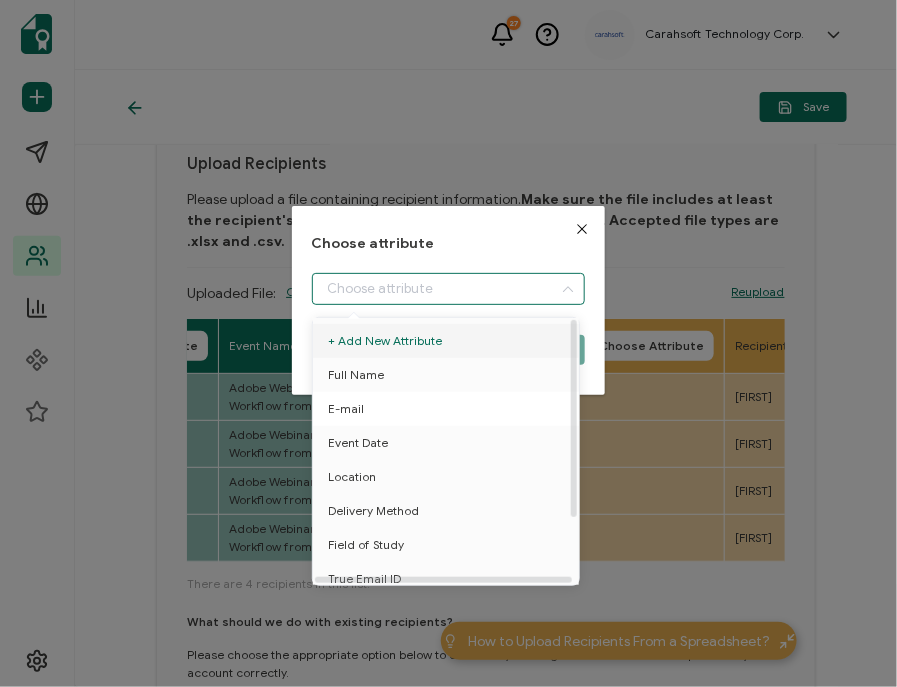 scroll, scrollTop: 87, scrollLeft: 0, axis: vertical 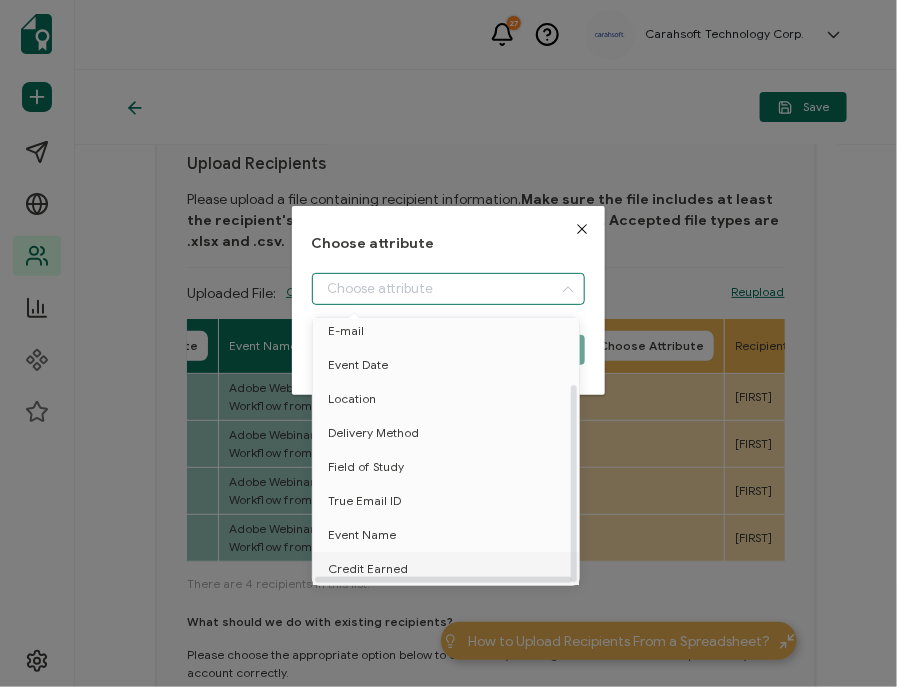 click on "Credit Earned" at bounding box center [368, 569] 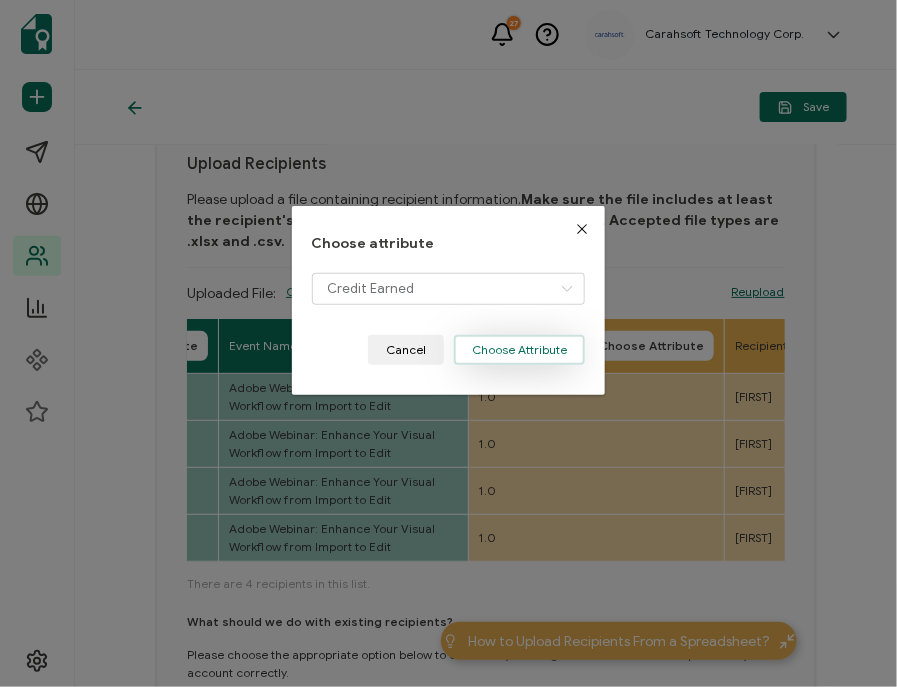 click on "Choose Attribute" at bounding box center [519, 350] 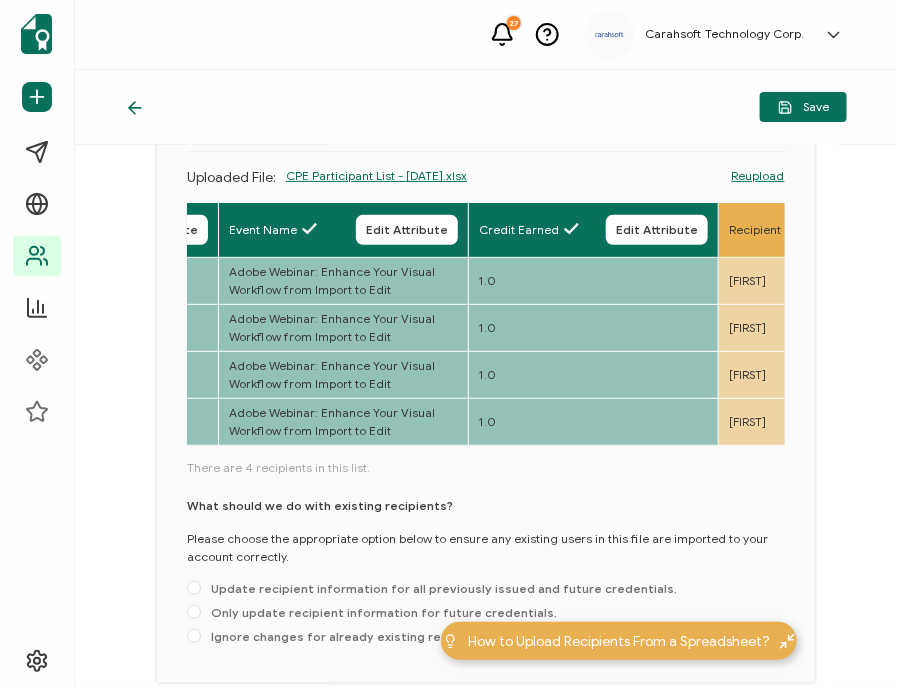 scroll, scrollTop: 187, scrollLeft: 0, axis: vertical 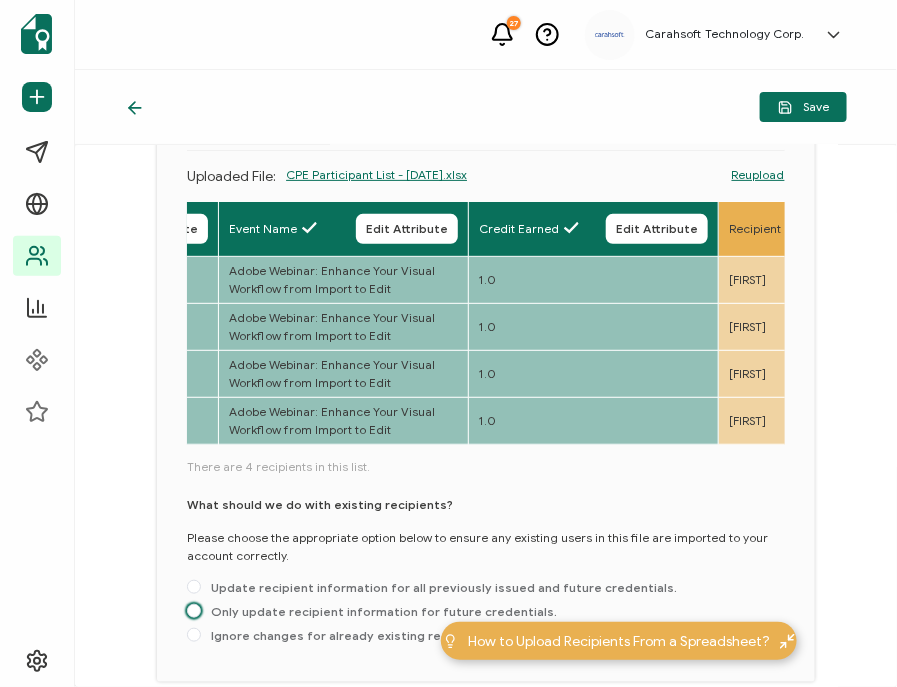 click on "Only update recipient information for future credentials." at bounding box center (379, 611) 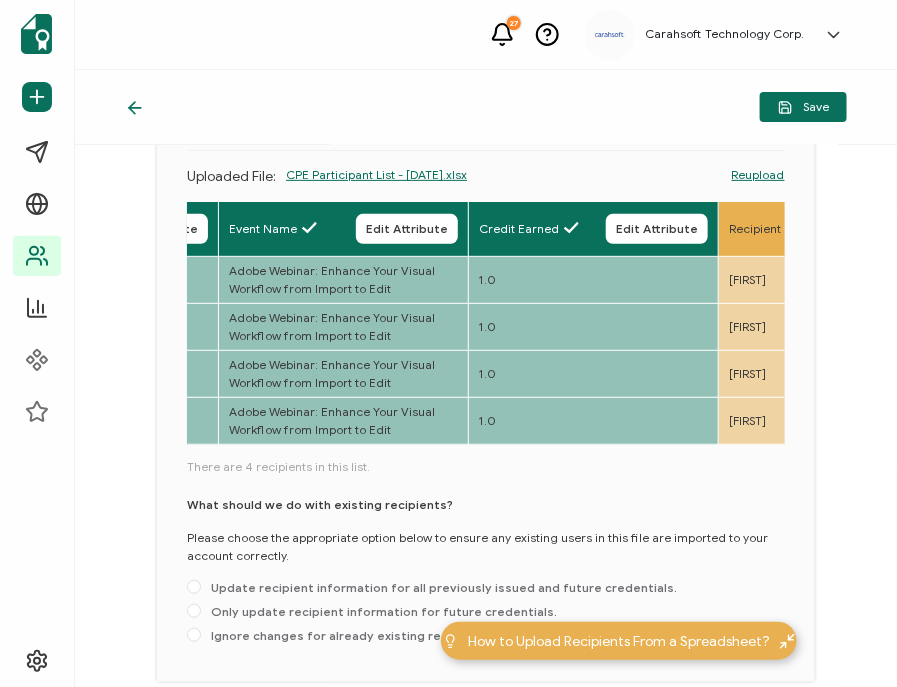click on "Only update recipient information for future credentials." at bounding box center [194, 612] 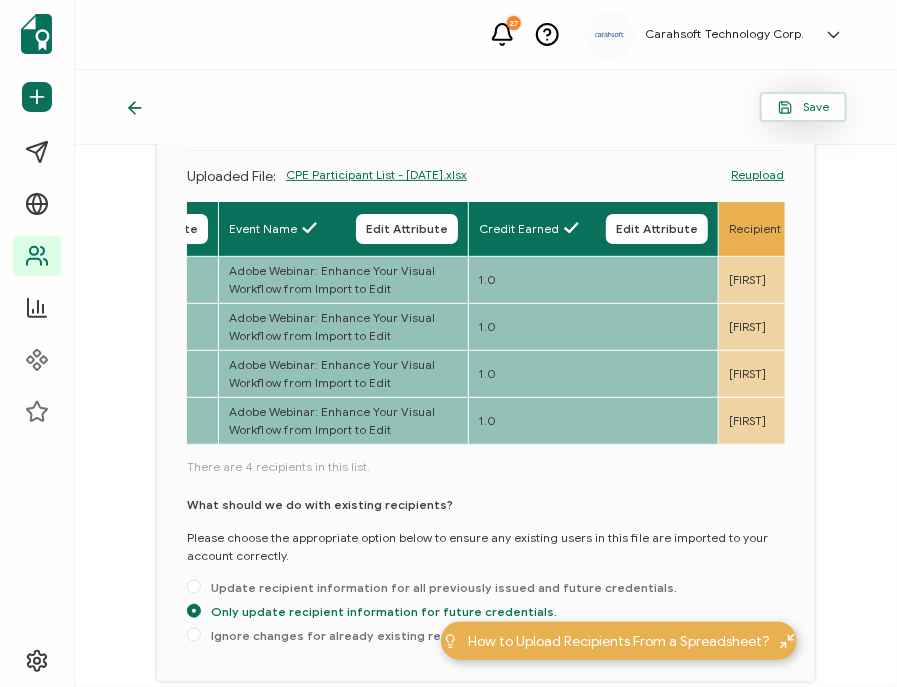 click 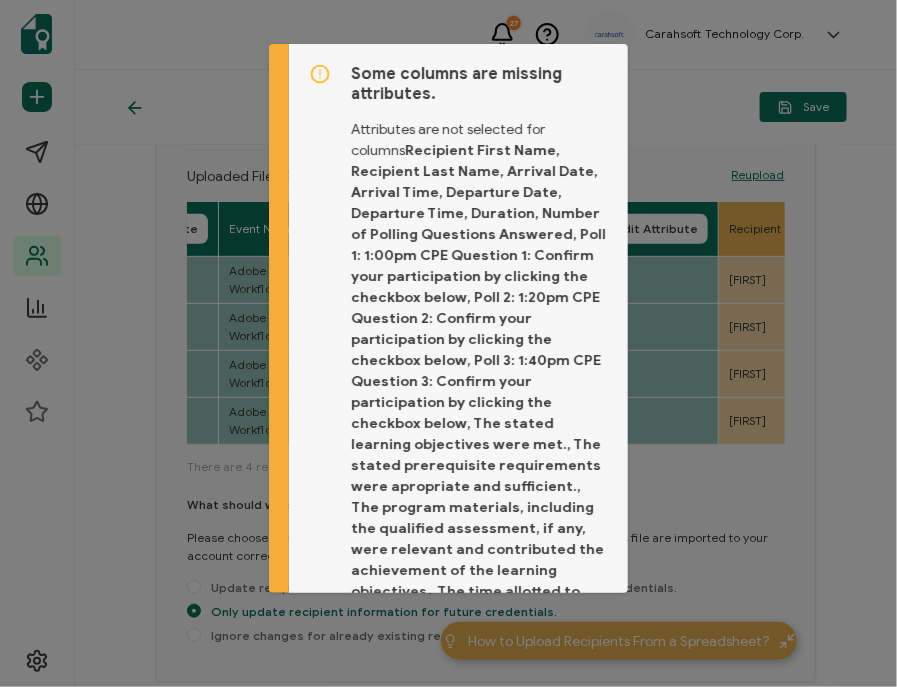 scroll, scrollTop: 181, scrollLeft: 0, axis: vertical 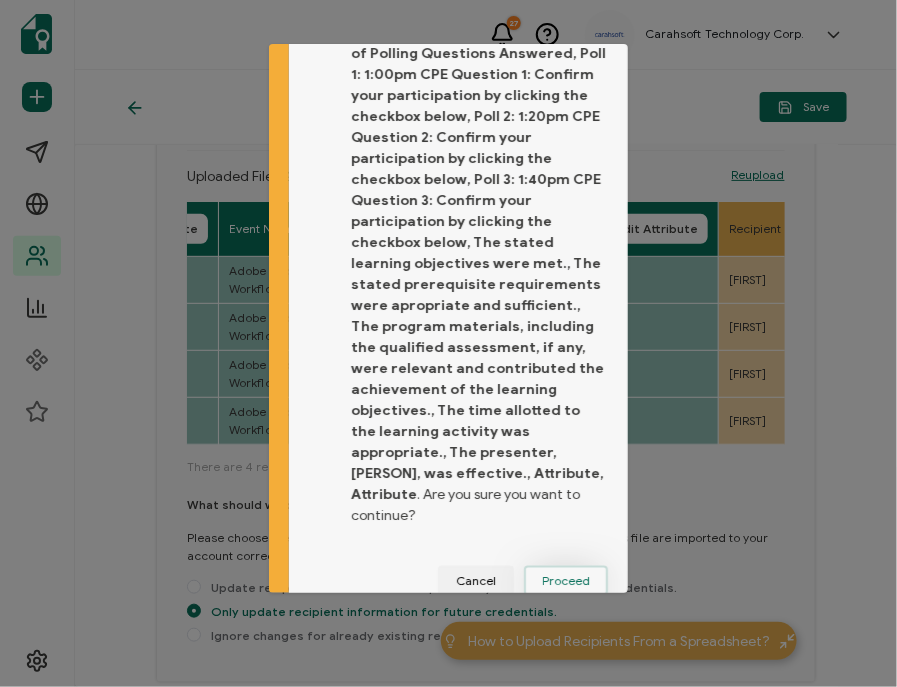 click on "Proceed" at bounding box center [566, 581] 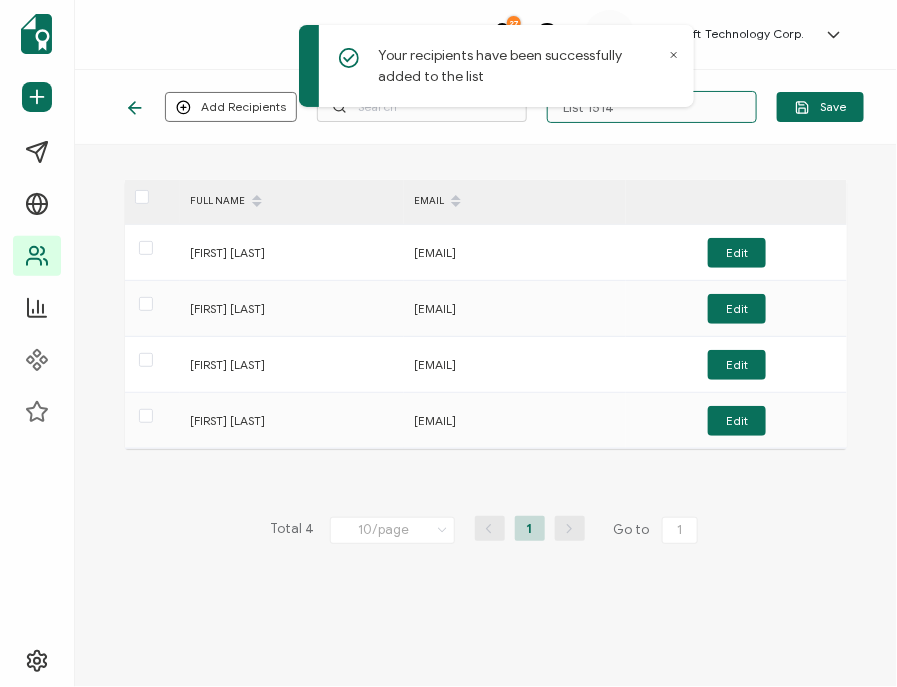 click on "List 1514" at bounding box center [652, 107] 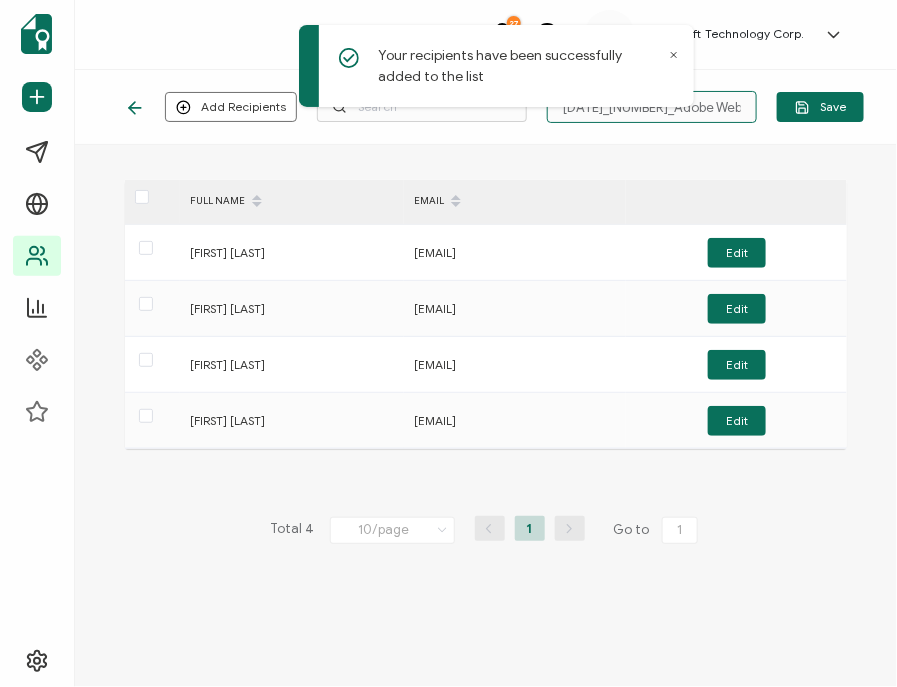 scroll, scrollTop: 0, scrollLeft: 4, axis: horizontal 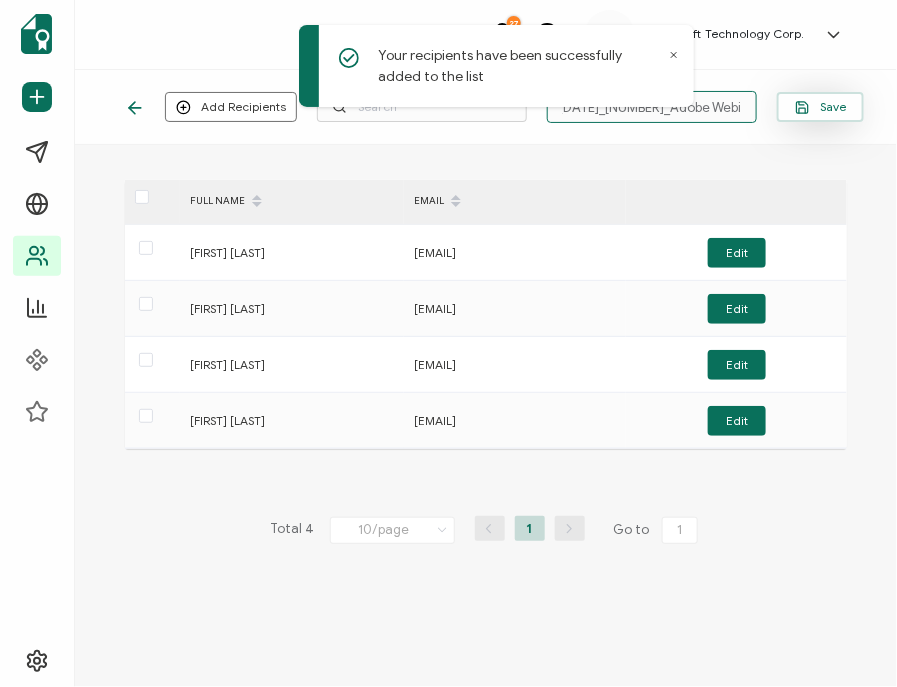 type on "[MONTH]-[DAY]-[YEAR]_[NUMBER]_Adobe Webinar" 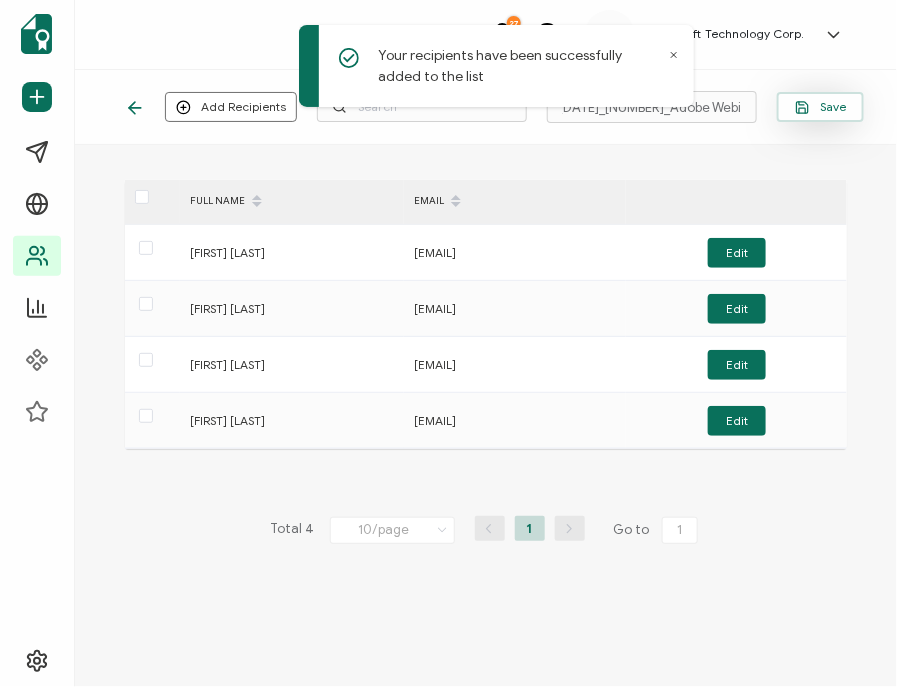 scroll, scrollTop: 0, scrollLeft: 0, axis: both 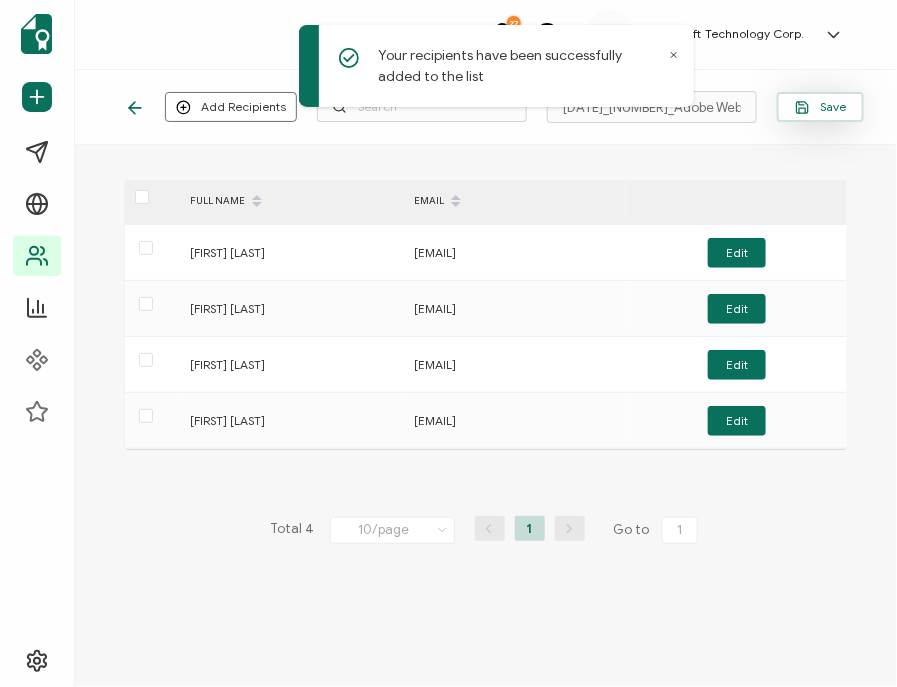 click 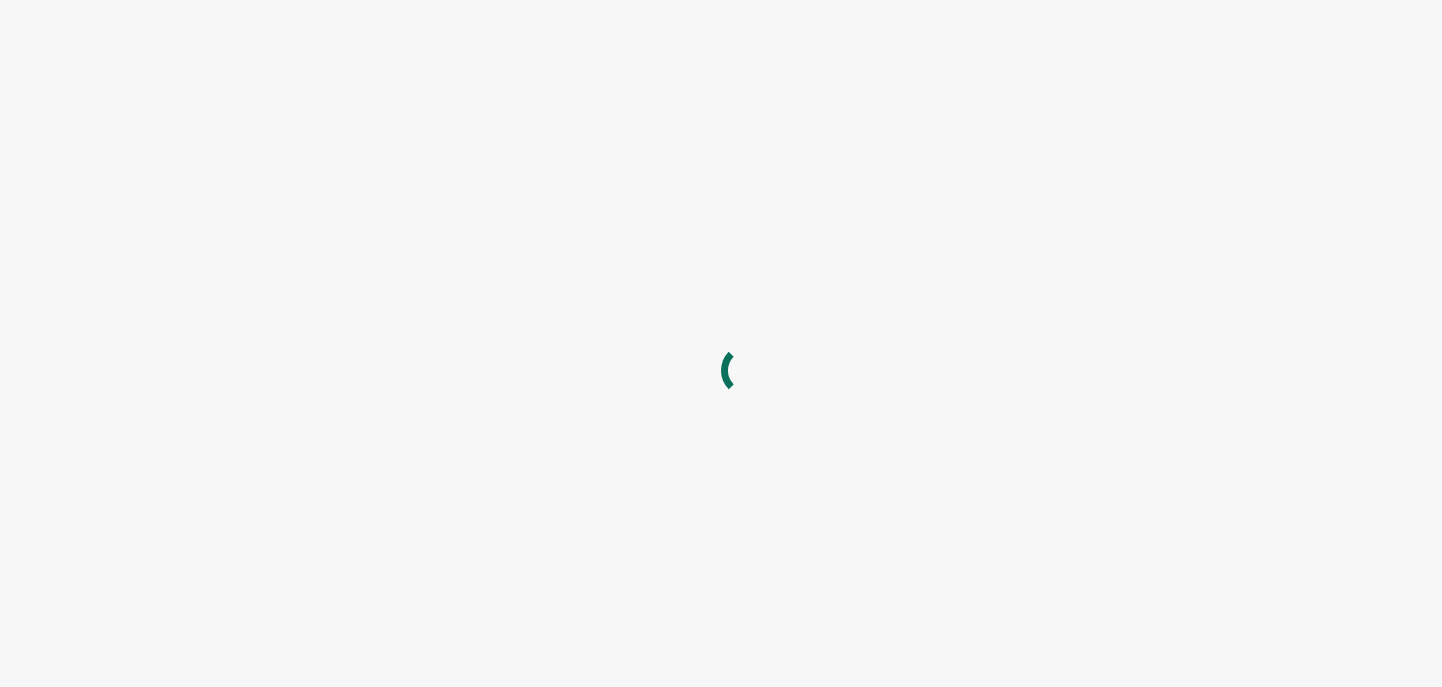 scroll, scrollTop: 0, scrollLeft: 0, axis: both 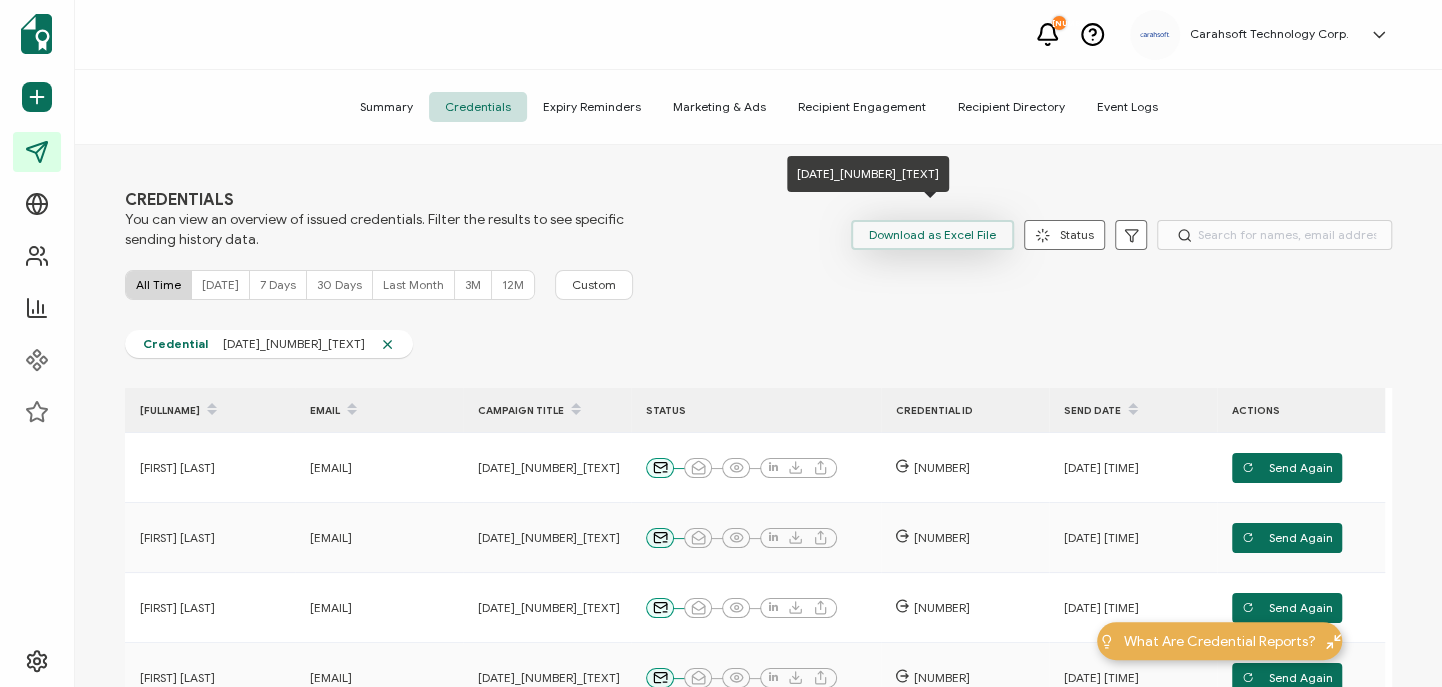 click on "Download as Excel File" at bounding box center (932, 235) 